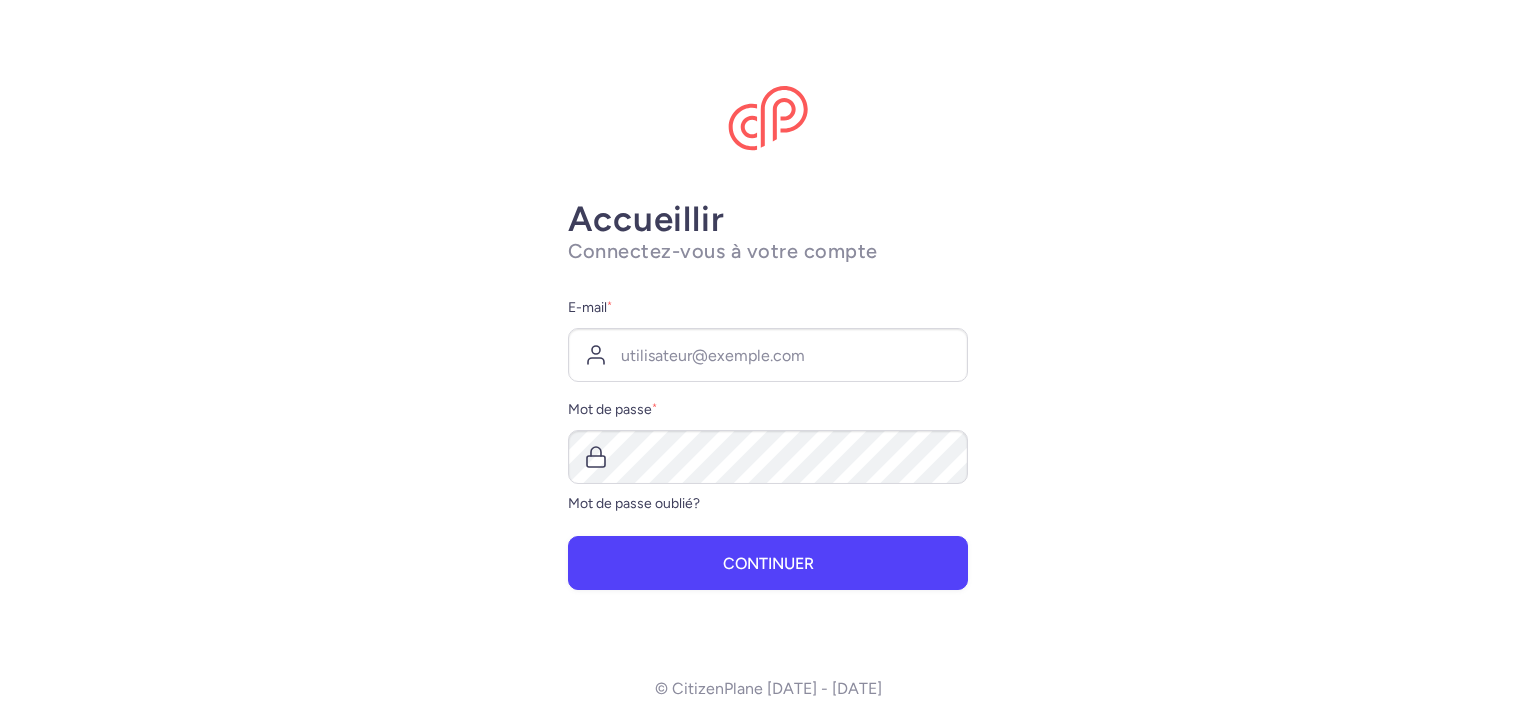scroll, scrollTop: 0, scrollLeft: 0, axis: both 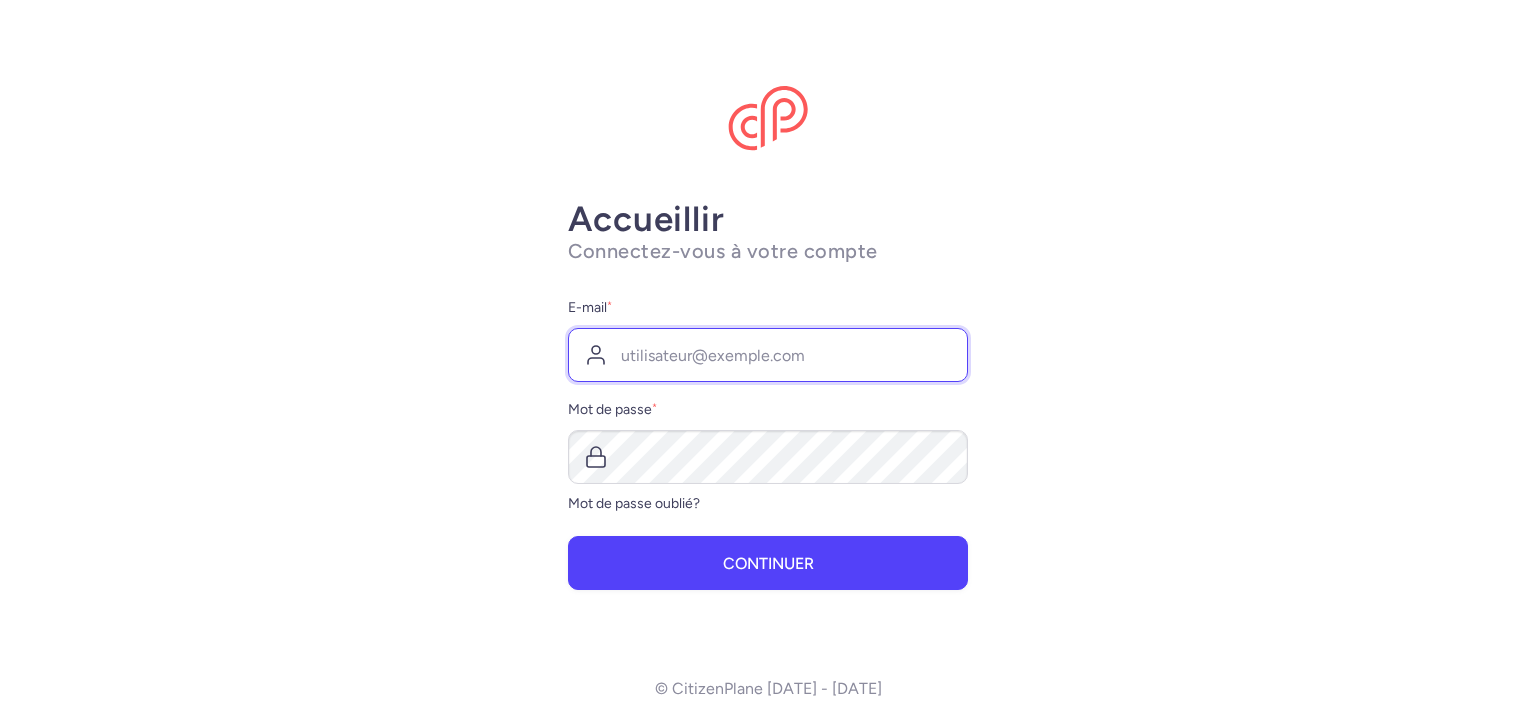 type on "[EMAIL_ADDRESS][DOMAIN_NAME]" 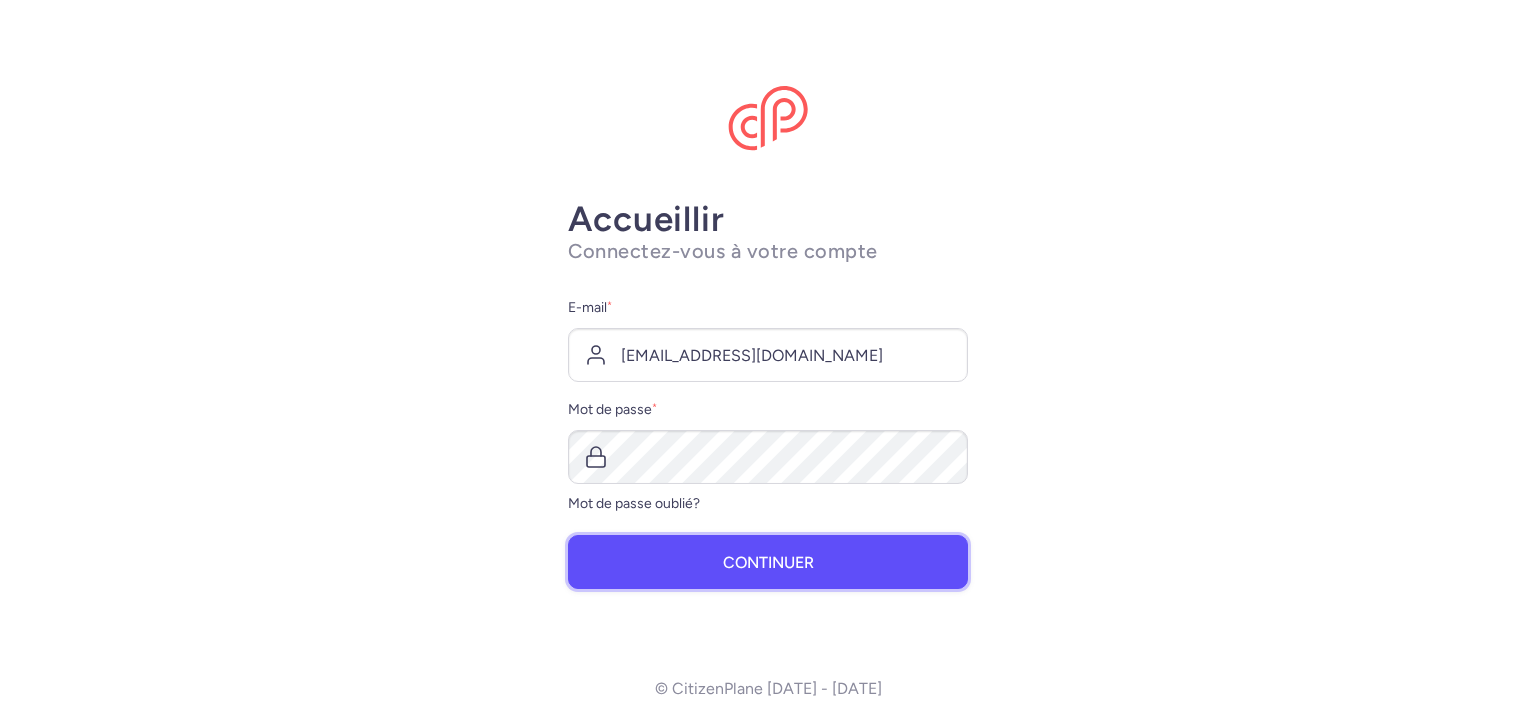 drag, startPoint x: 0, startPoint y: 0, endPoint x: 771, endPoint y: 569, distance: 958.2286 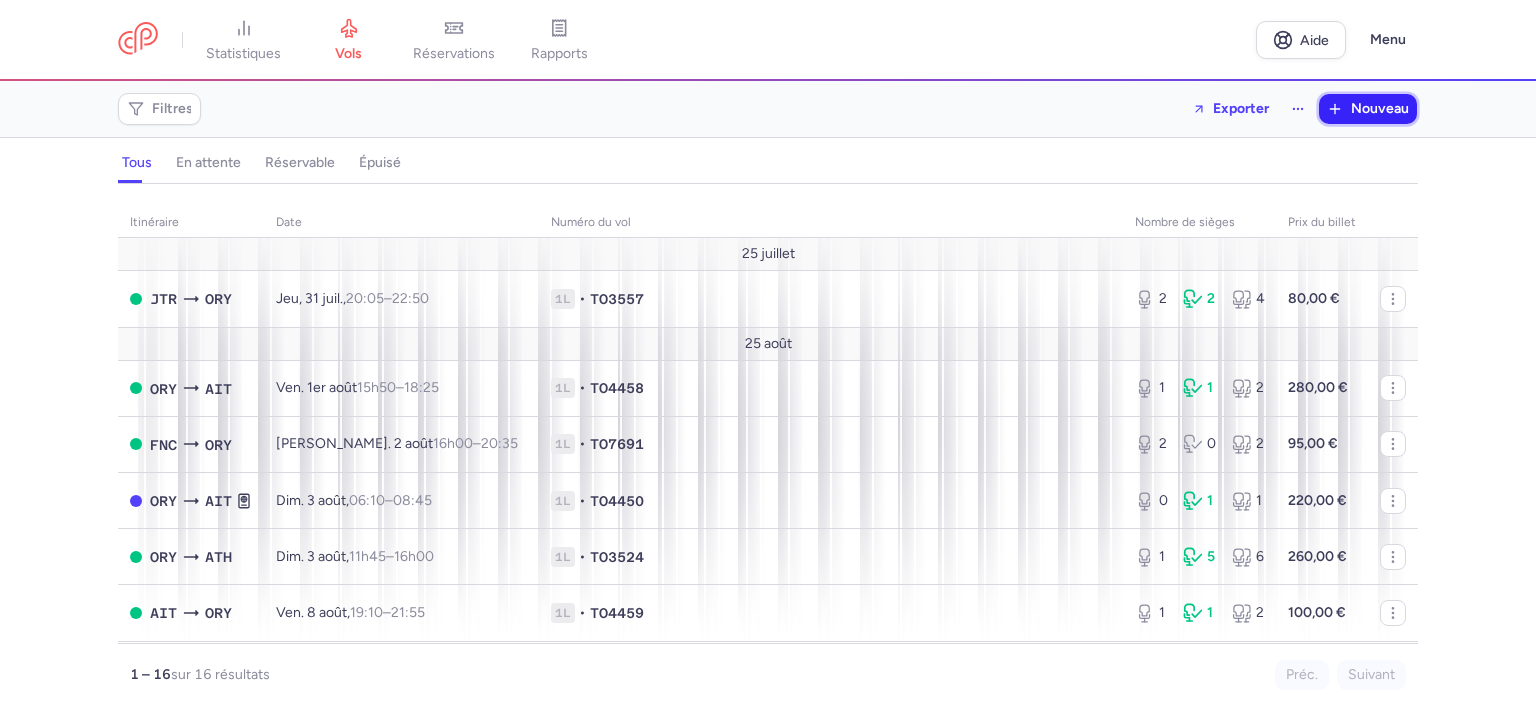 click on "Nouveau" at bounding box center [1380, 108] 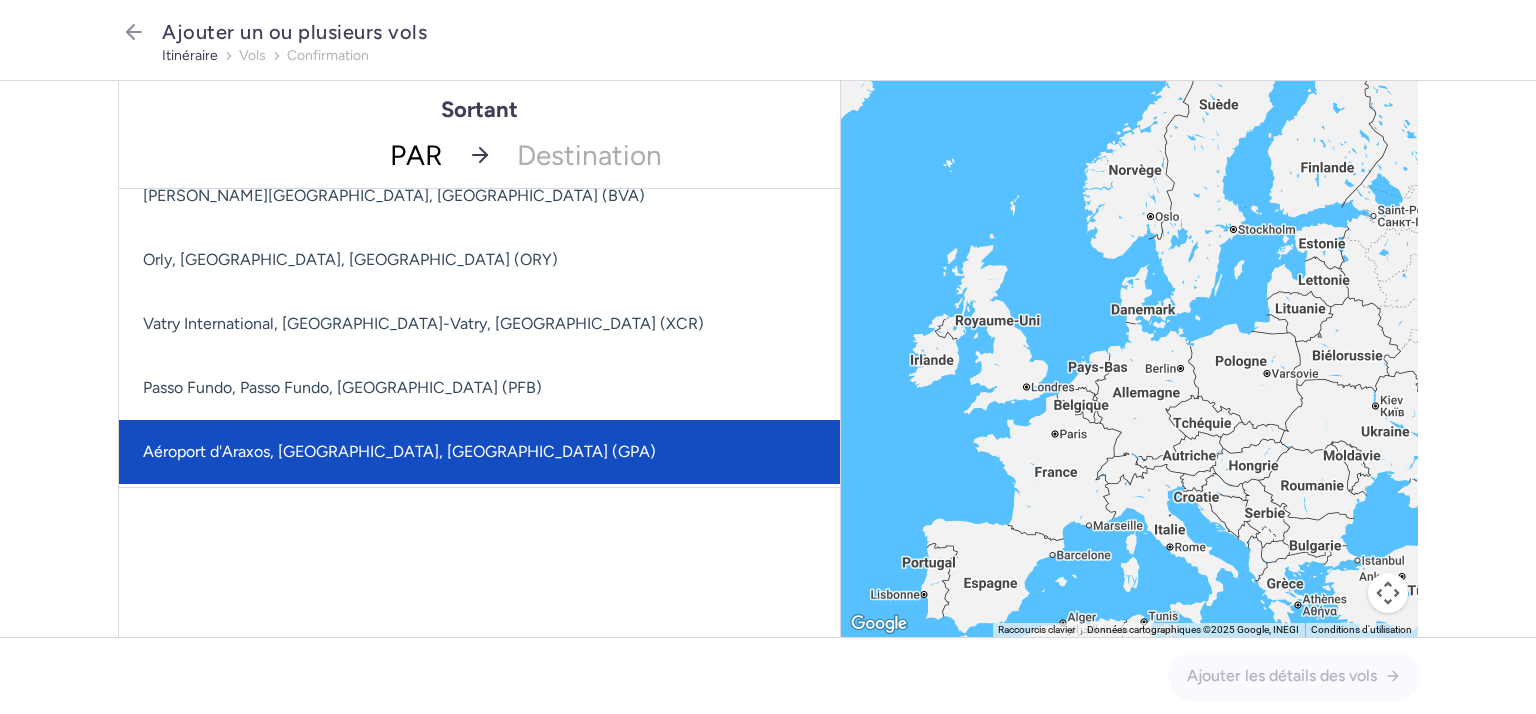 scroll, scrollTop: 1489, scrollLeft: 0, axis: vertical 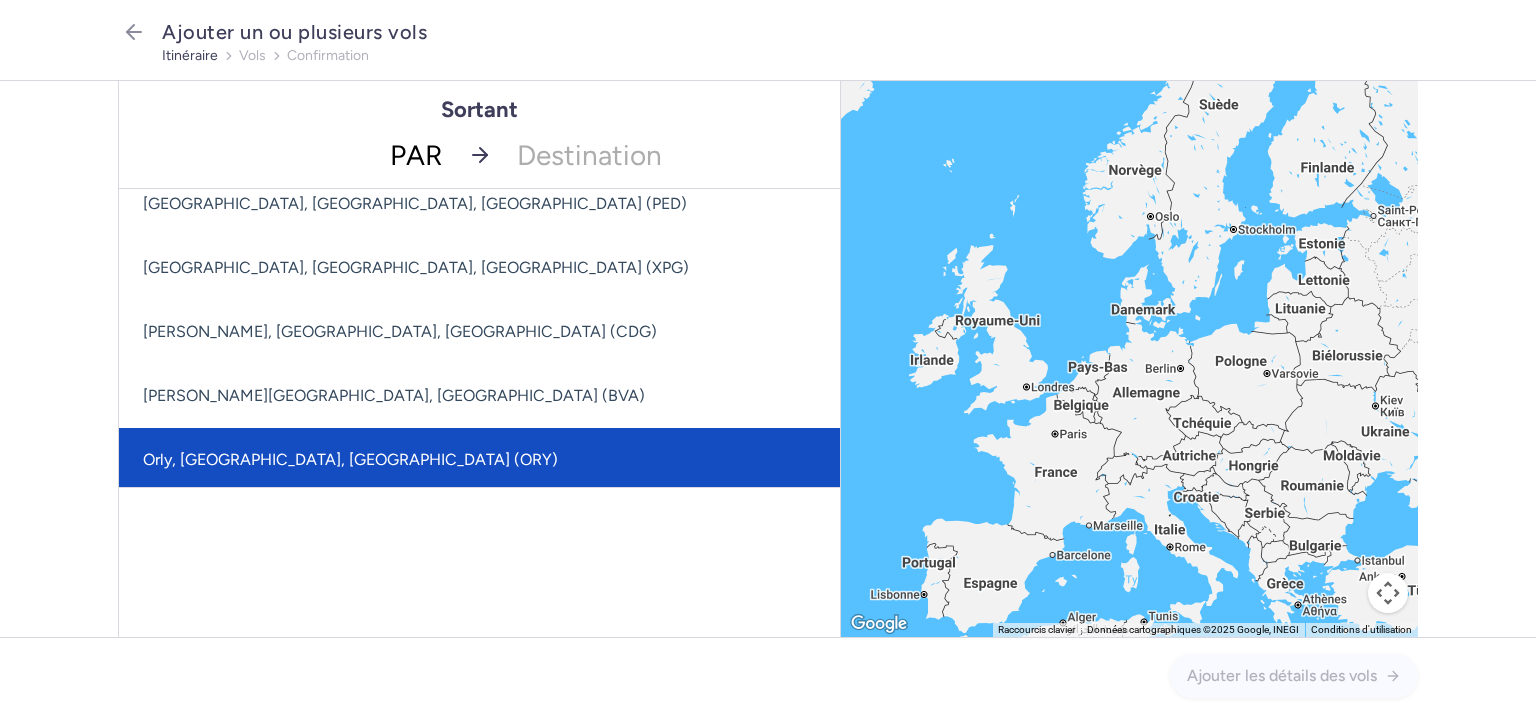 drag, startPoint x: 305, startPoint y: 459, endPoint x: 342, endPoint y: 443, distance: 40.311287 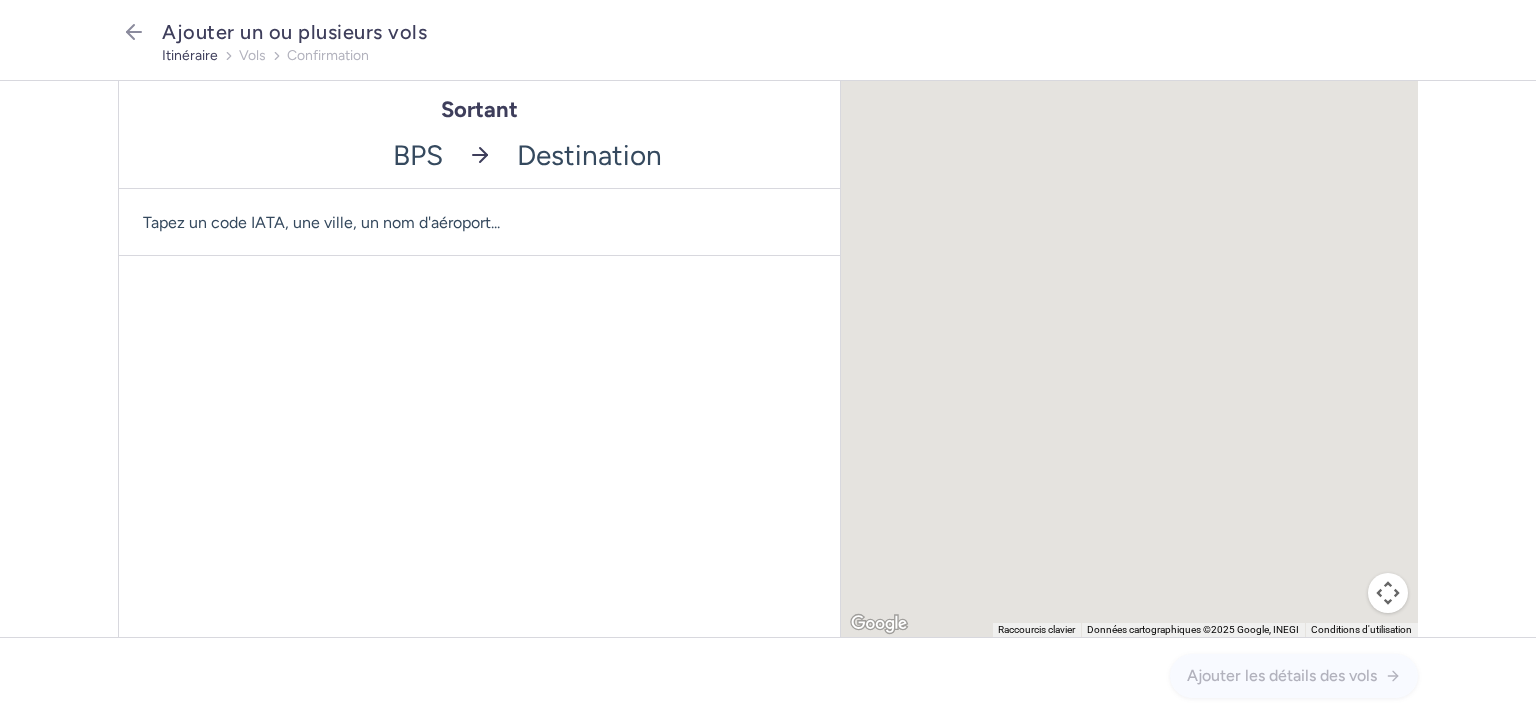 scroll, scrollTop: 0, scrollLeft: 0, axis: both 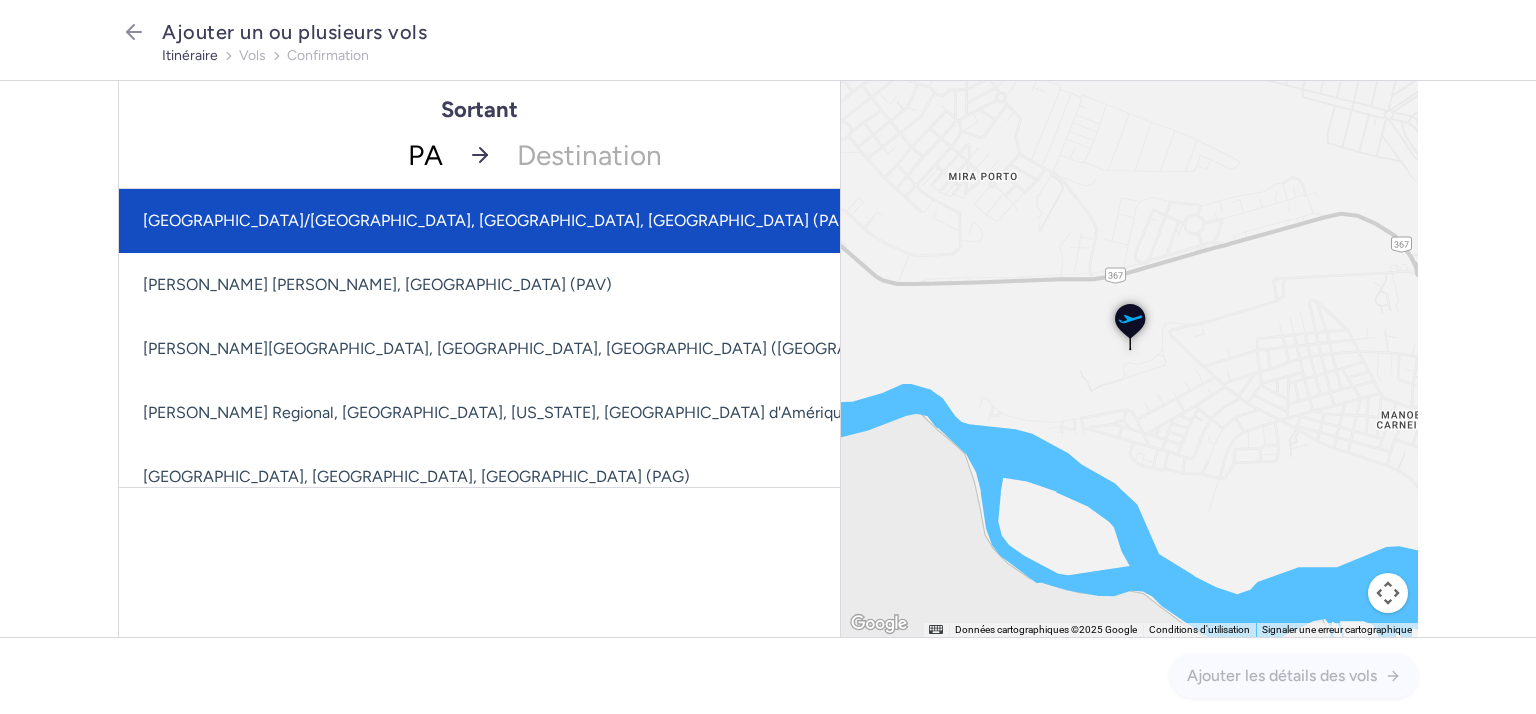 type on "P" 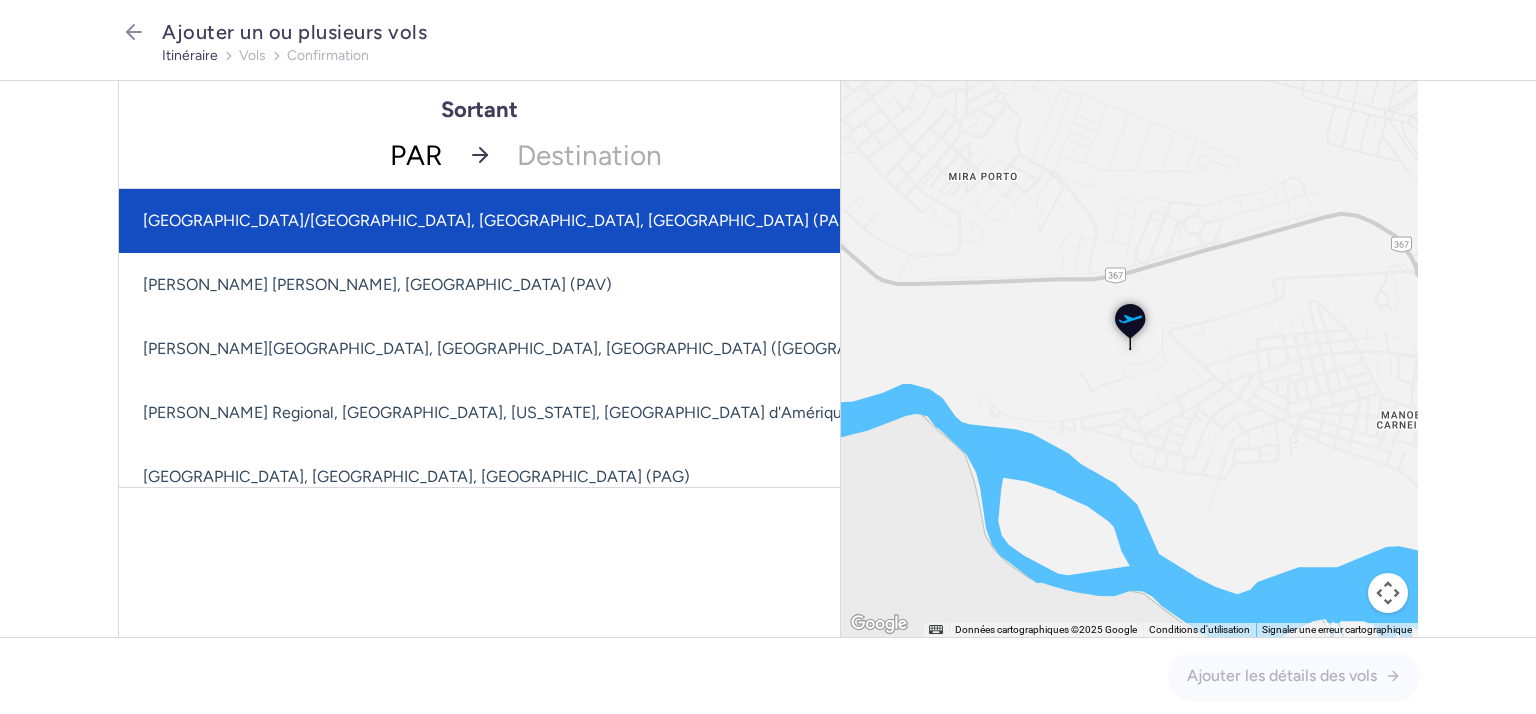 type on "PAR" 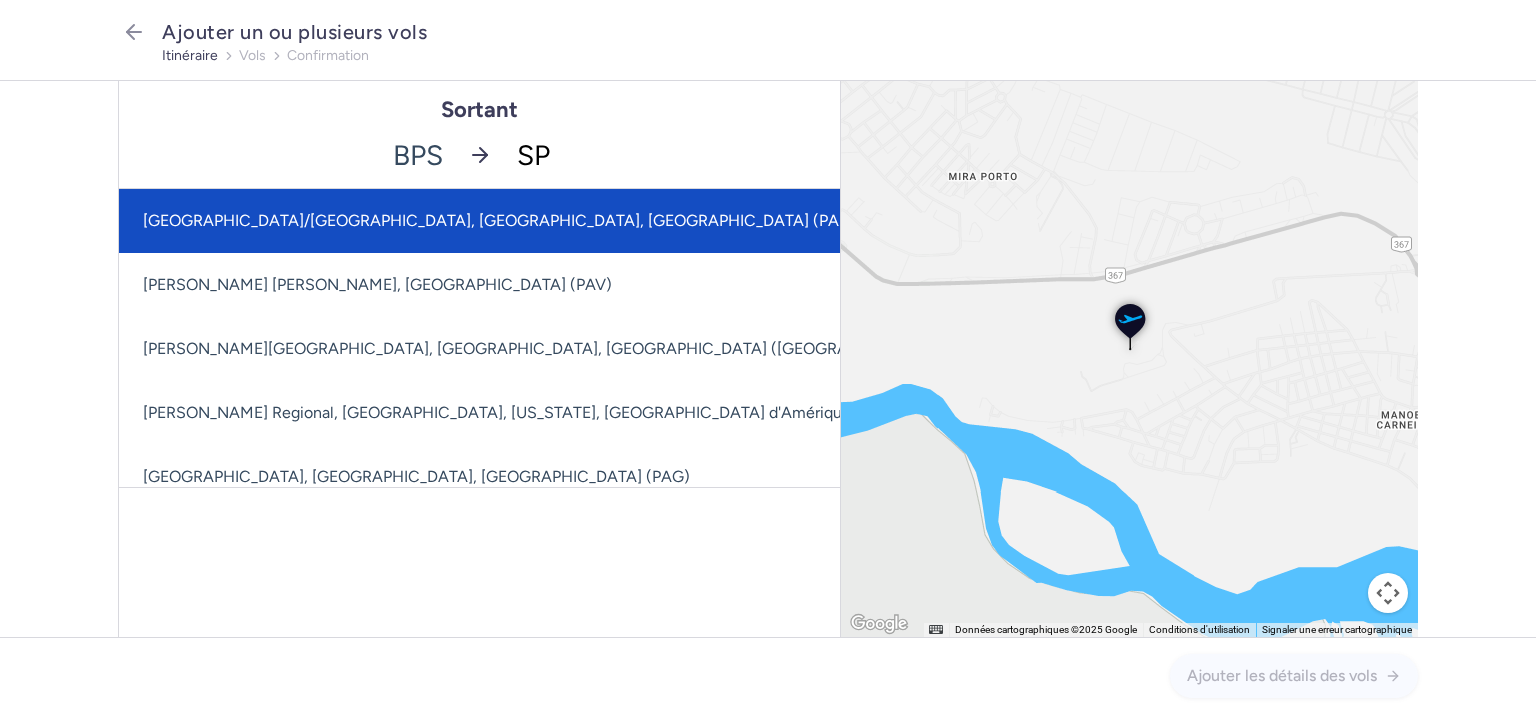 type on "SPU" 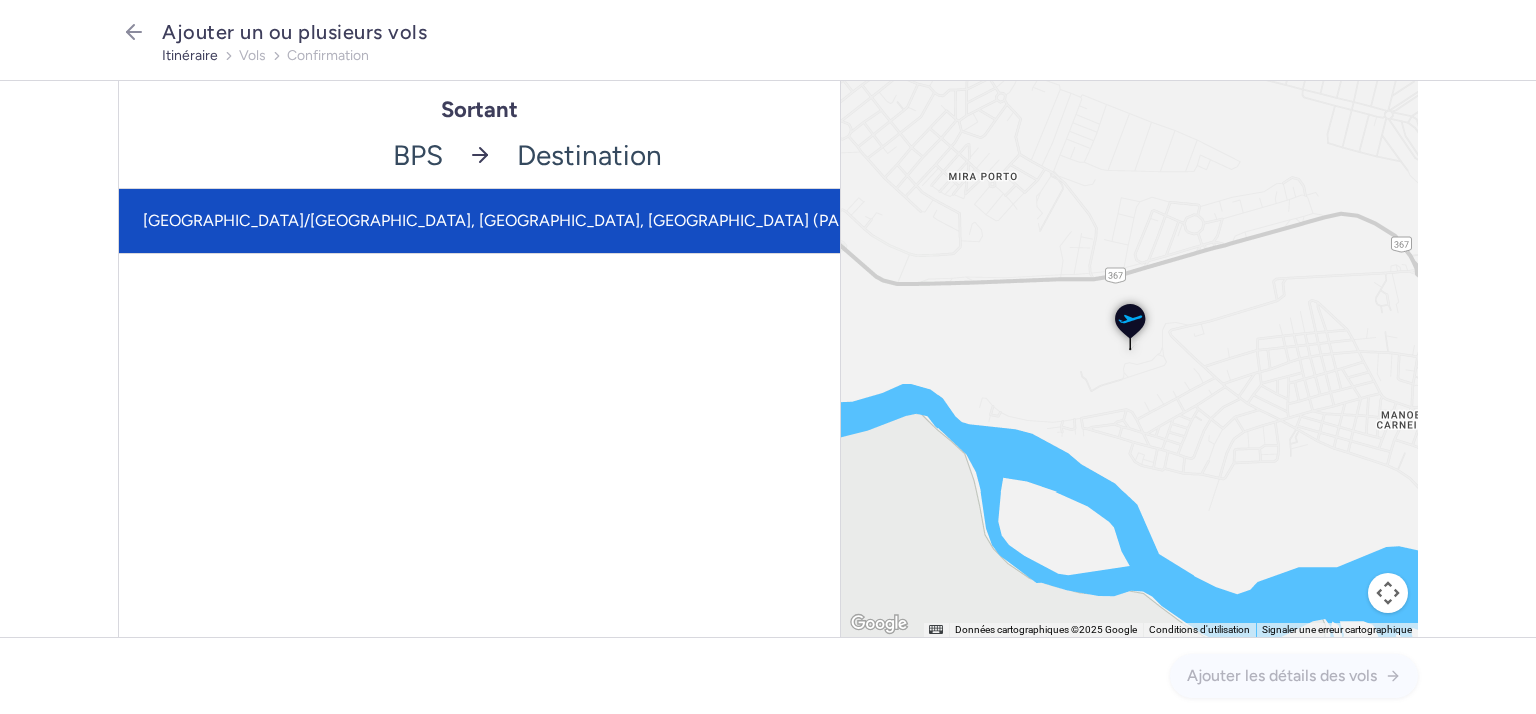 drag, startPoint x: 436, startPoint y: 147, endPoint x: 447, endPoint y: 147, distance: 11 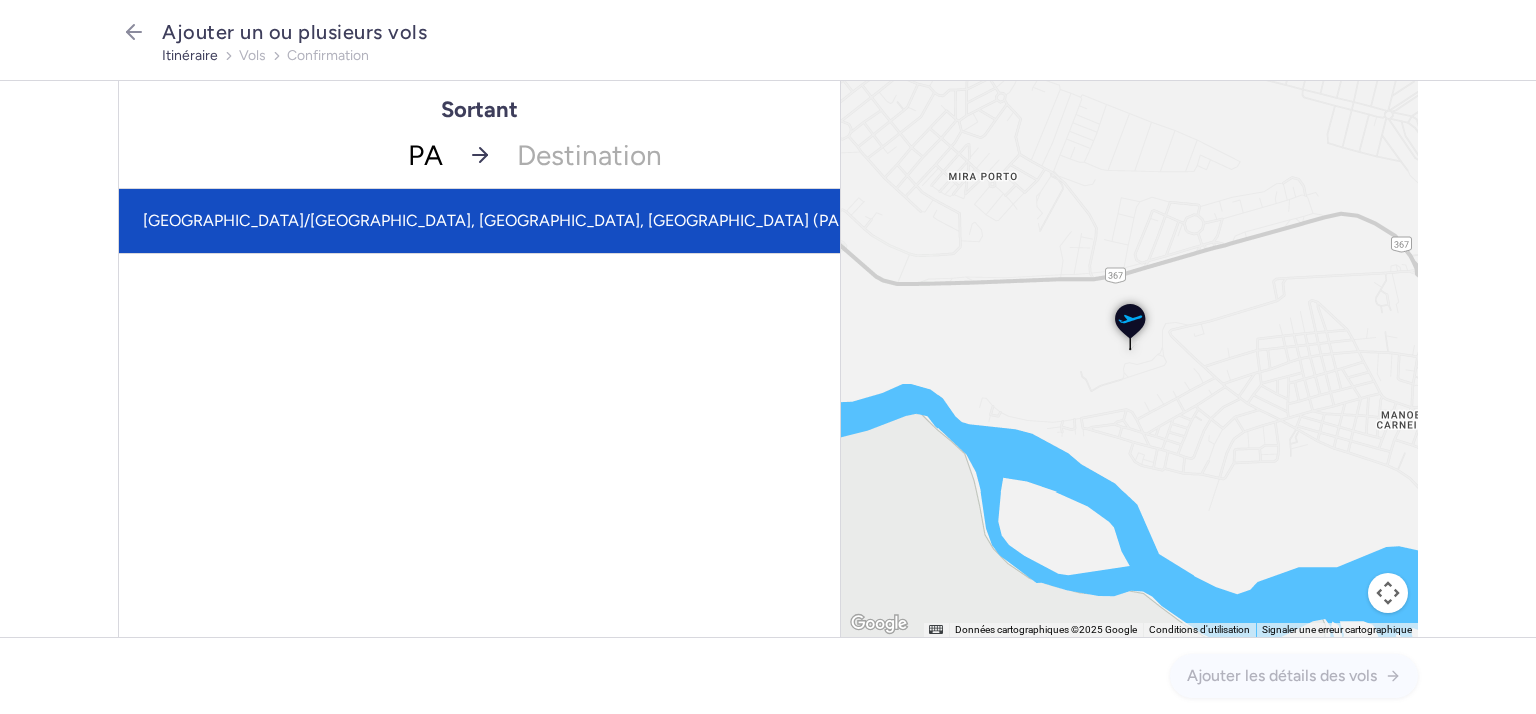 type on "PAR" 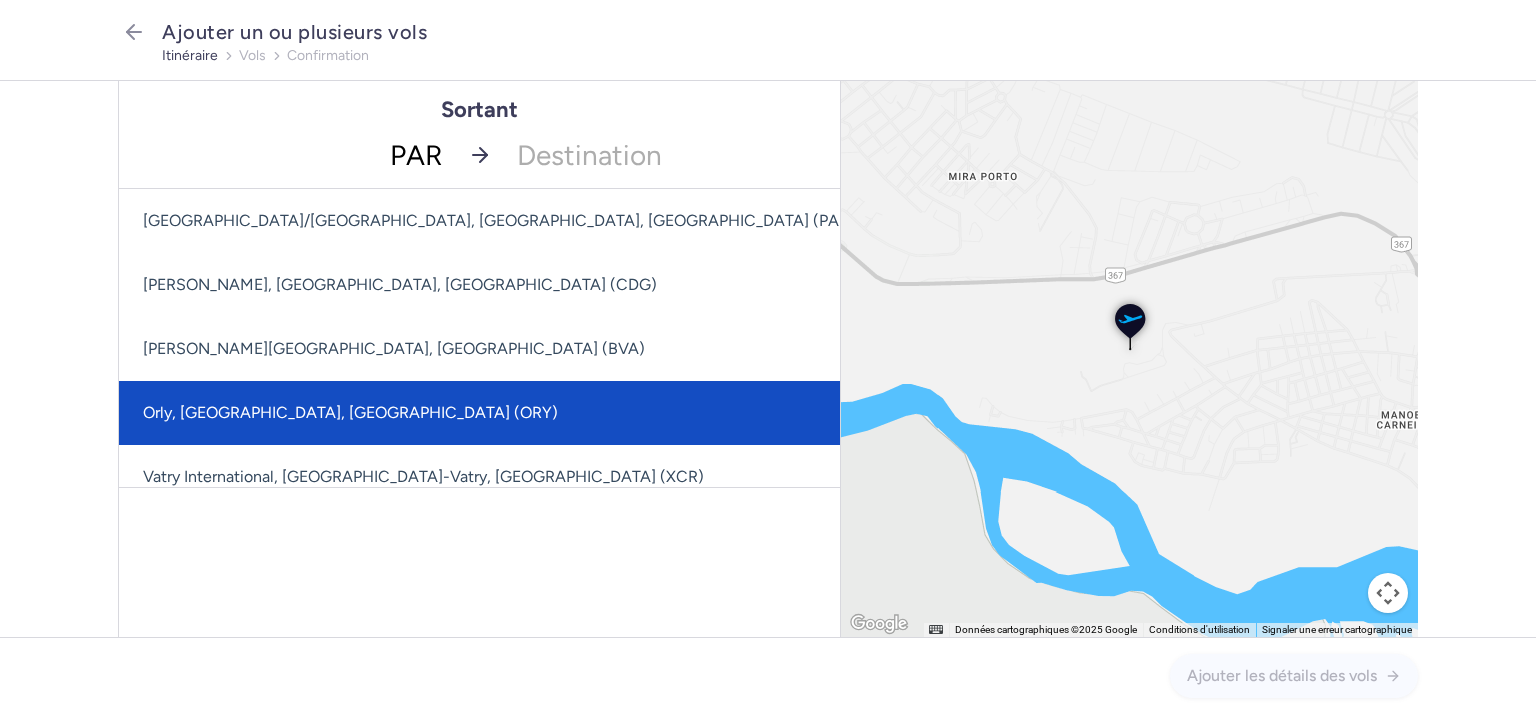 click on "Orly, [GEOGRAPHIC_DATA], [GEOGRAPHIC_DATA] (ORY)" at bounding box center (350, 412) 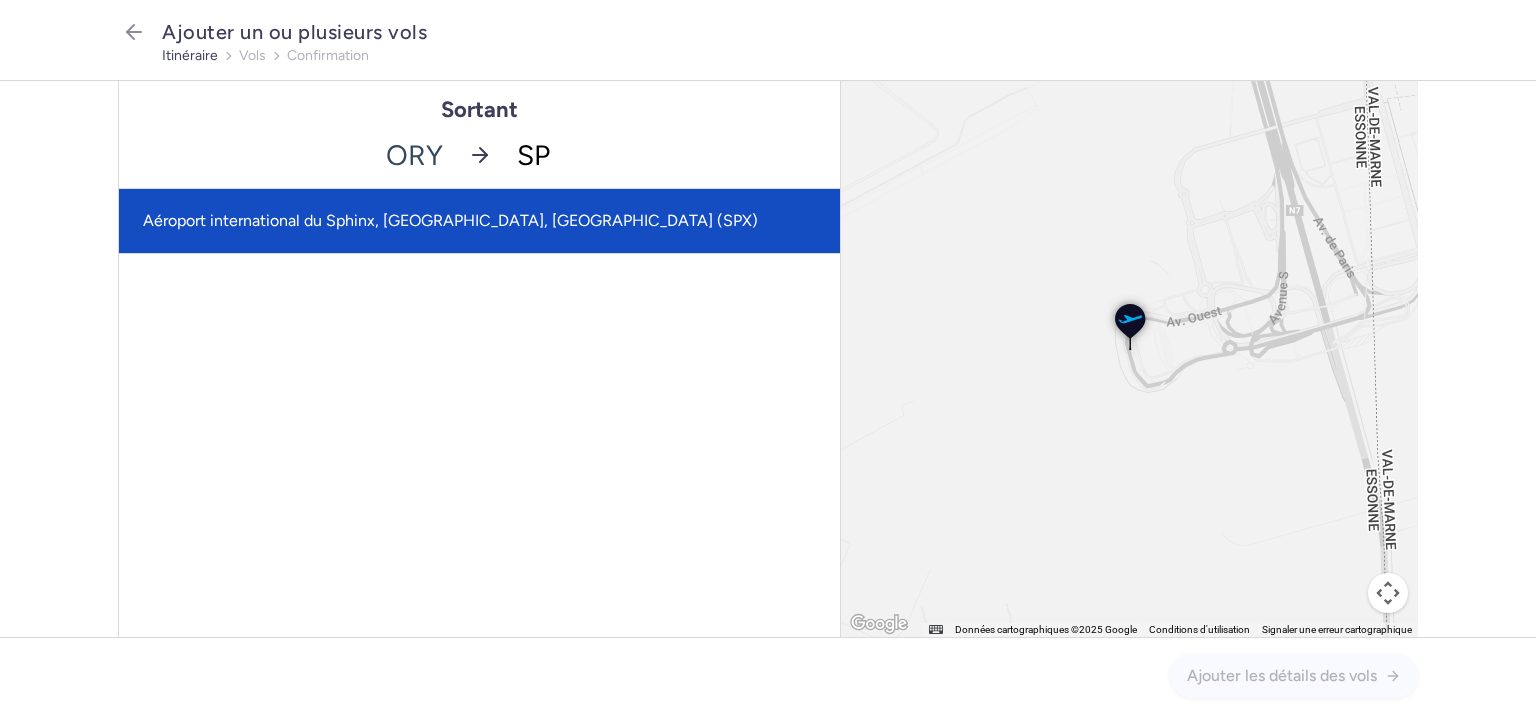 type on "S" 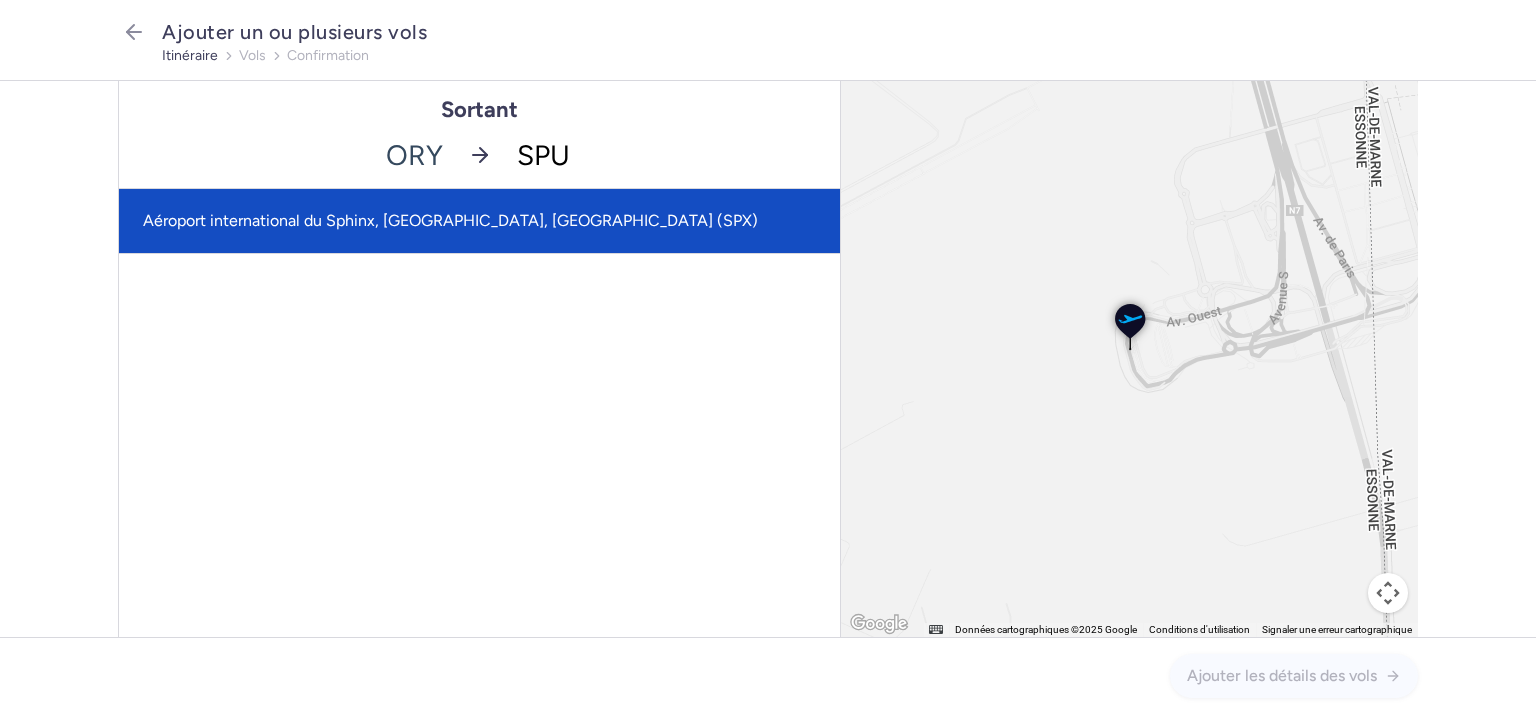type on "SP" 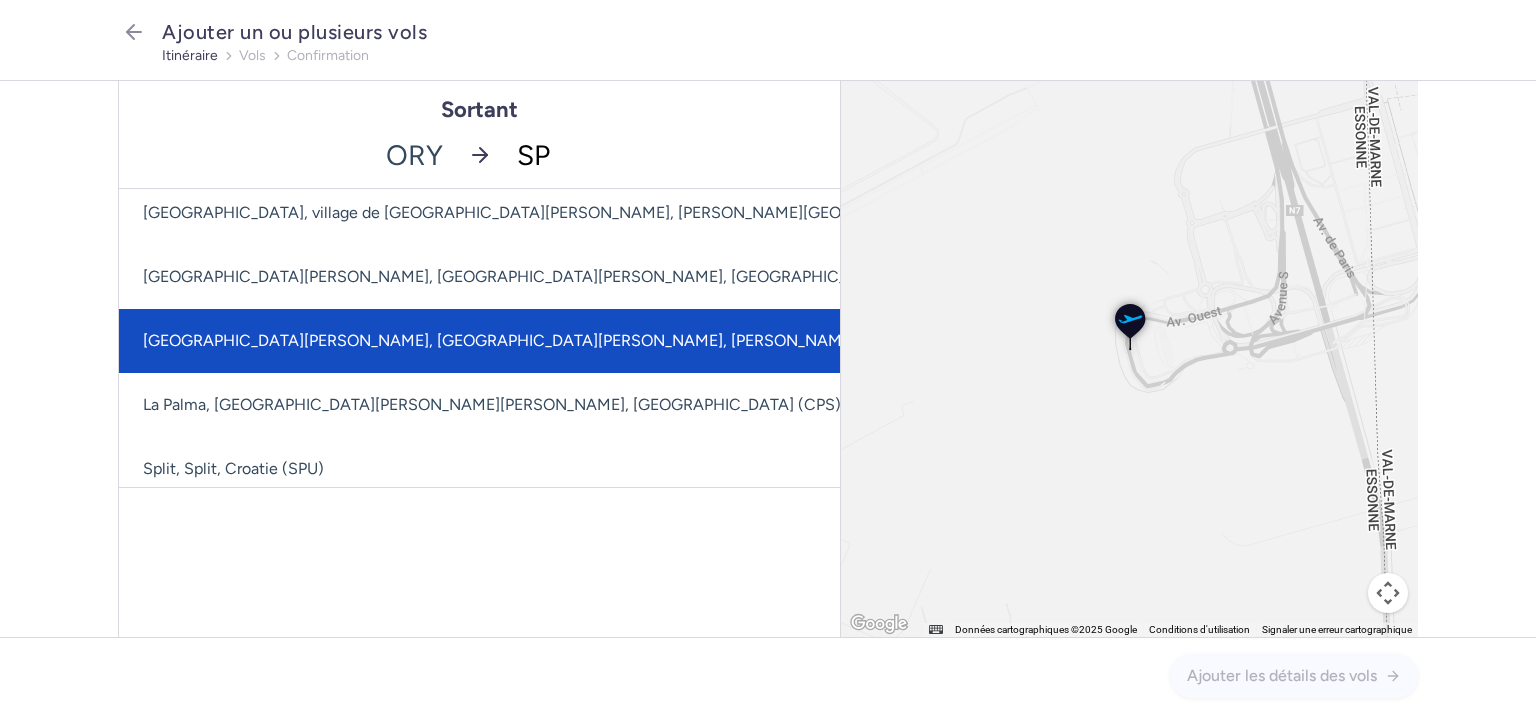 scroll, scrollTop: 300, scrollLeft: 0, axis: vertical 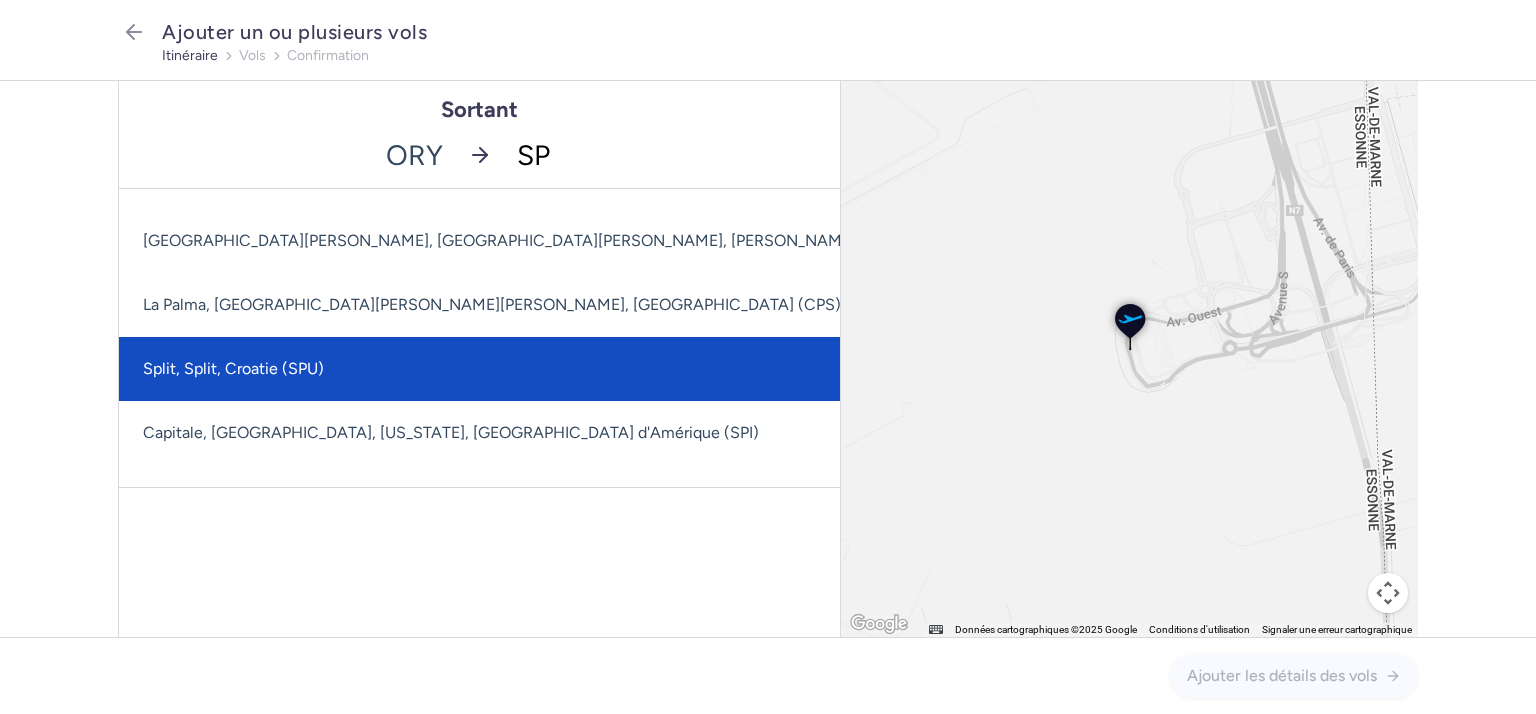 click on "Split, Split, Croatie (SPU)" at bounding box center [233, 368] 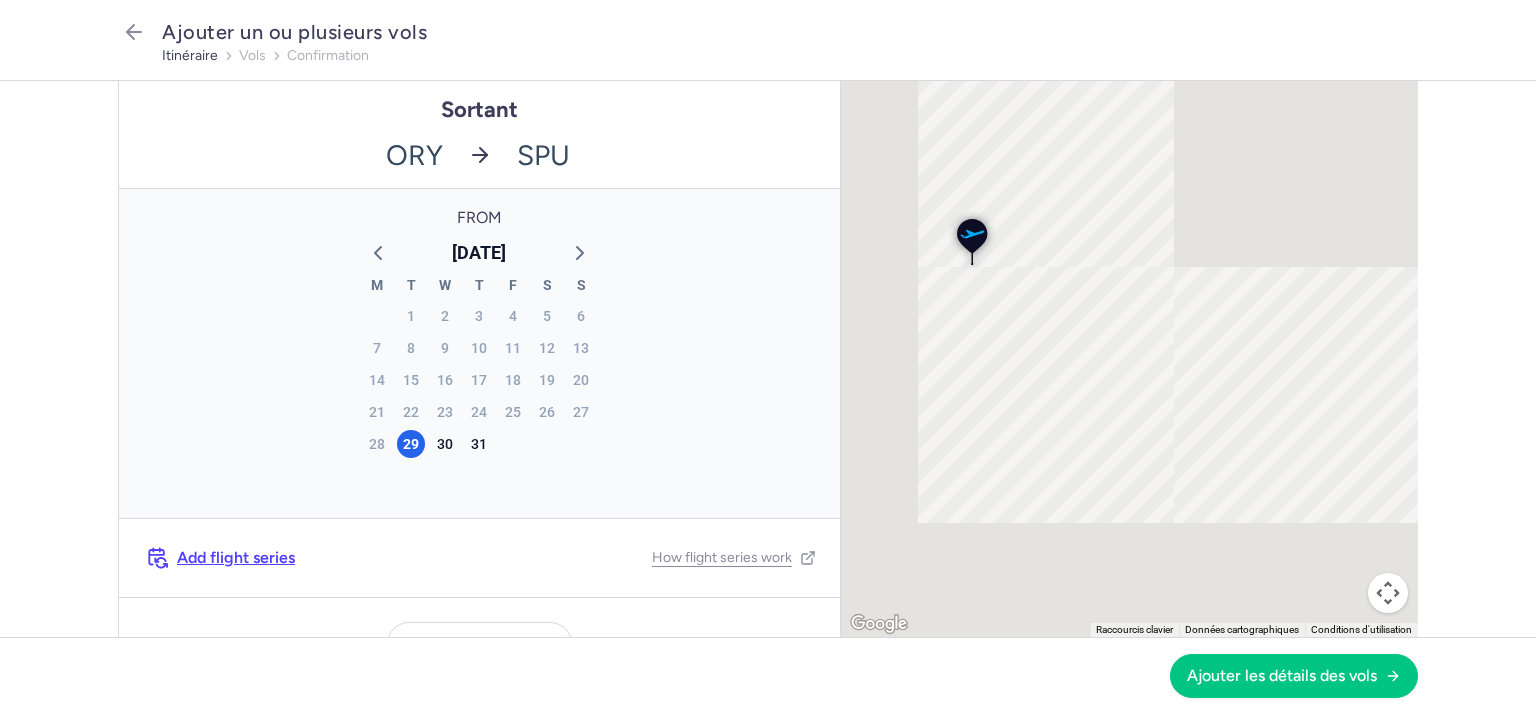 scroll, scrollTop: 0, scrollLeft: 0, axis: both 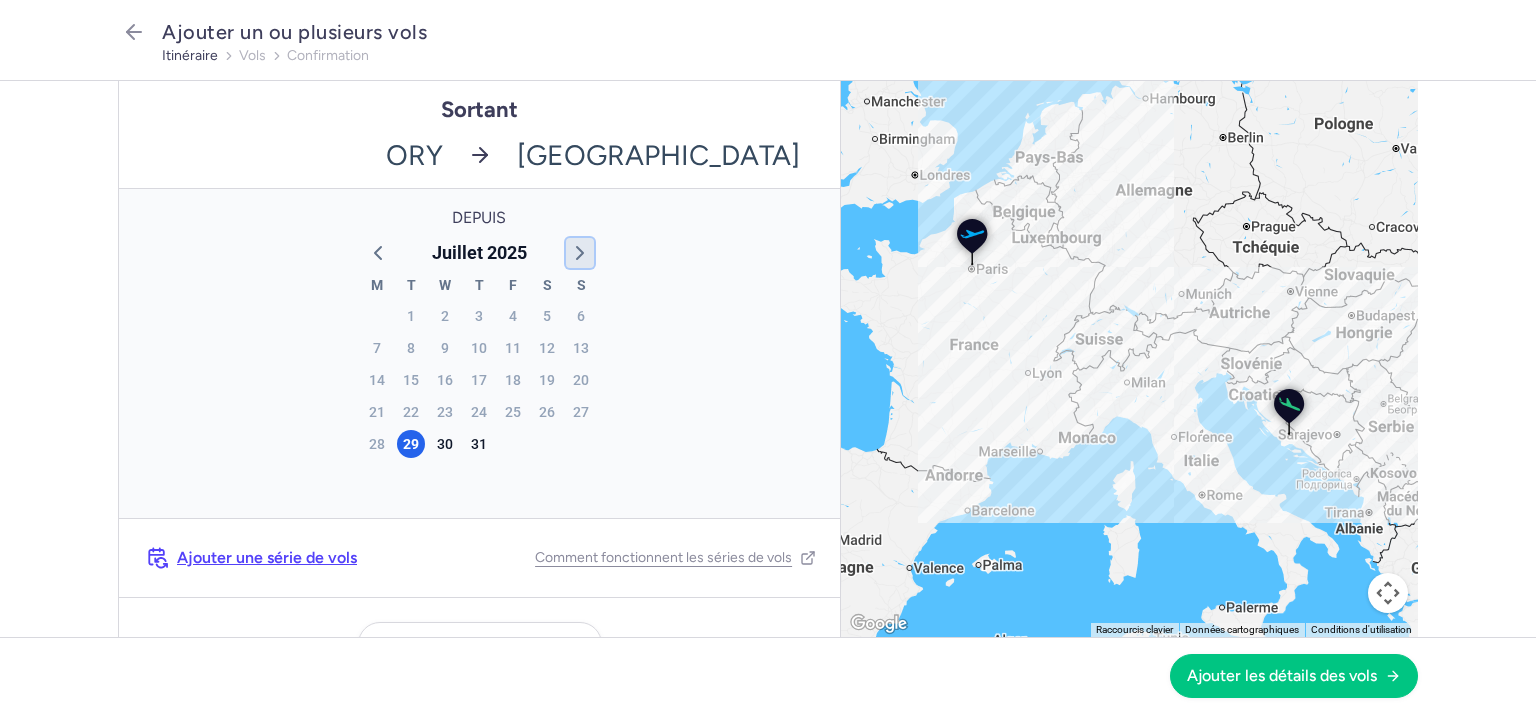 click 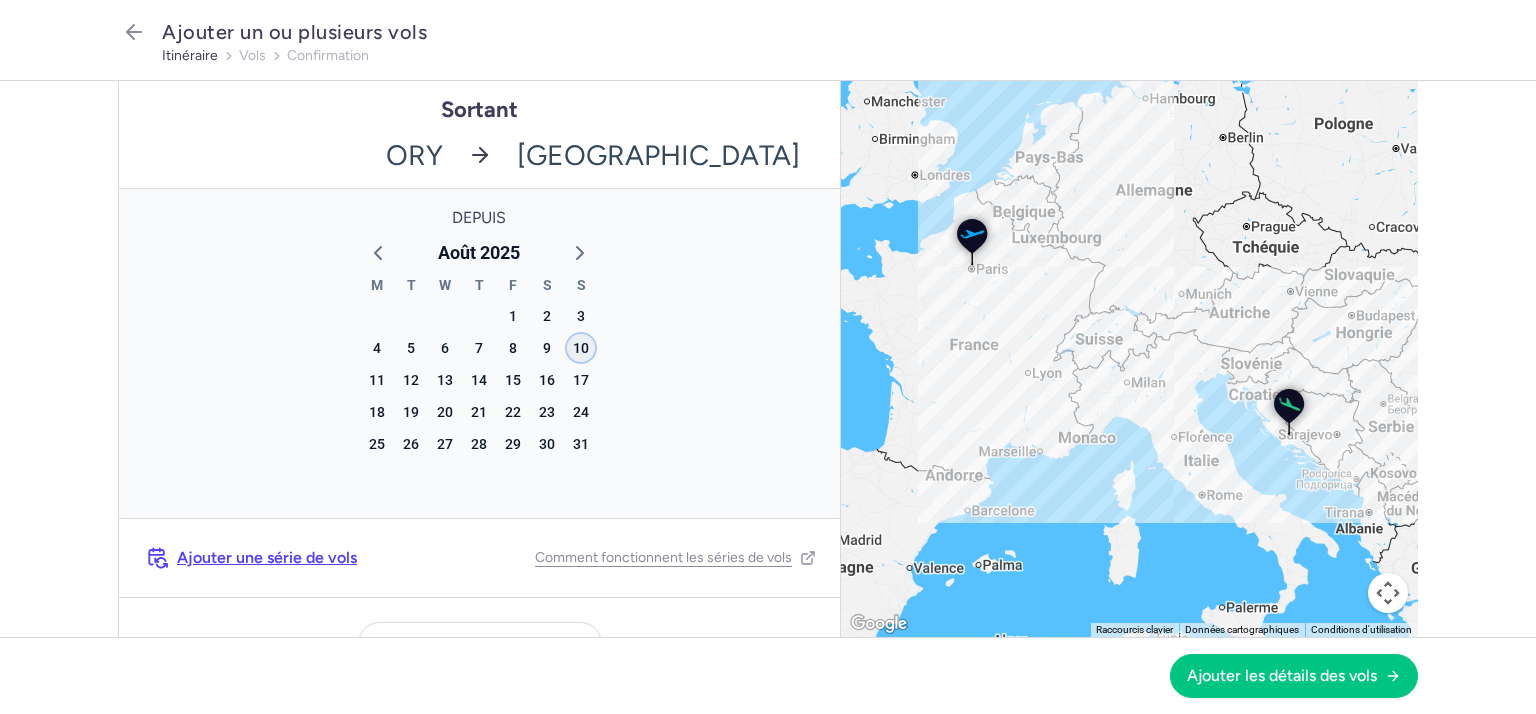 click on "10" at bounding box center (581, 348) 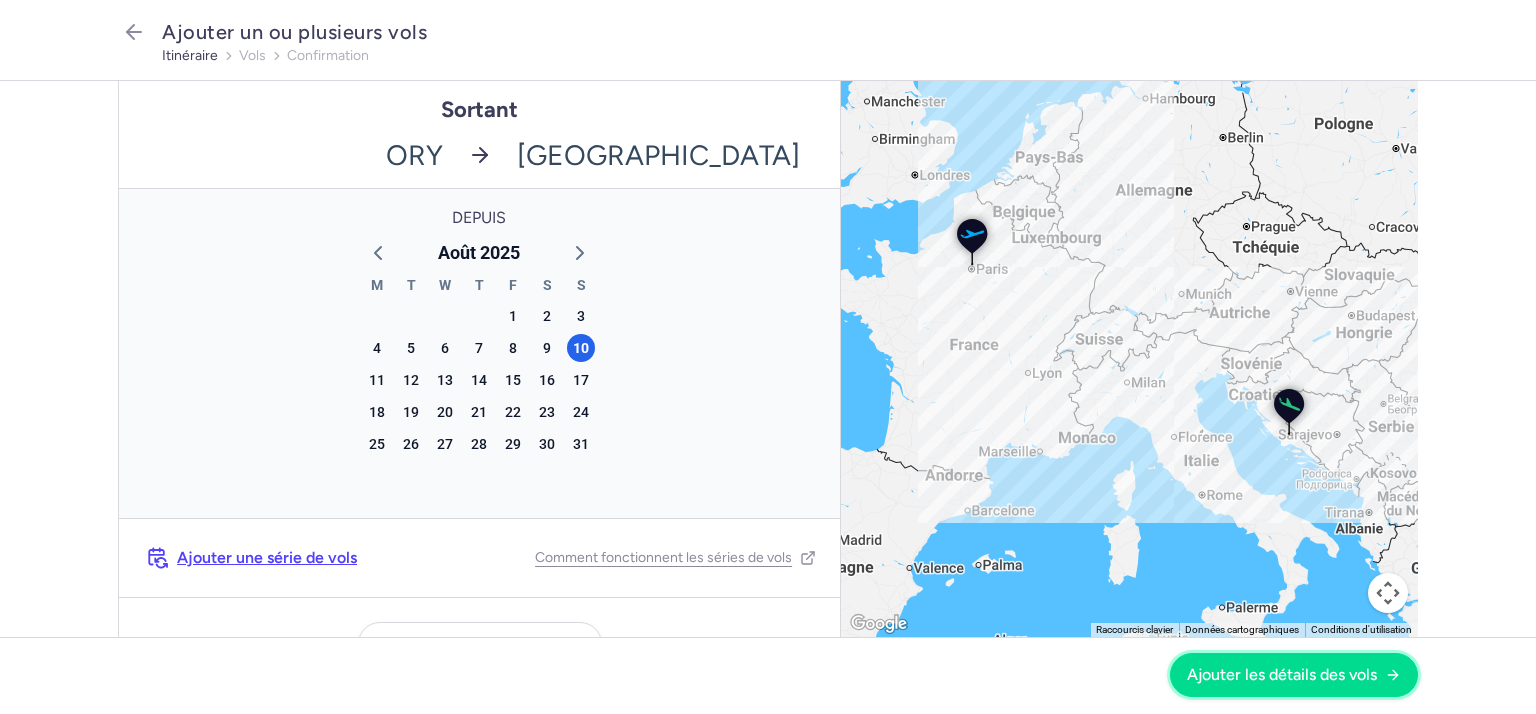 click on "Ajouter les détails des vols" at bounding box center (1282, 674) 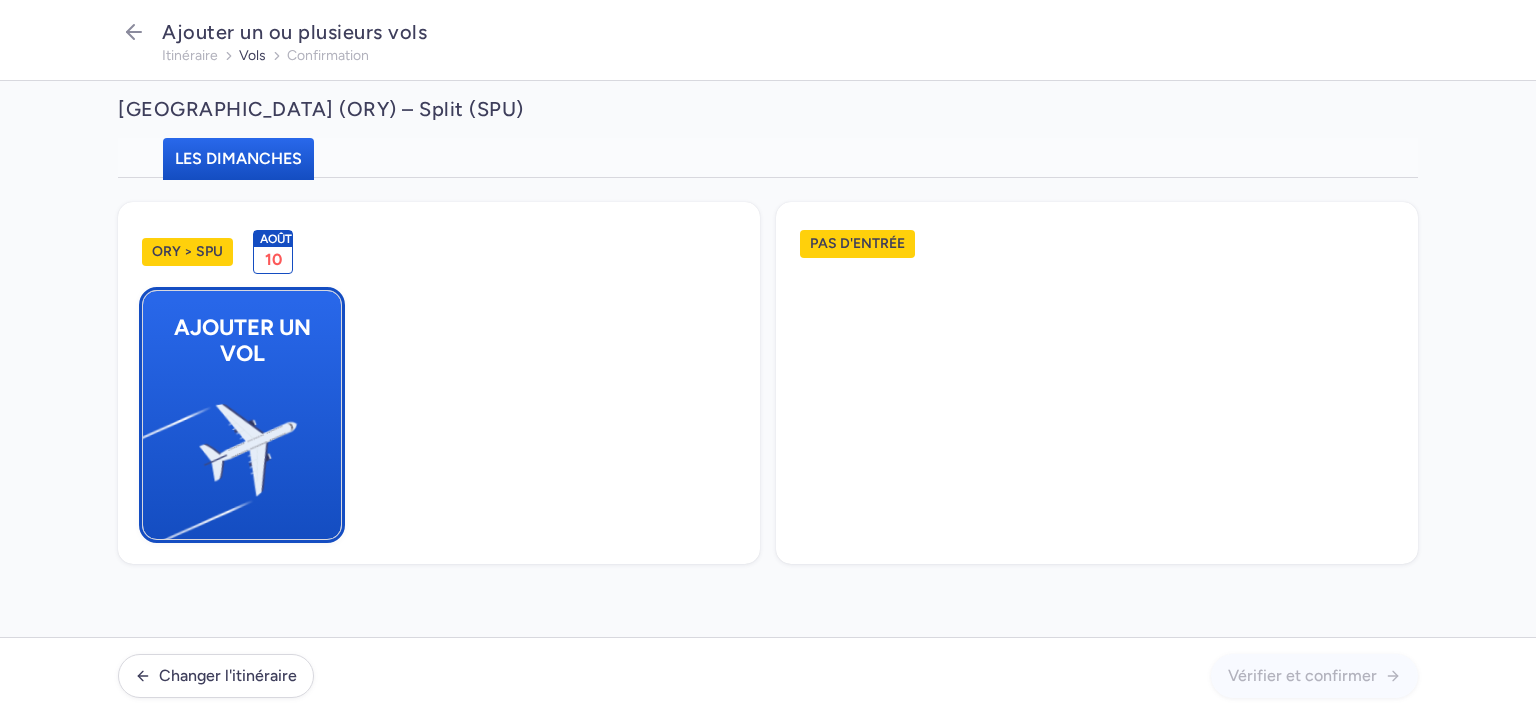 click at bounding box center [152, 461] 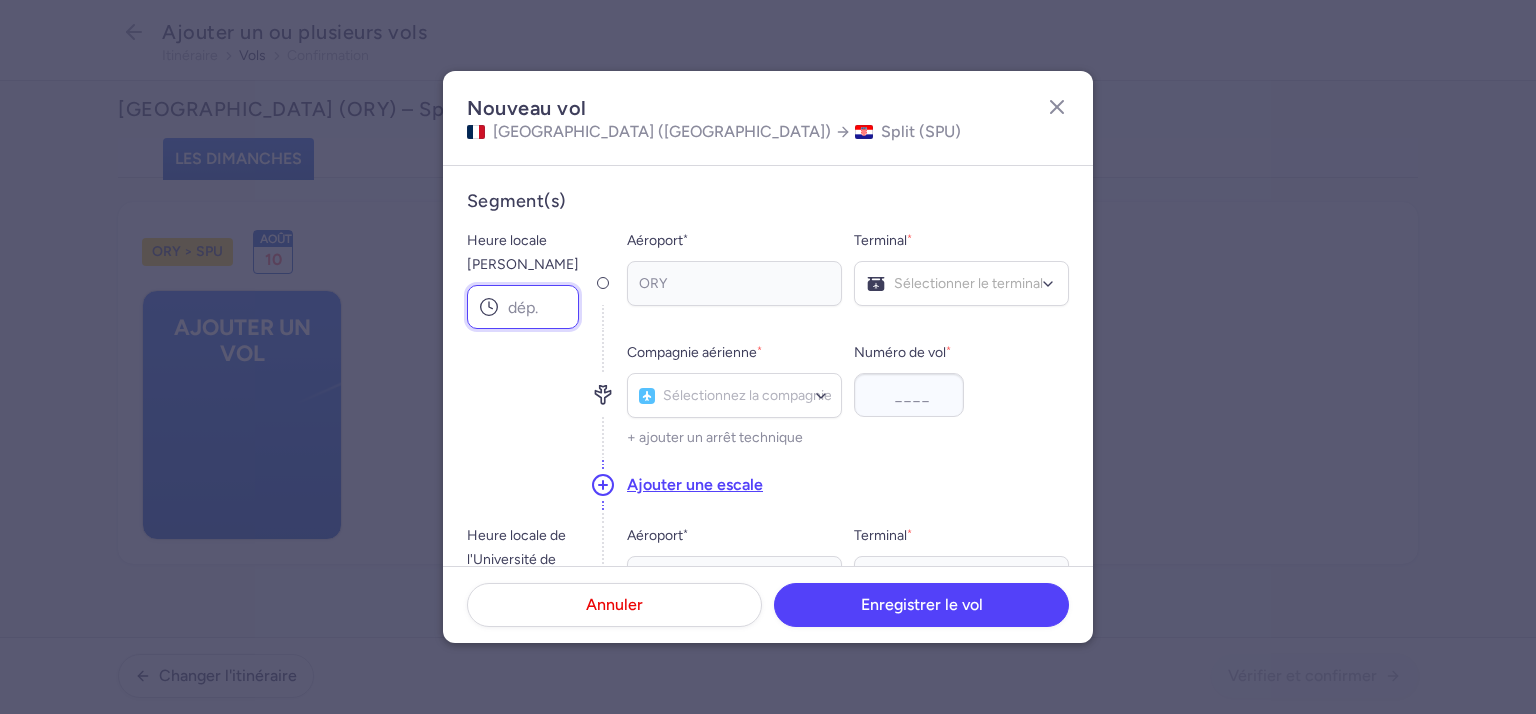 click on "Heure locale [PERSON_NAME]" at bounding box center (523, 307) 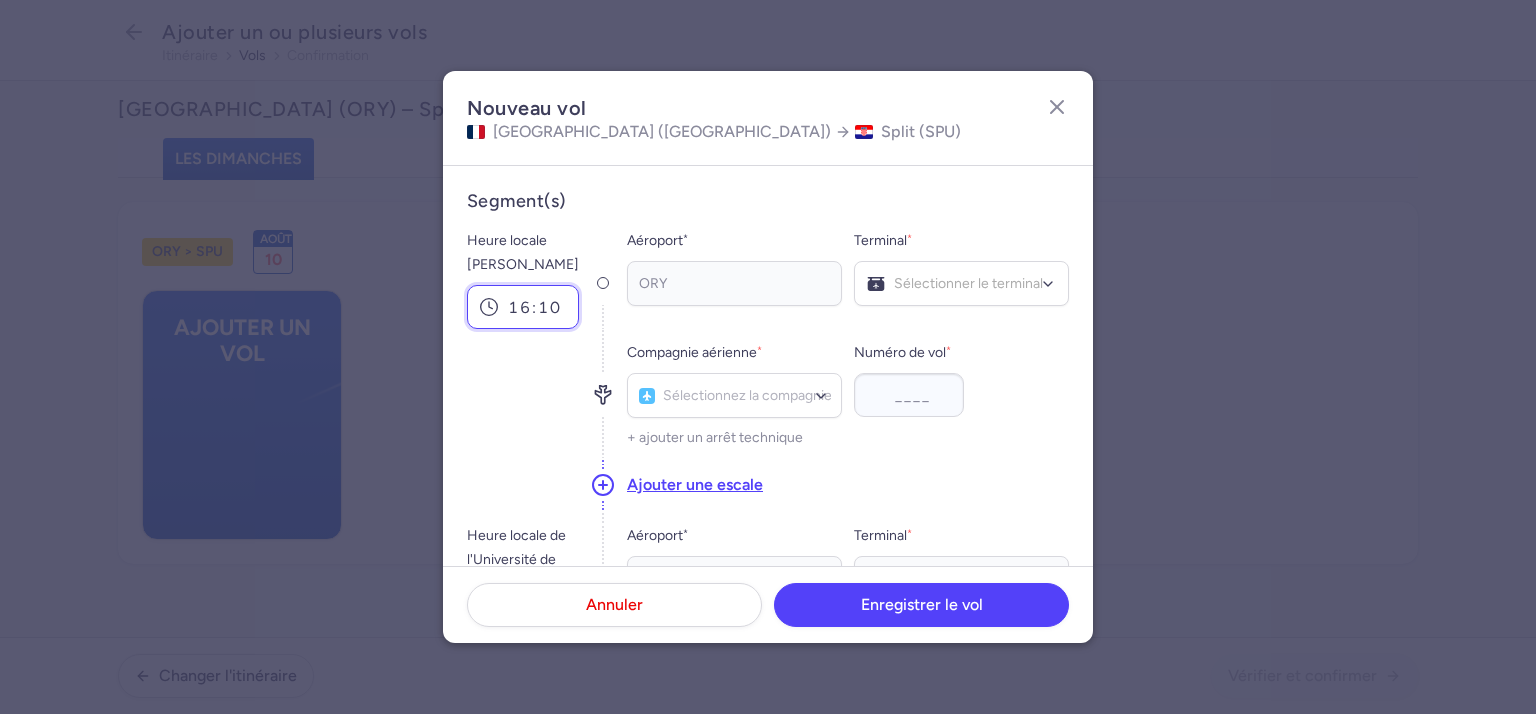 scroll, scrollTop: 200, scrollLeft: 0, axis: vertical 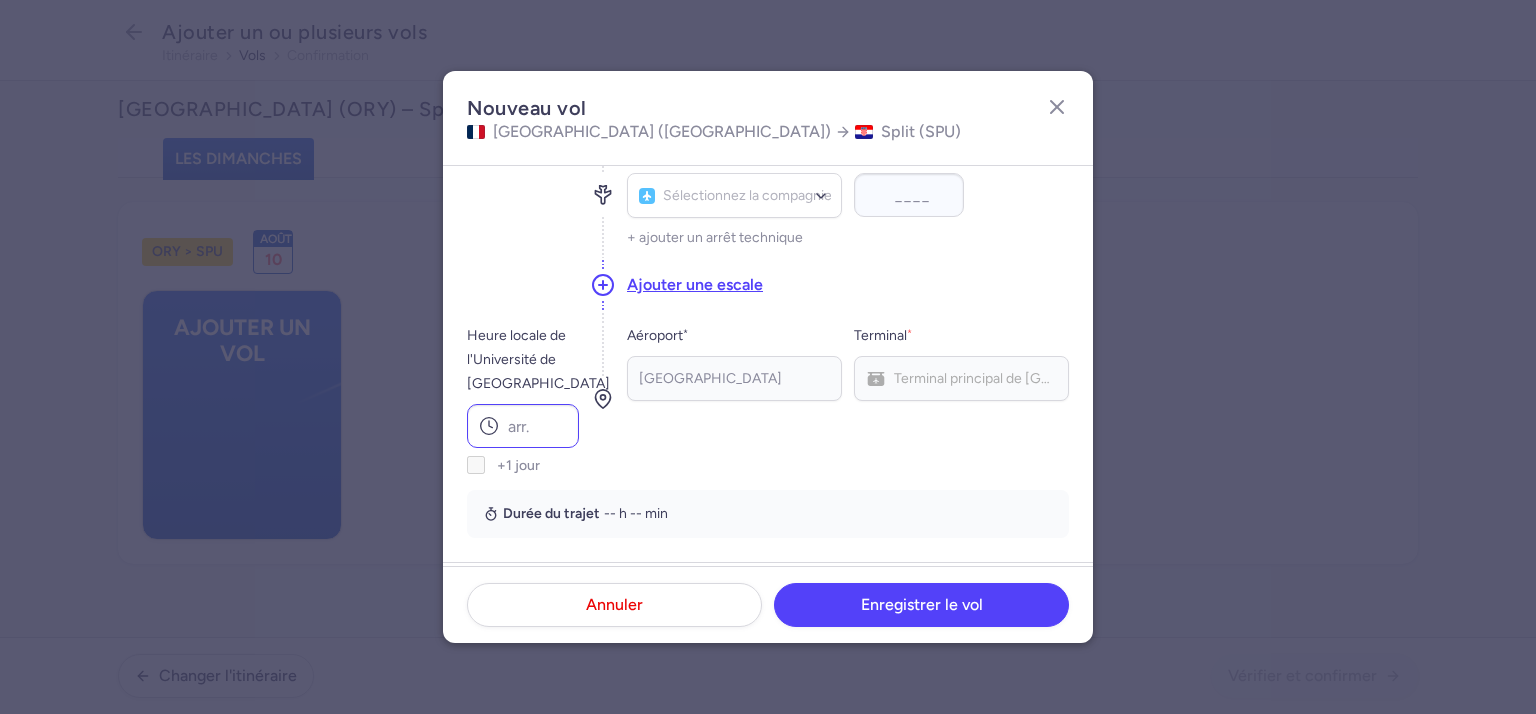 type on "16:10" 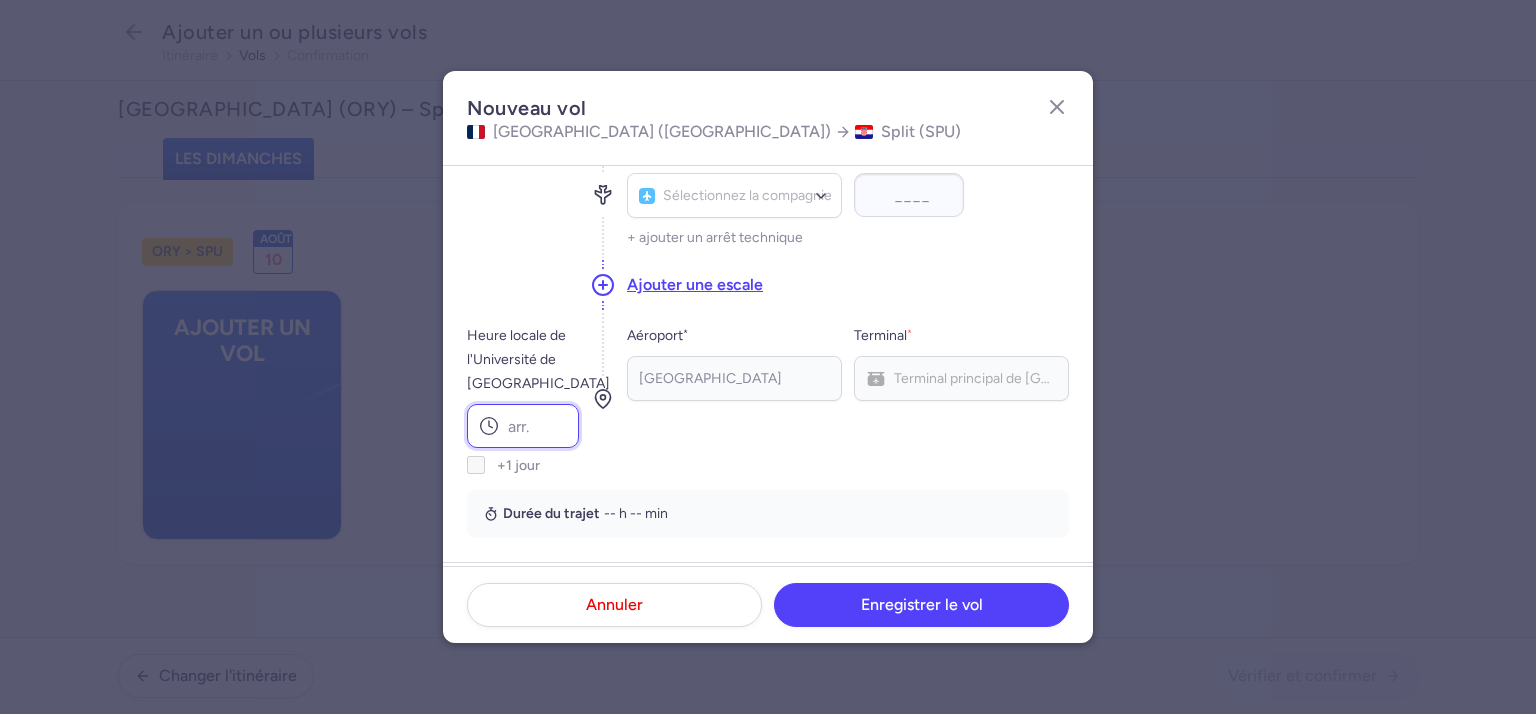 click on "Heure locale de l'Université de [GEOGRAPHIC_DATA]" at bounding box center [523, 426] 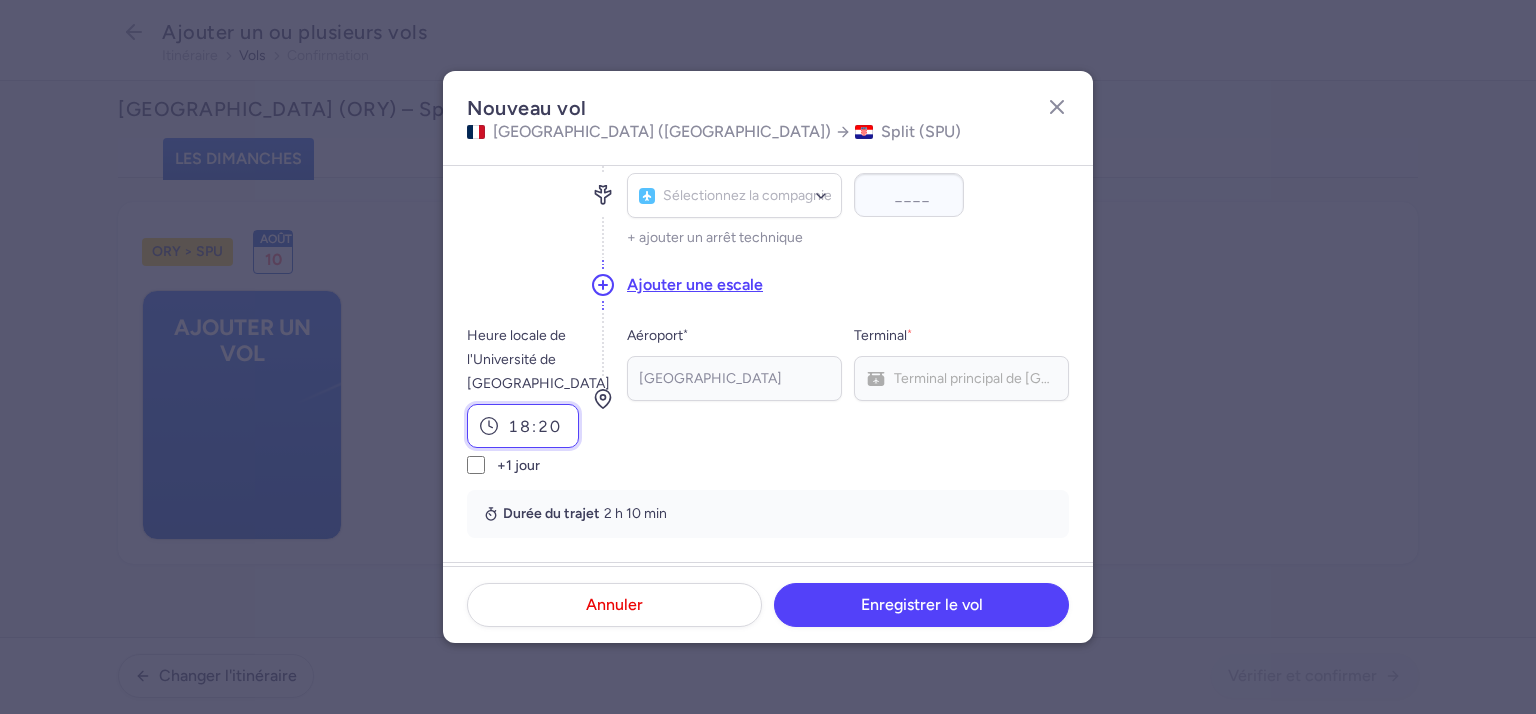 scroll, scrollTop: 0, scrollLeft: 0, axis: both 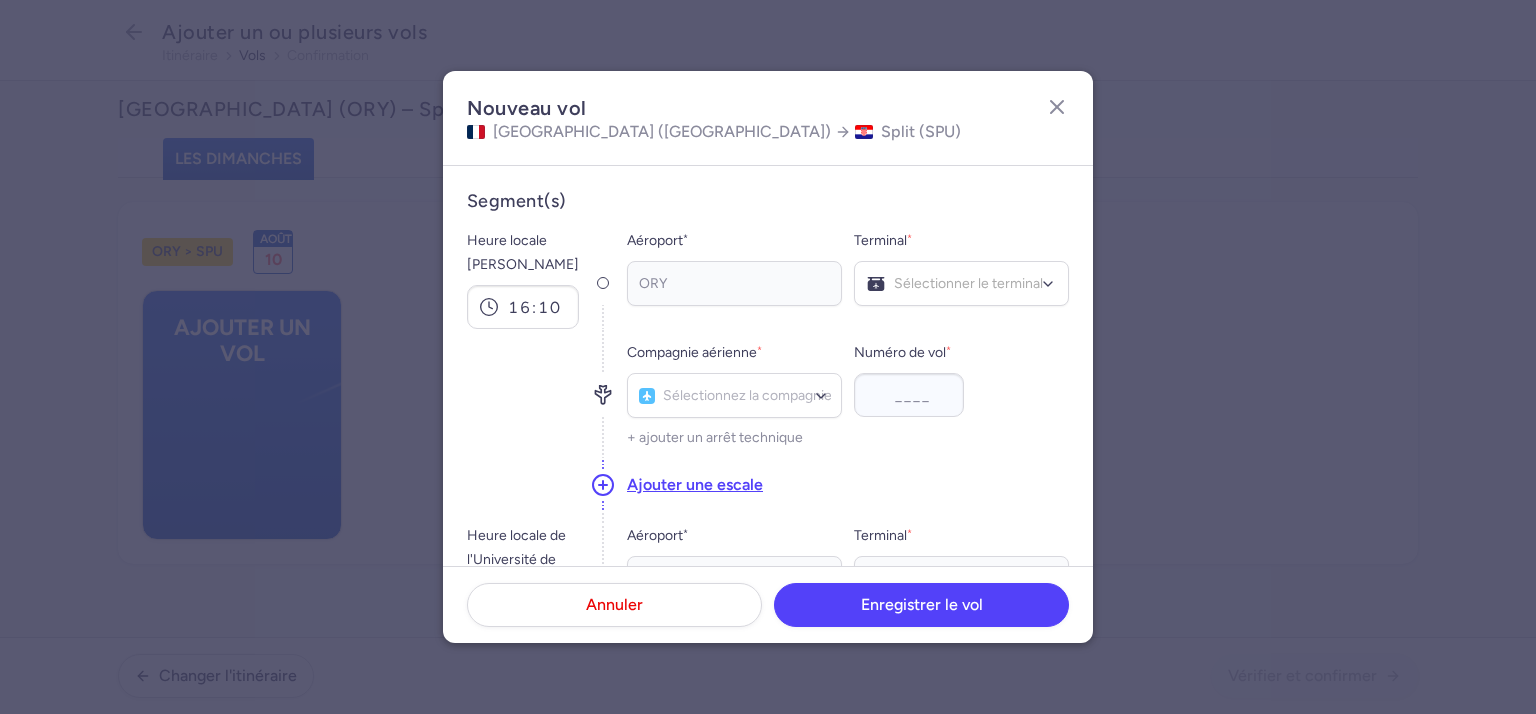 type on "18:20" 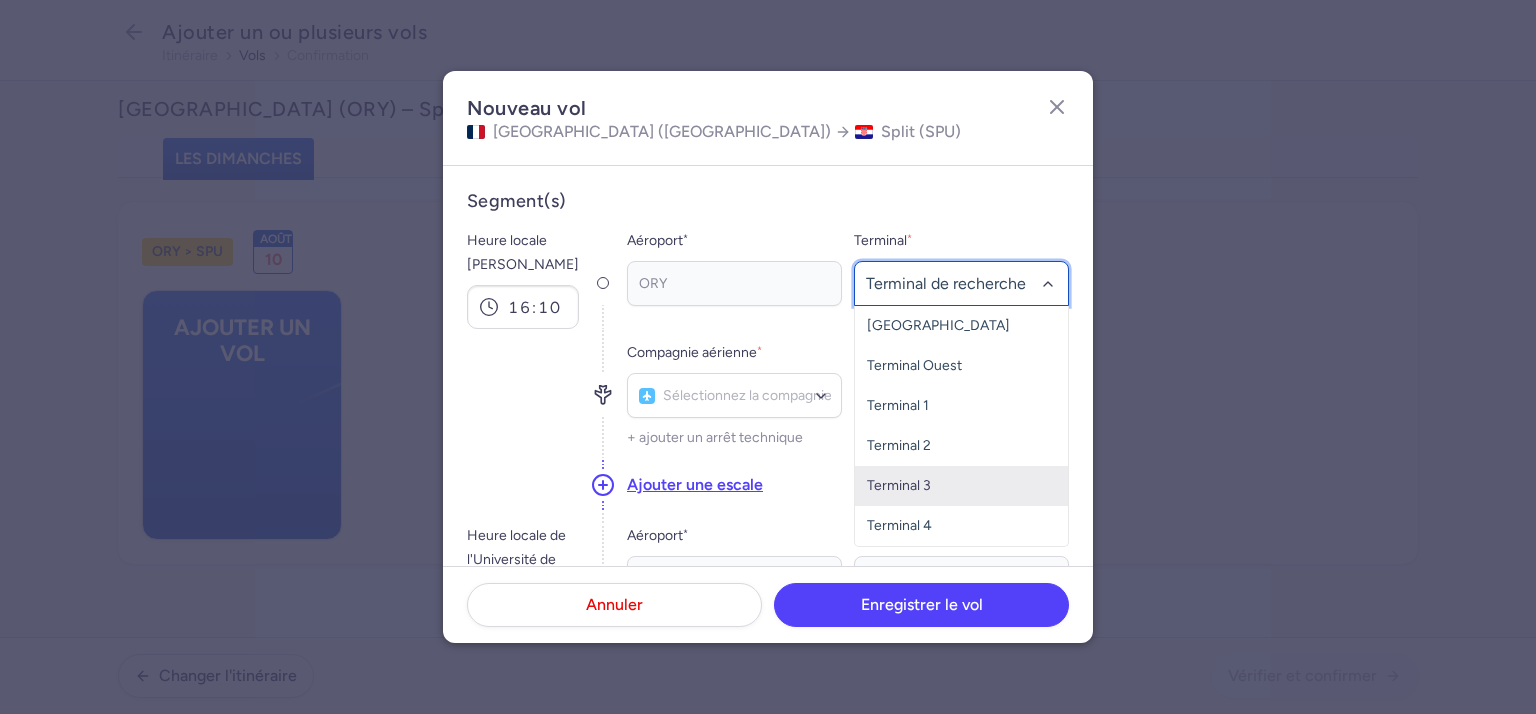click on "Terminal 3" at bounding box center (899, 485) 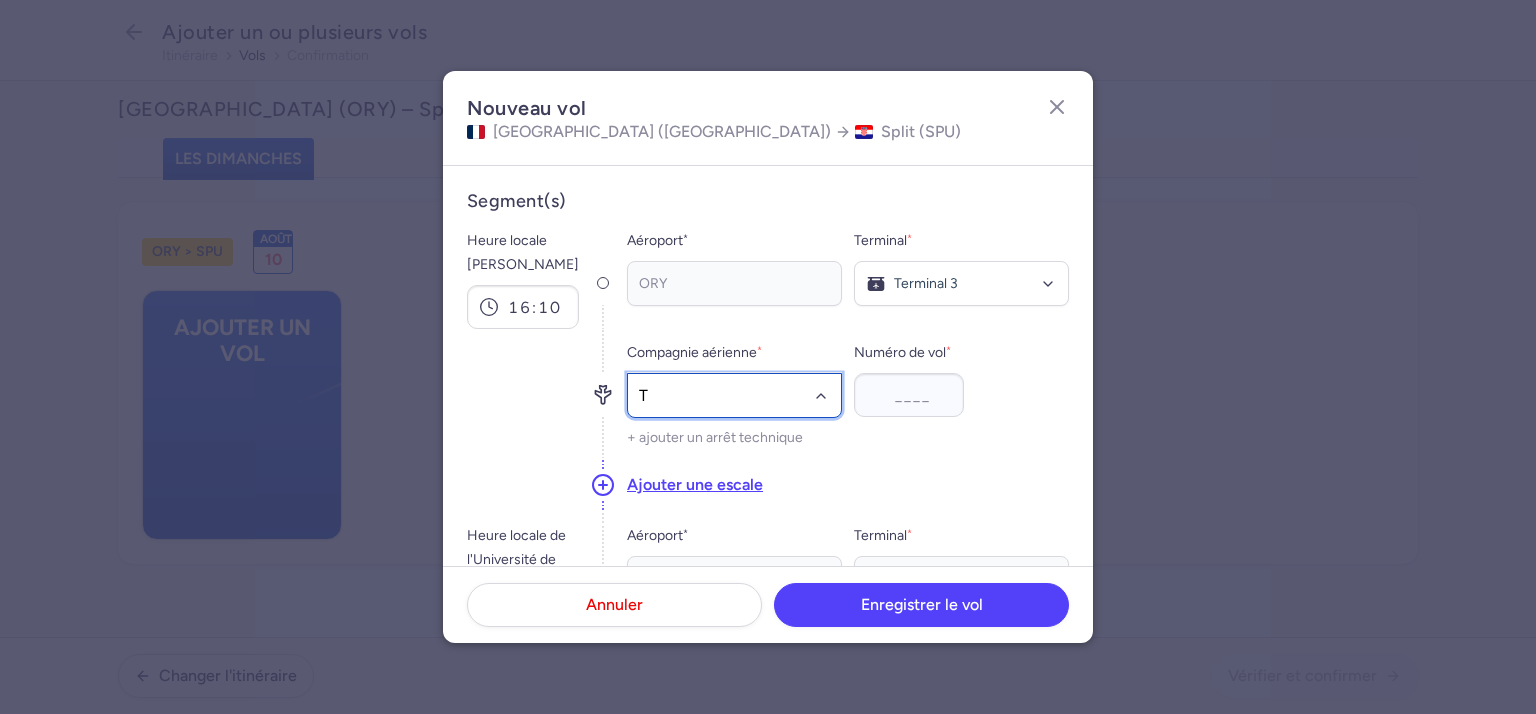 type on "TO" 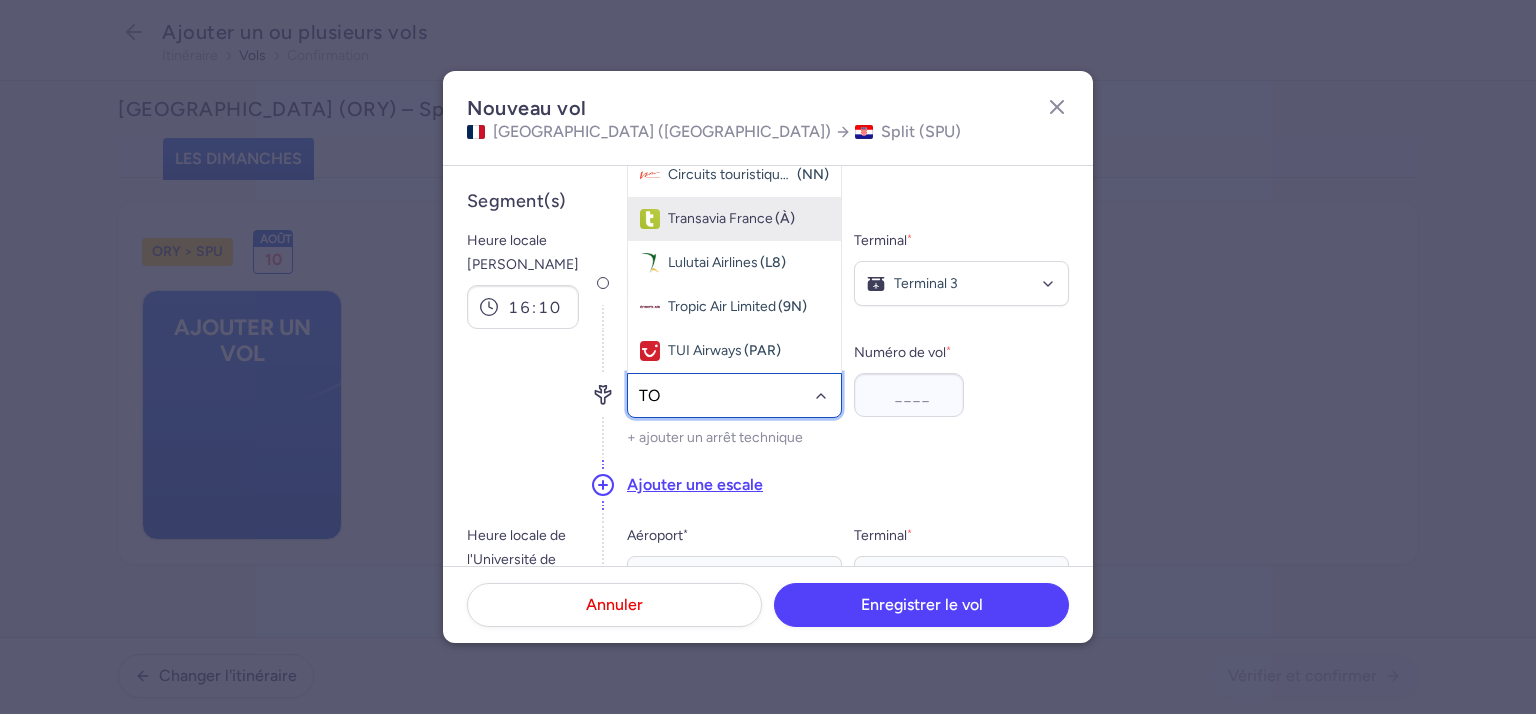 click on "Transavia France" at bounding box center [720, 218] 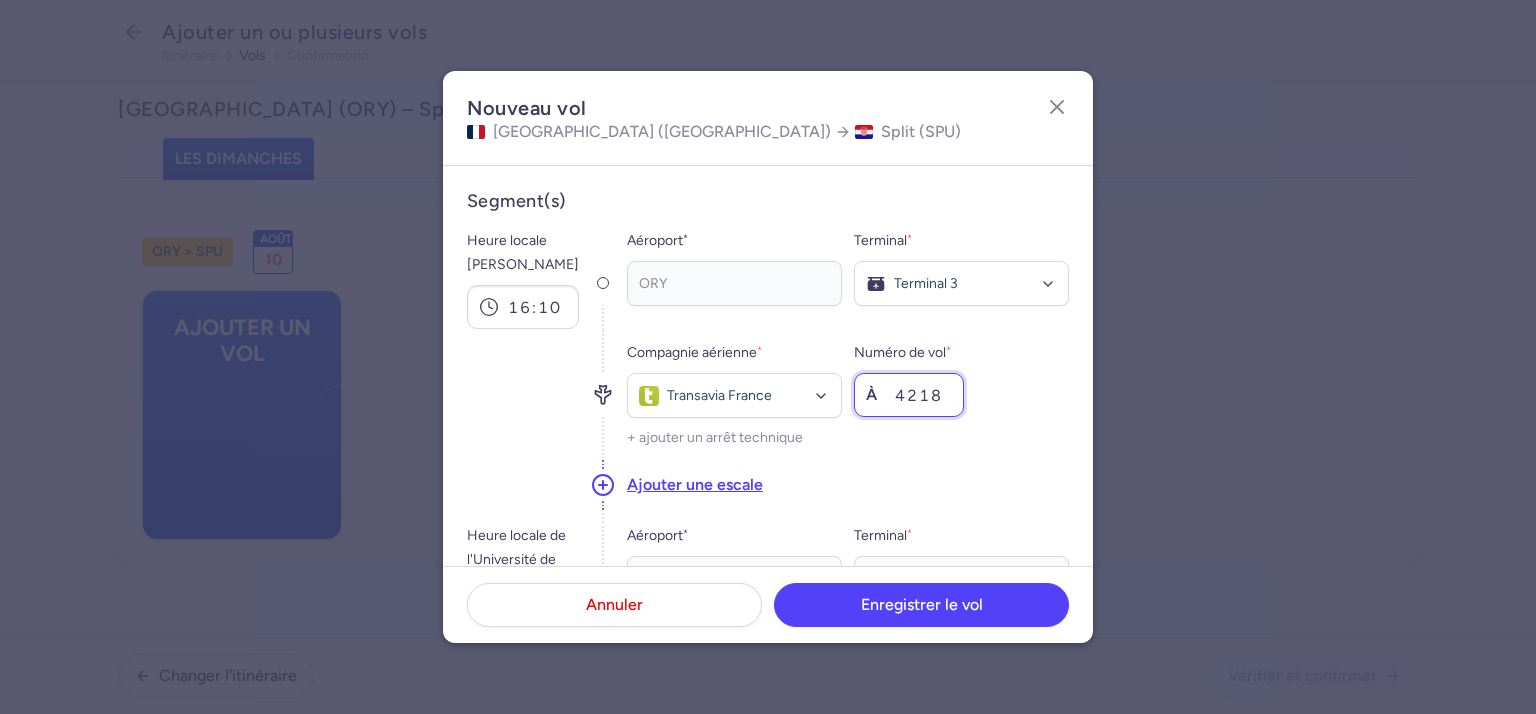 type on "4218" 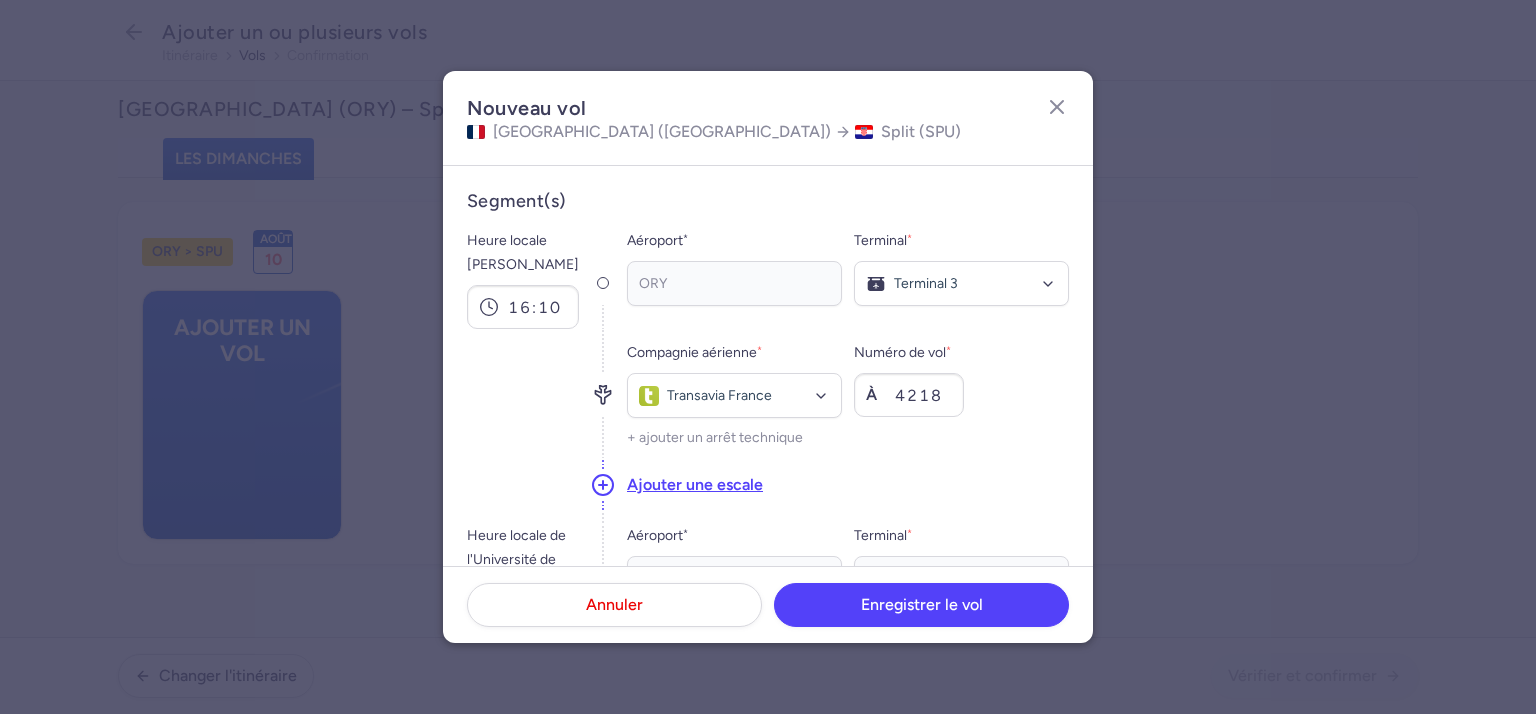 click on "Nouveau vol [GEOGRAPHIC_DATA] (ORY) Split (SPU) Segment(s) Heure locale [PERSON_NAME] 16:10 Aéroport  * ORY Aucun élément trouvé. Veuillez modifier votre requête de recherche. Tapez un code IATA, une ville, un nom d'aéroport... Terminal  *   [GEOGRAPHIC_DATA] 1 Terminal 2 Terminal 3 Terminal 4 Aucun élément trouvé. Veuillez modifier votre requête de recherche. La liste est vide. Compagnie aérienne  * Transavia France Aucun élément trouvé. Veuillez modifier votre requête de recherche. Tapez le code IATA de la compagnie aérienne, le nom... Numéro de vol  * À 4218 + ajouter un arrêt technique Ajouter une escale Heure locale de l'Université de Singapour 18:20 +1 jour Aéroport  * [GEOGRAPHIC_DATA] élément trouvé. Veuillez modifier votre requête de recherche. Tapez un code IATA, une ville, un nom d'aéroport... Terminal  *   Terminal principal de [GEOGRAPHIC_DATA] Aucun élément trouvé. Veuillez modifier votre requête de recherche. La liste est vide. * *" at bounding box center [768, 356] 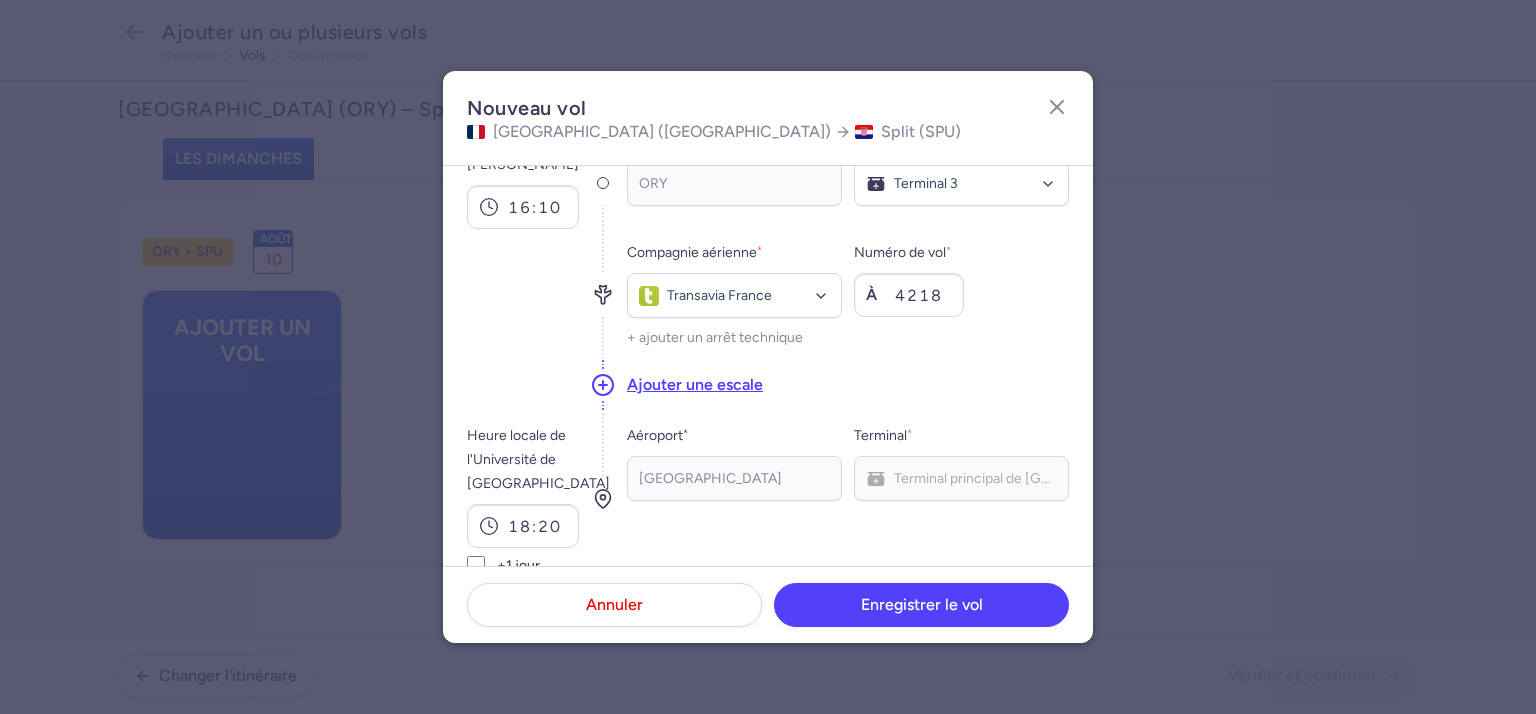 scroll, scrollTop: 200, scrollLeft: 0, axis: vertical 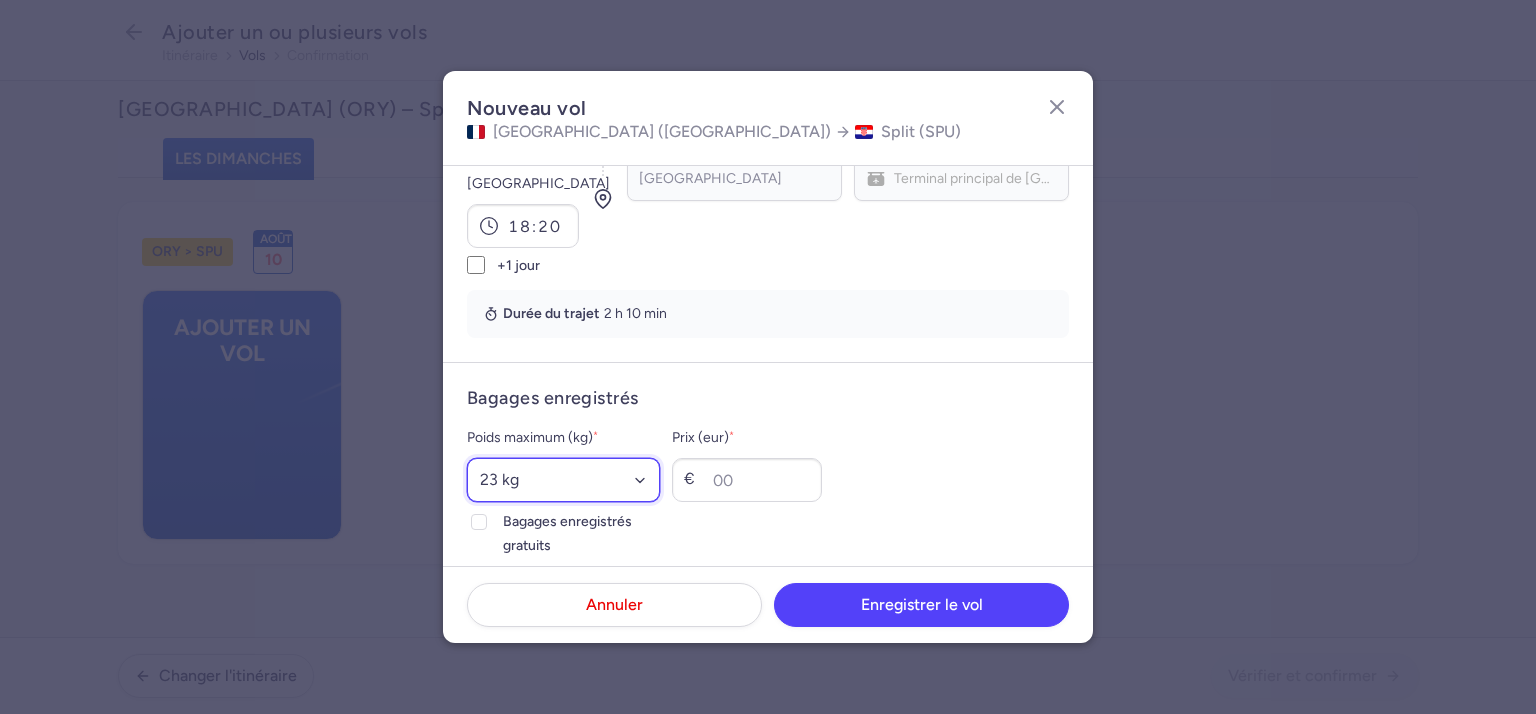 click on "Sélectionnez une option 15 kg 16 kg 17 kg 18 kg 19 kg 20 kg 21 kg 22 kg 23 kg 24 kg 25 kg 26 kg 27 kg 28 kg 29 kg 30 kg 31 kg 32 kg 33 kg 34 kg 35 kg" at bounding box center [563, 480] 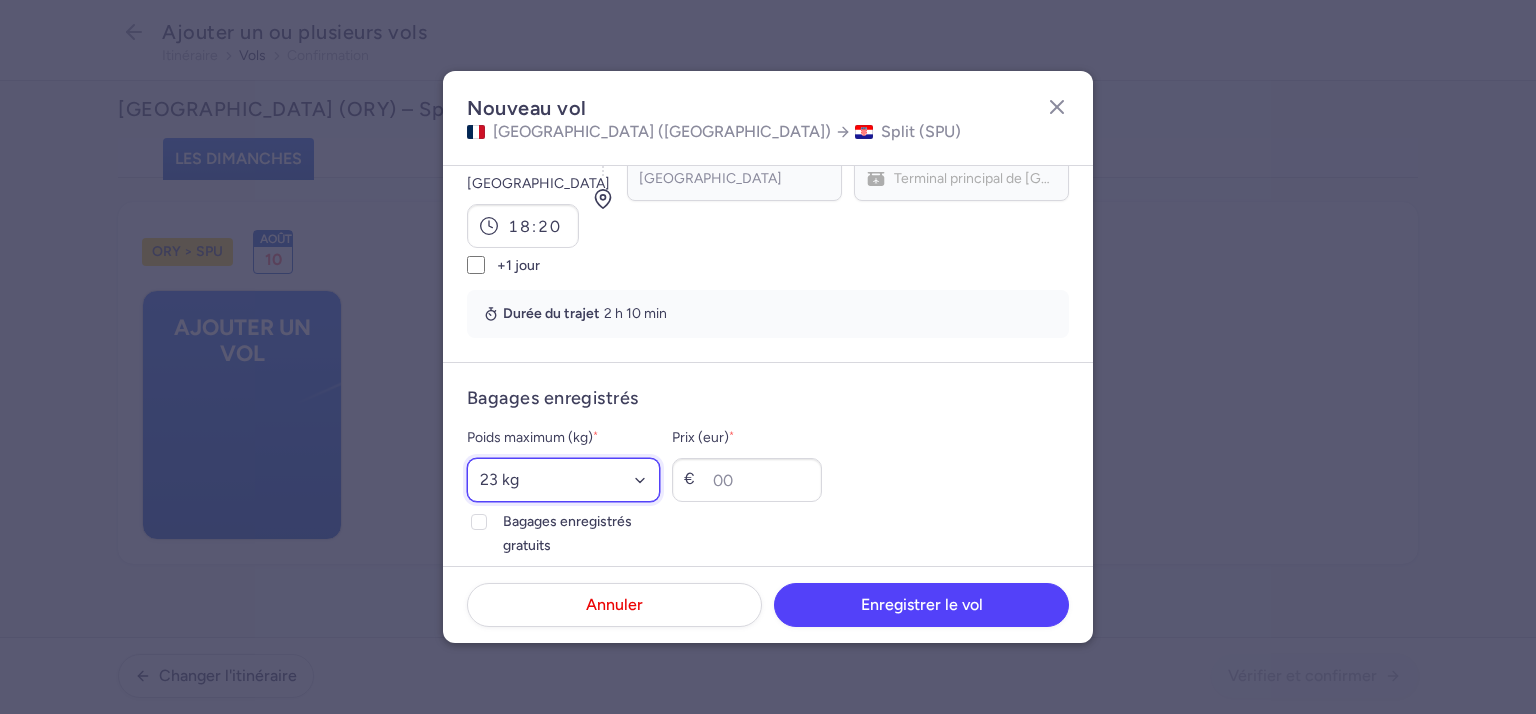 select on "20" 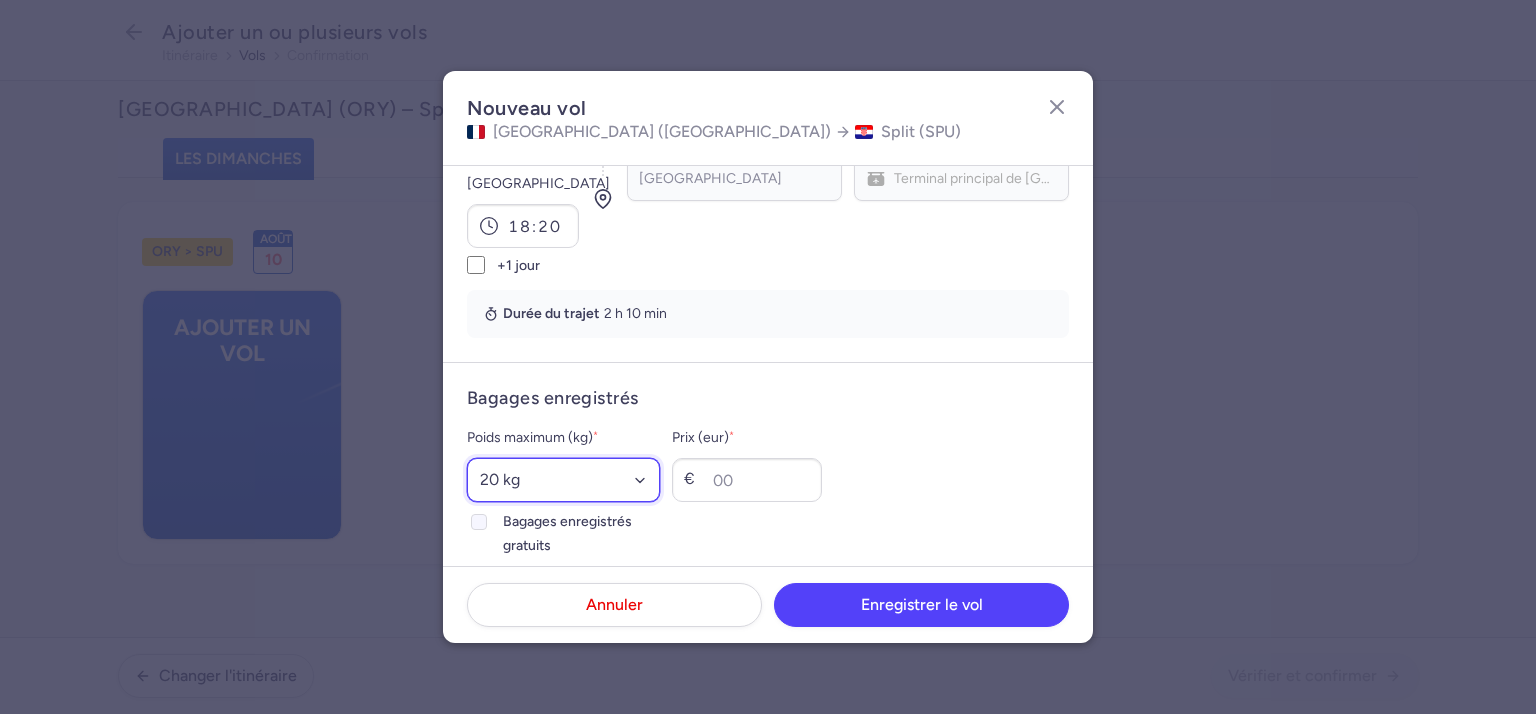 scroll, scrollTop: 500, scrollLeft: 0, axis: vertical 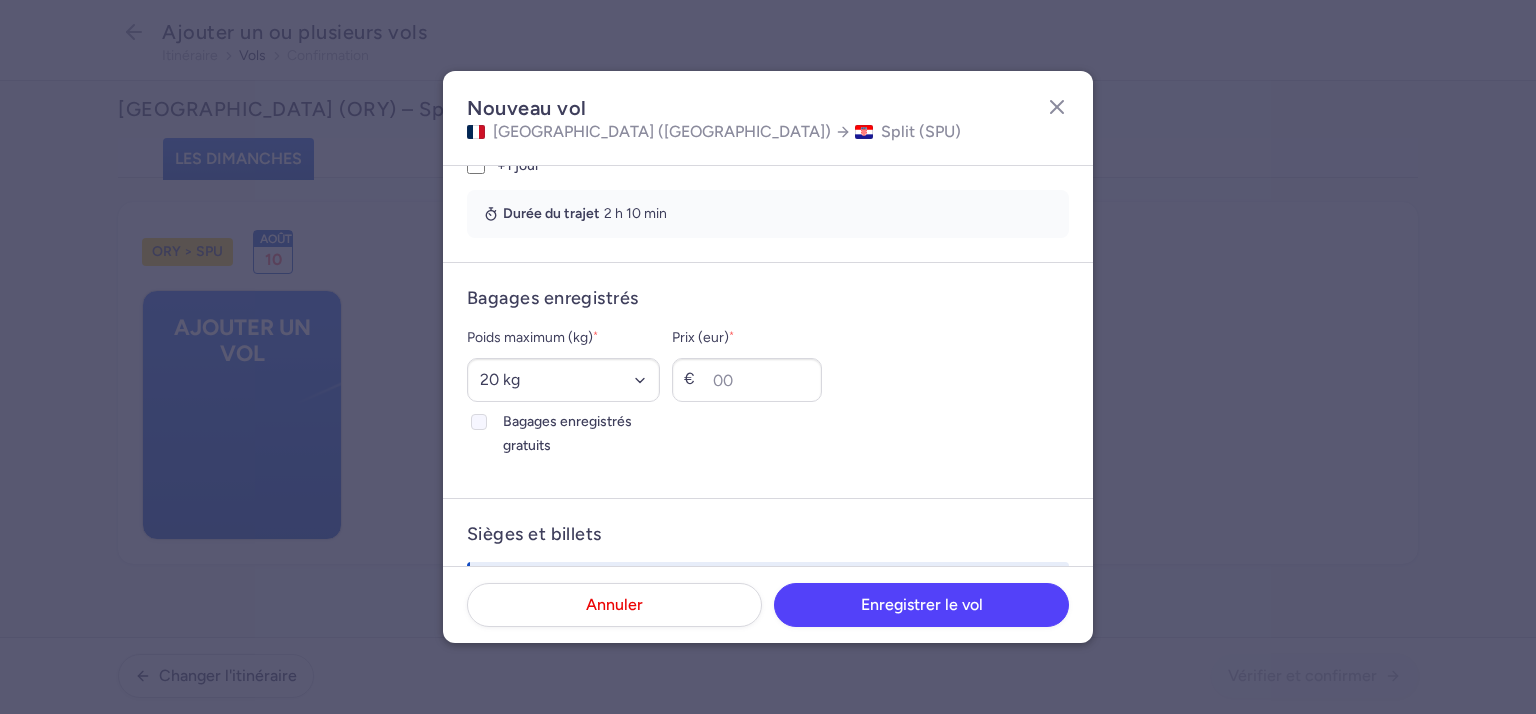 click 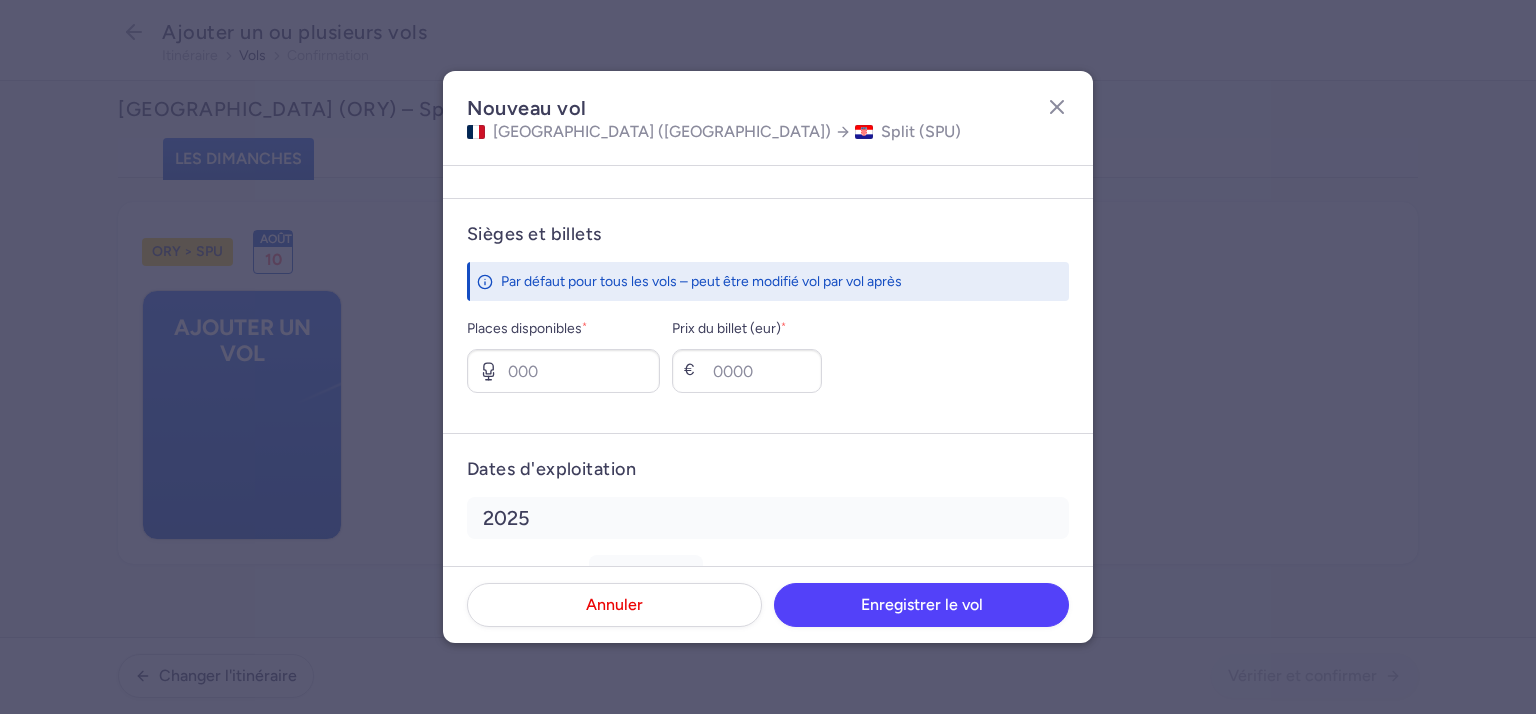scroll, scrollTop: 600, scrollLeft: 0, axis: vertical 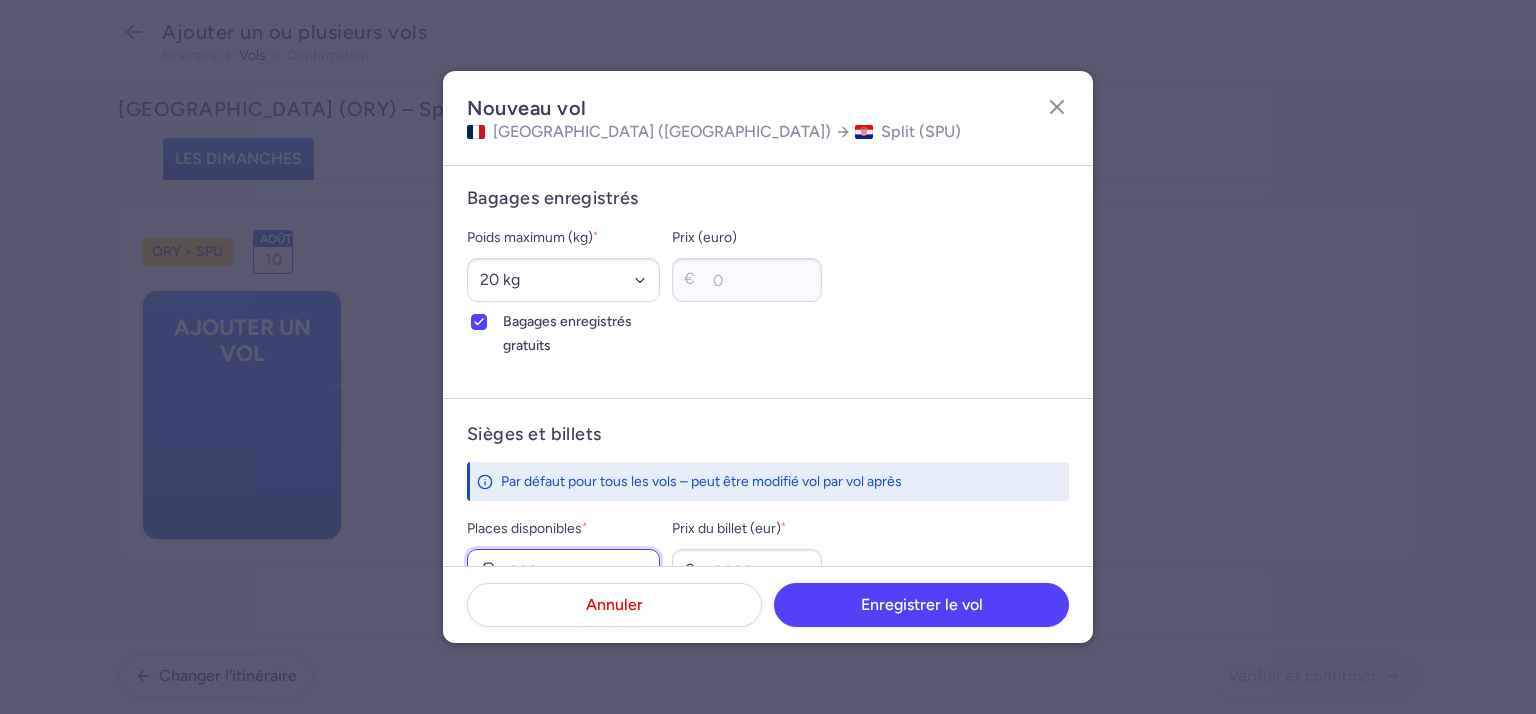 click on "Places disponibles  *" at bounding box center [563, 571] 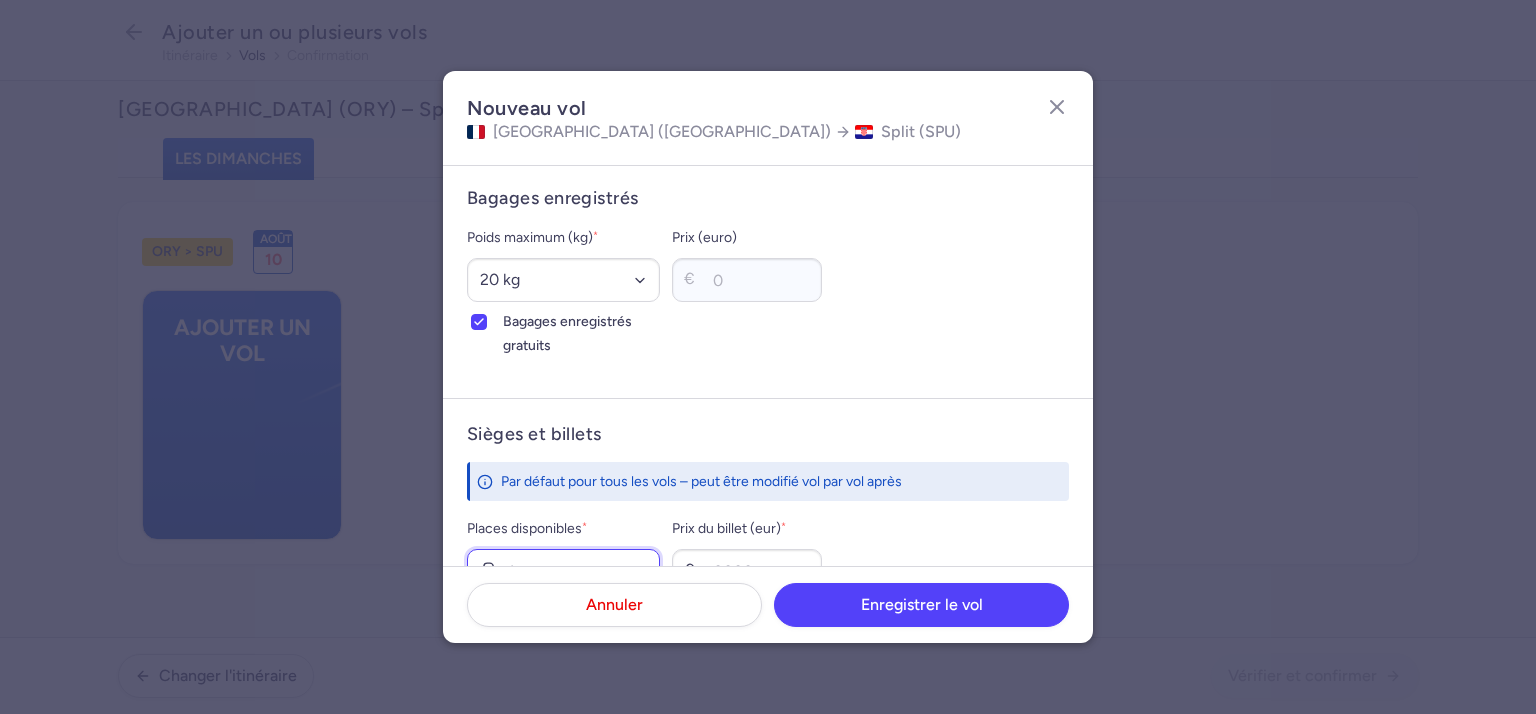 type on "1" 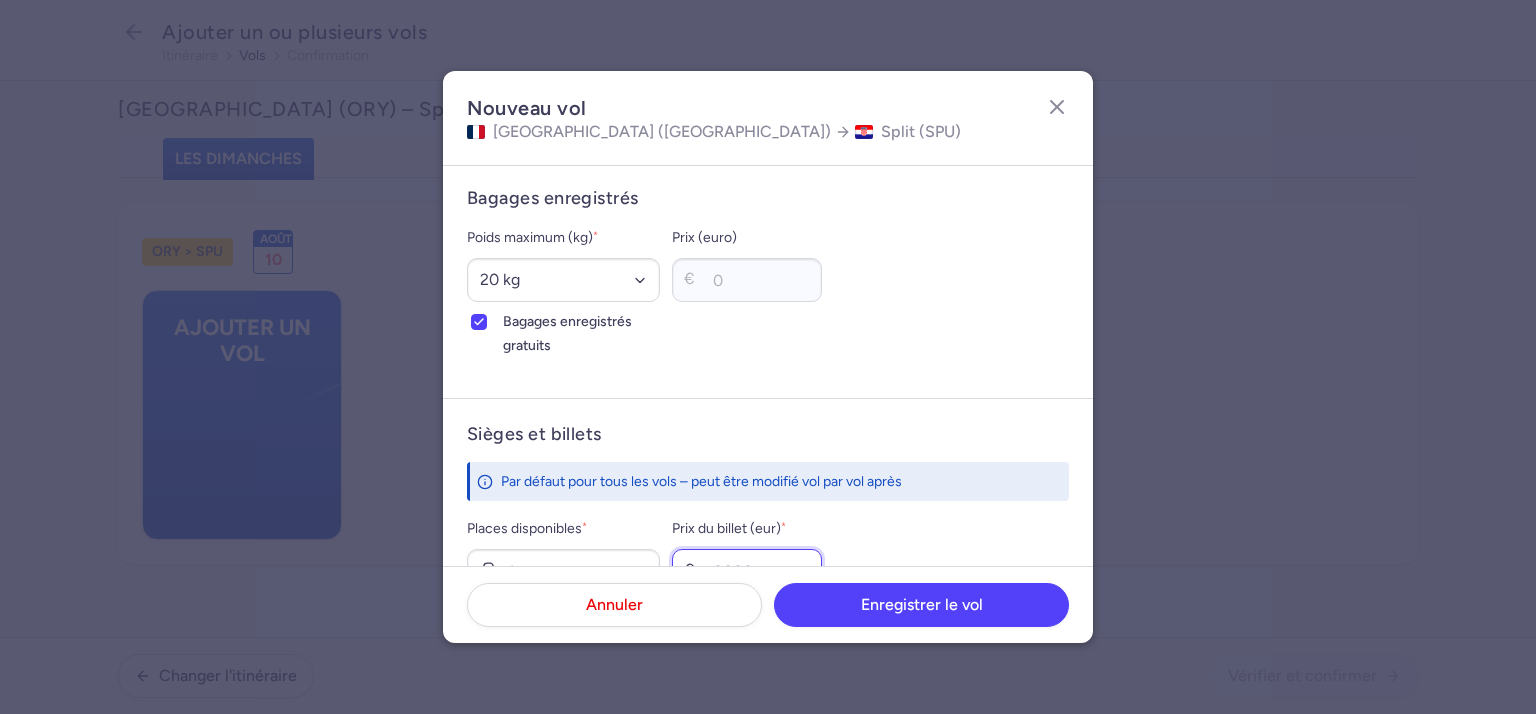click on "Prix du billet (eur)  *" at bounding box center (747, 571) 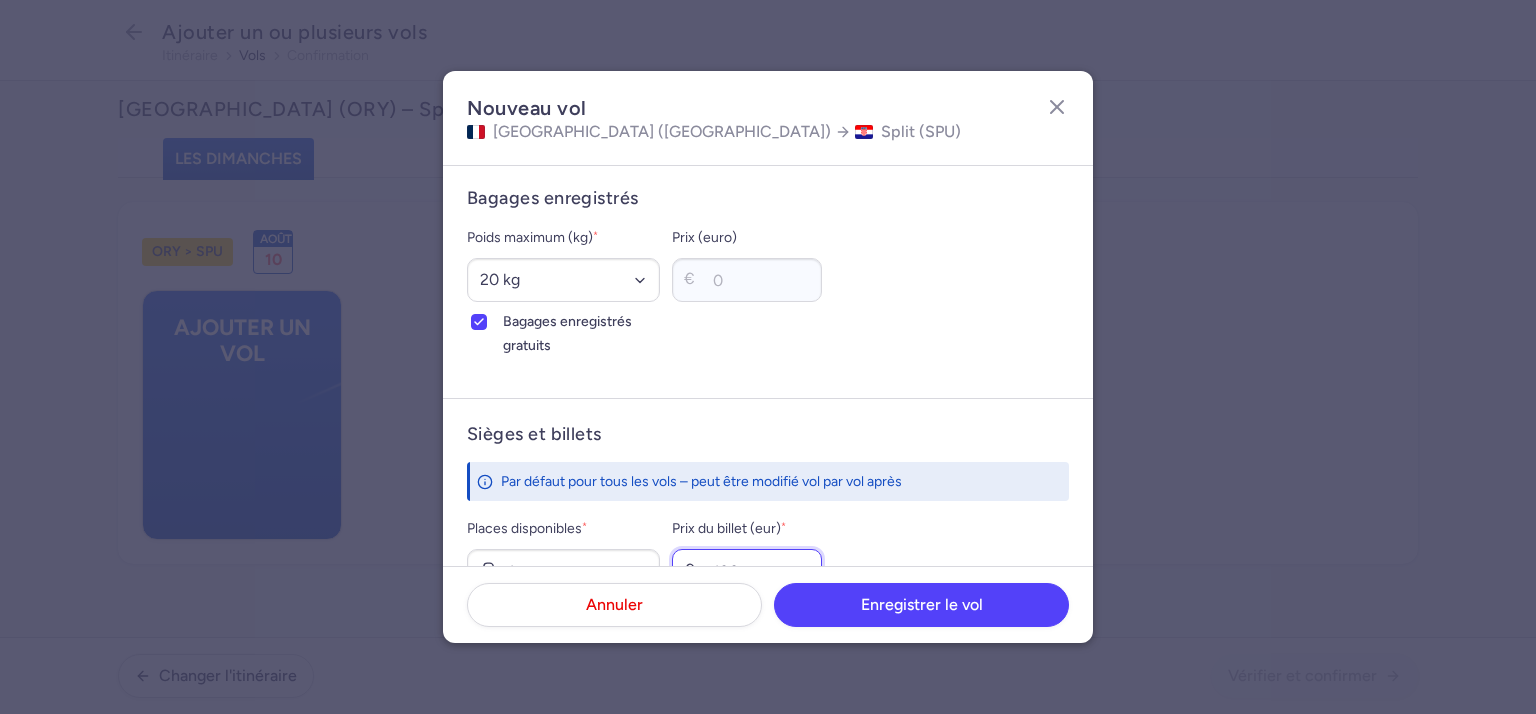 scroll, scrollTop: 700, scrollLeft: 0, axis: vertical 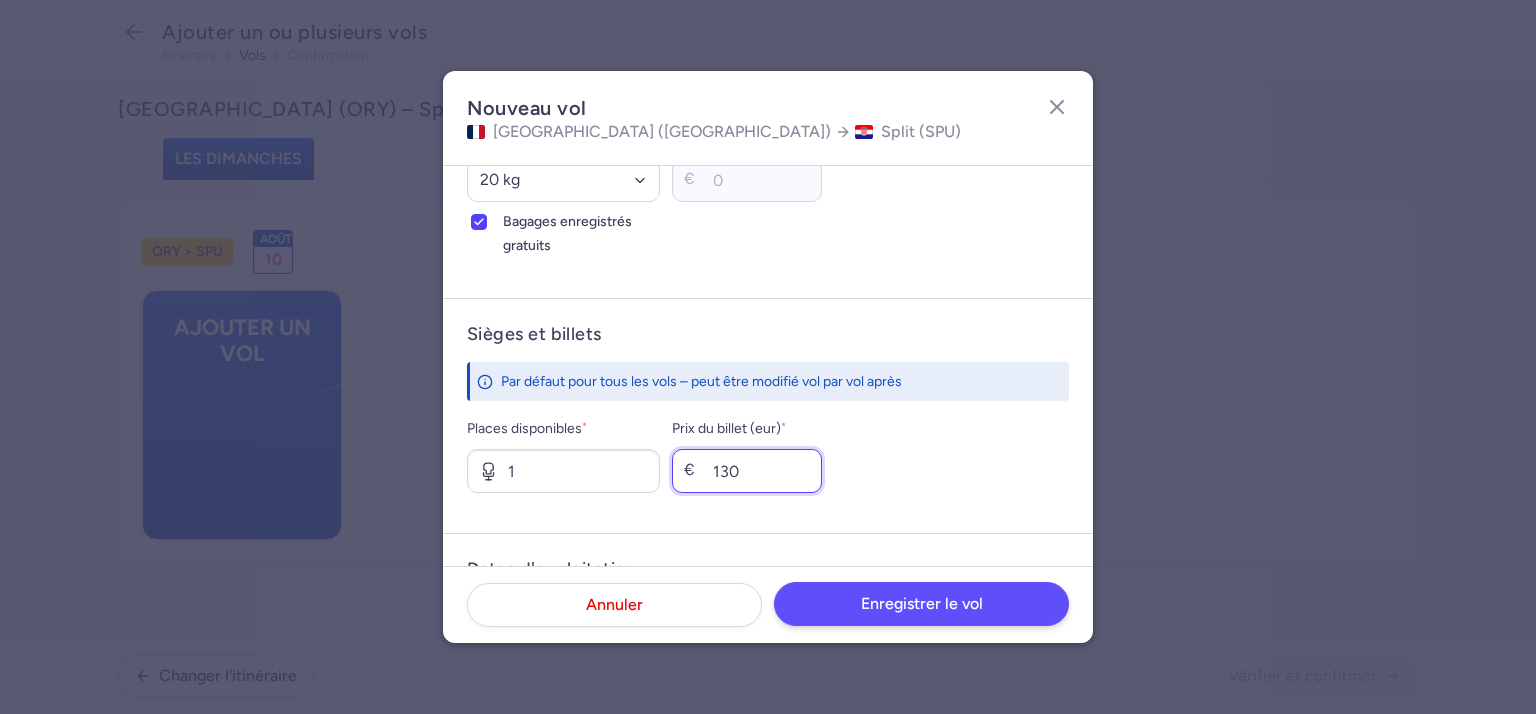 type on "130" 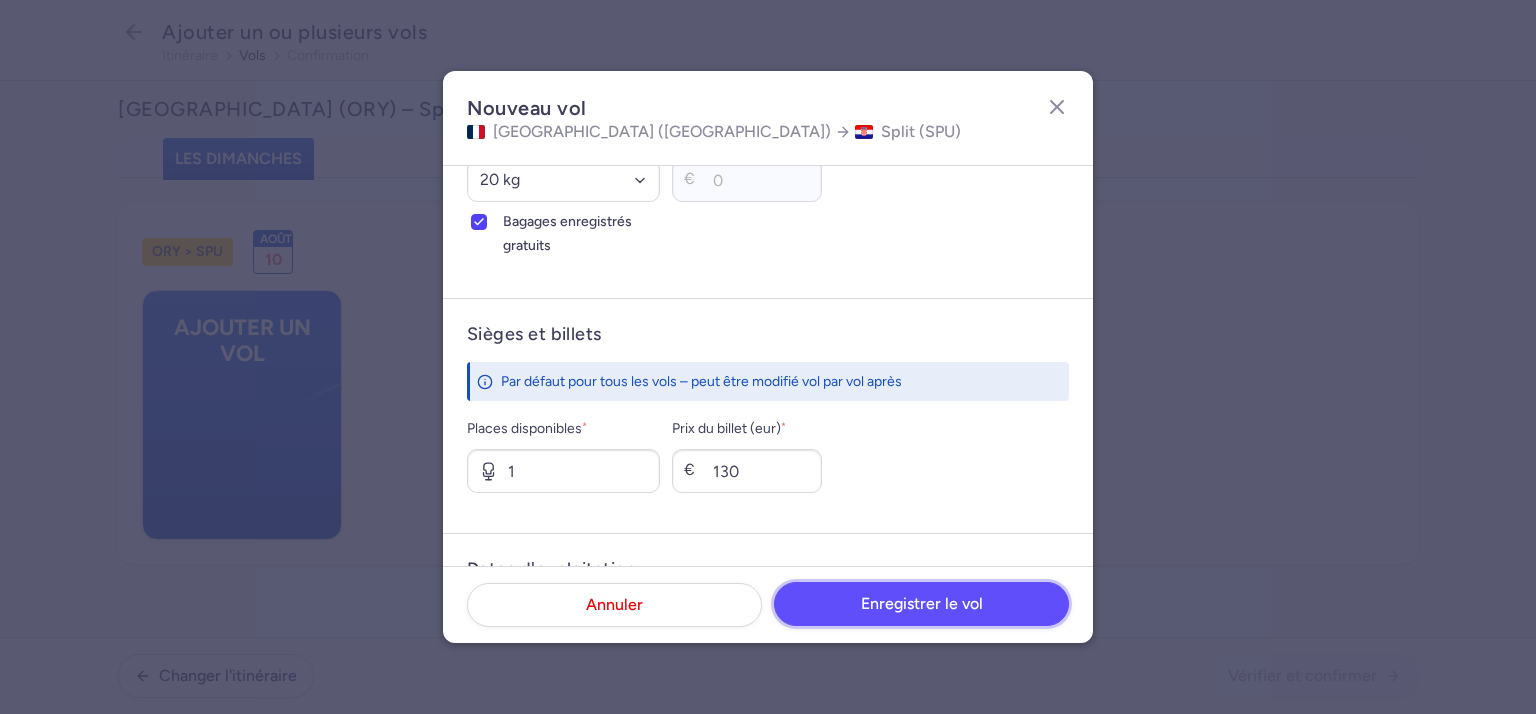 click on "Enregistrer le vol" at bounding box center (922, 603) 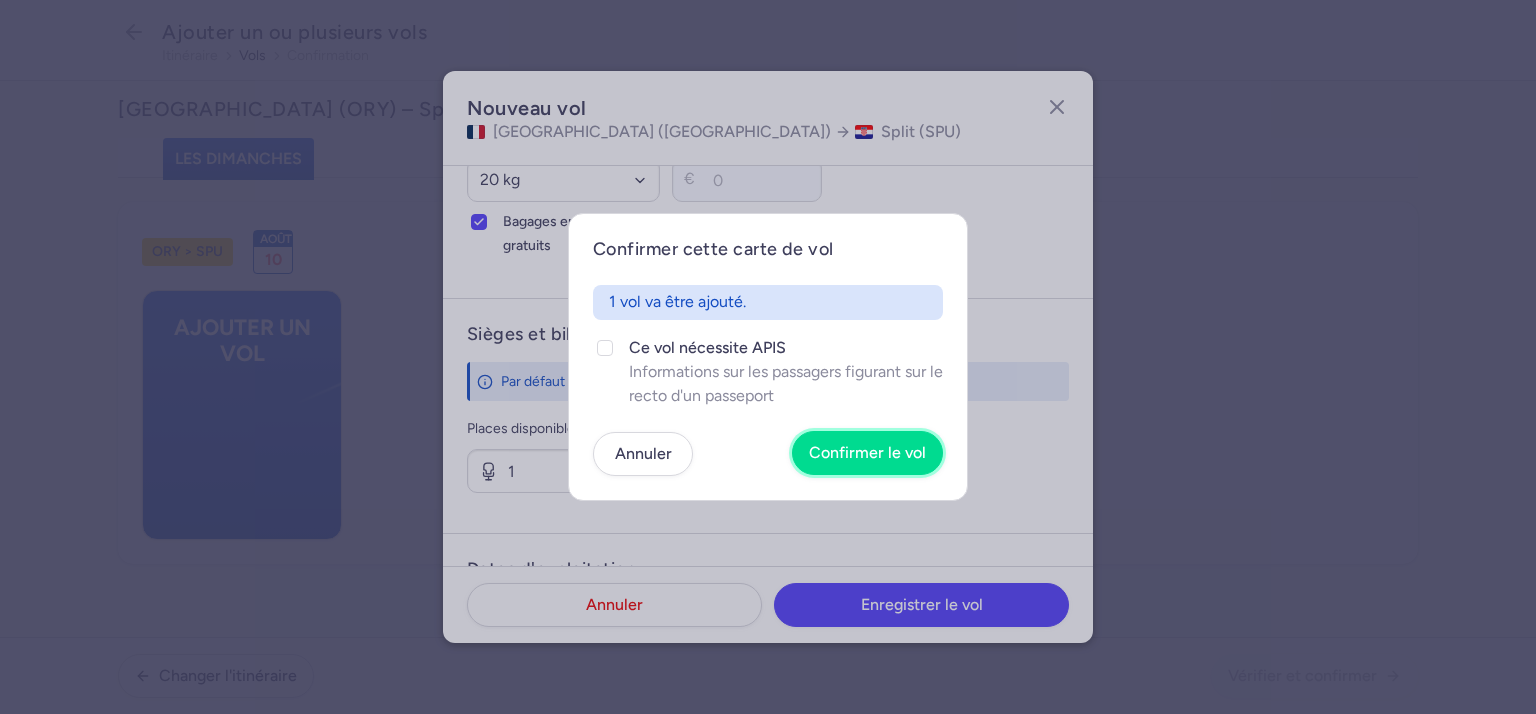 click on "Confirmer le vol" at bounding box center [867, 452] 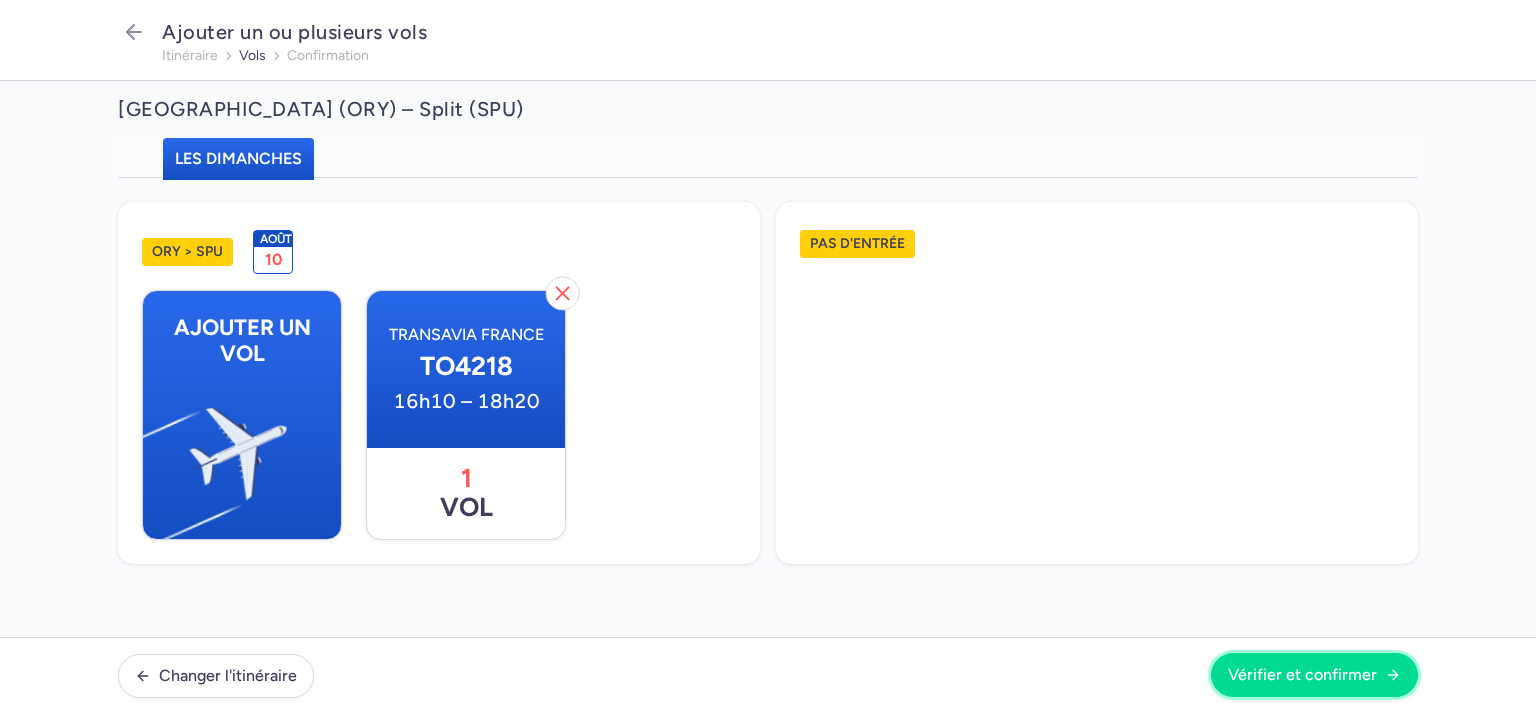 click on "Vérifier et confirmer" at bounding box center (1302, 674) 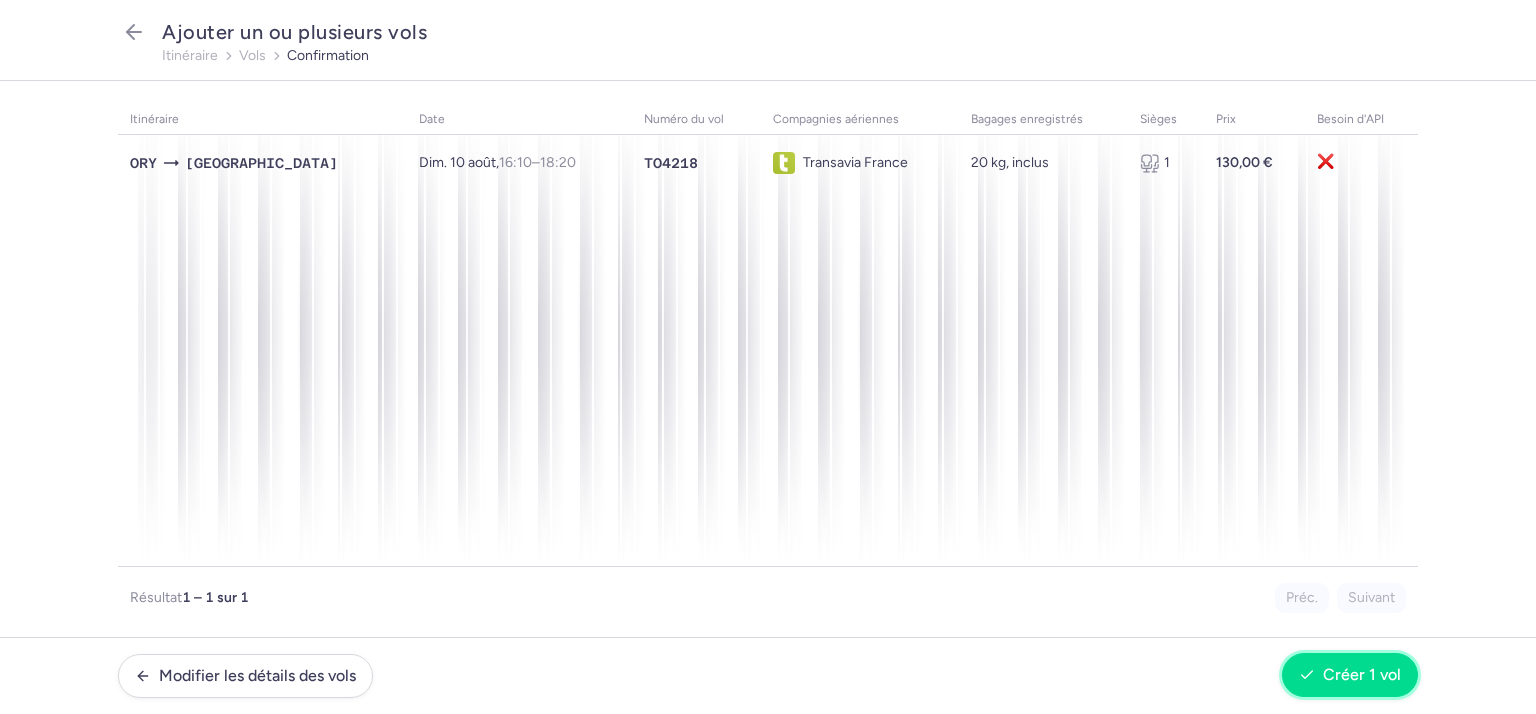 click on "Créer 1 vol" at bounding box center (1362, 674) 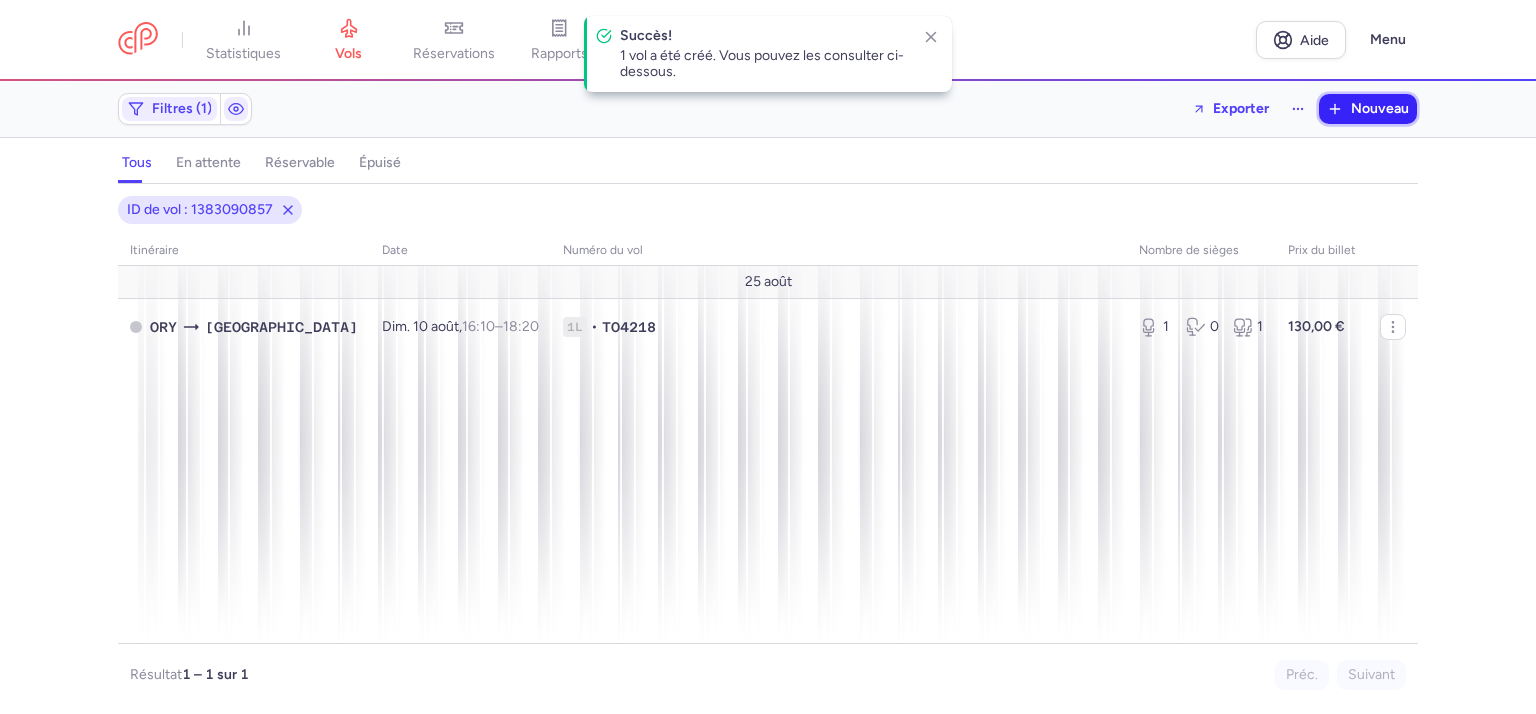 click on "Nouveau" at bounding box center (1380, 108) 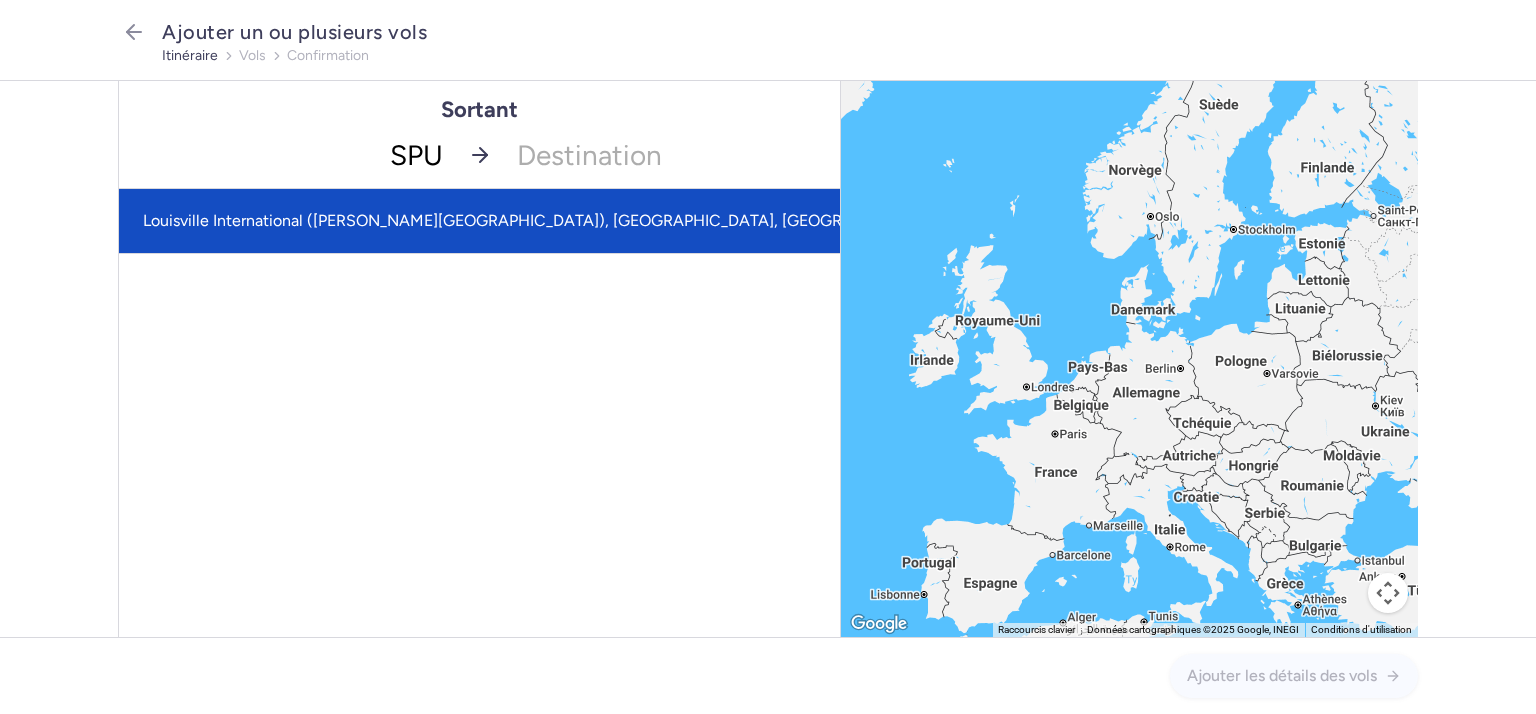 type on "SP" 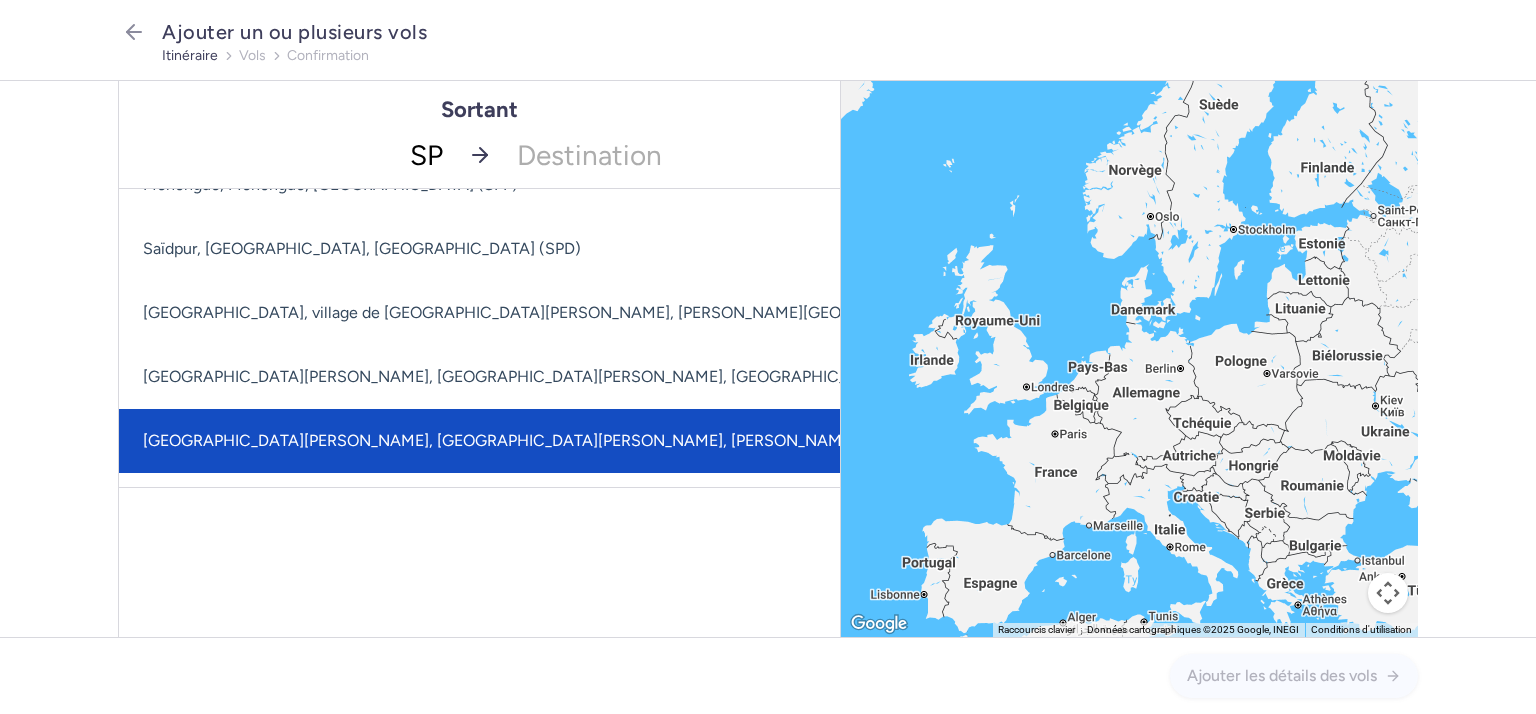 scroll, scrollTop: 300, scrollLeft: 0, axis: vertical 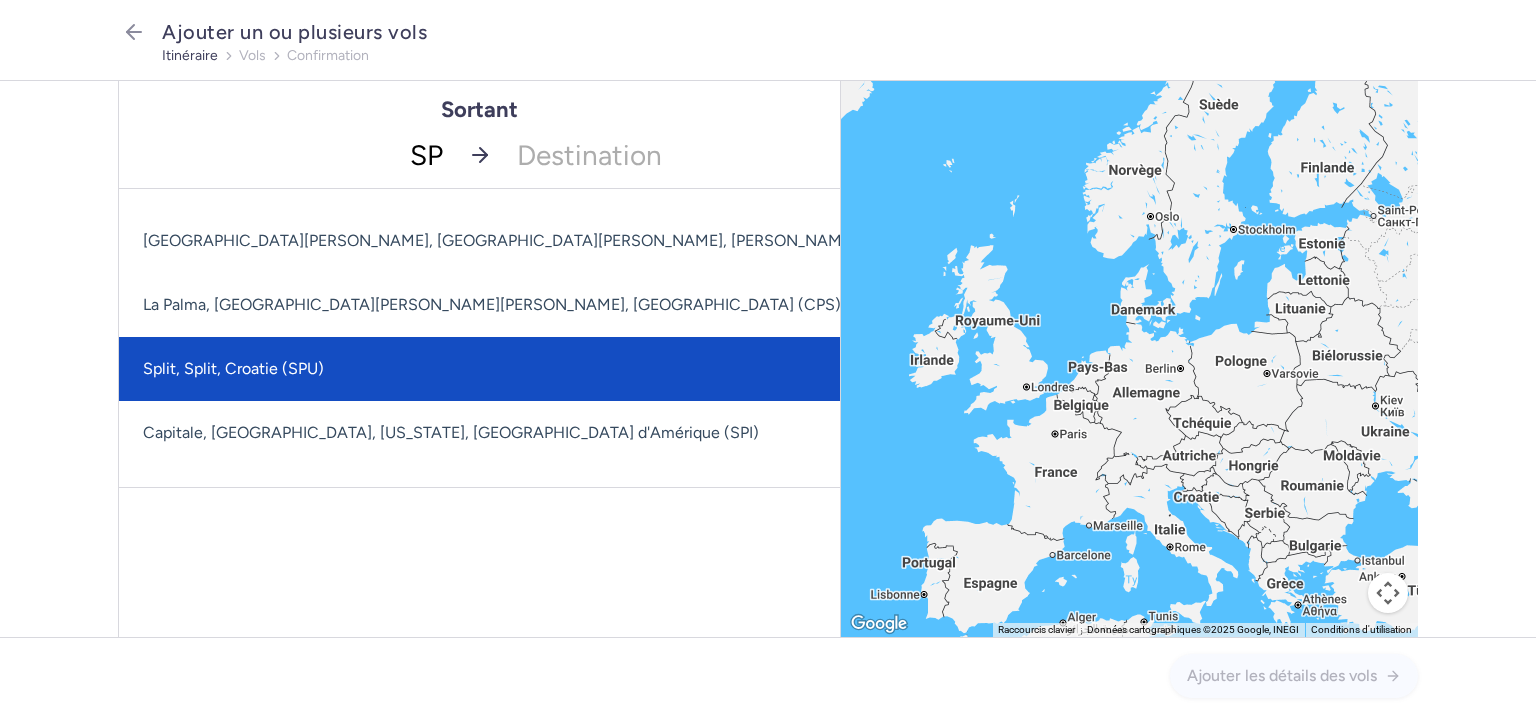 click on "Split, Split, Croatie (SPU)" at bounding box center (690, 369) 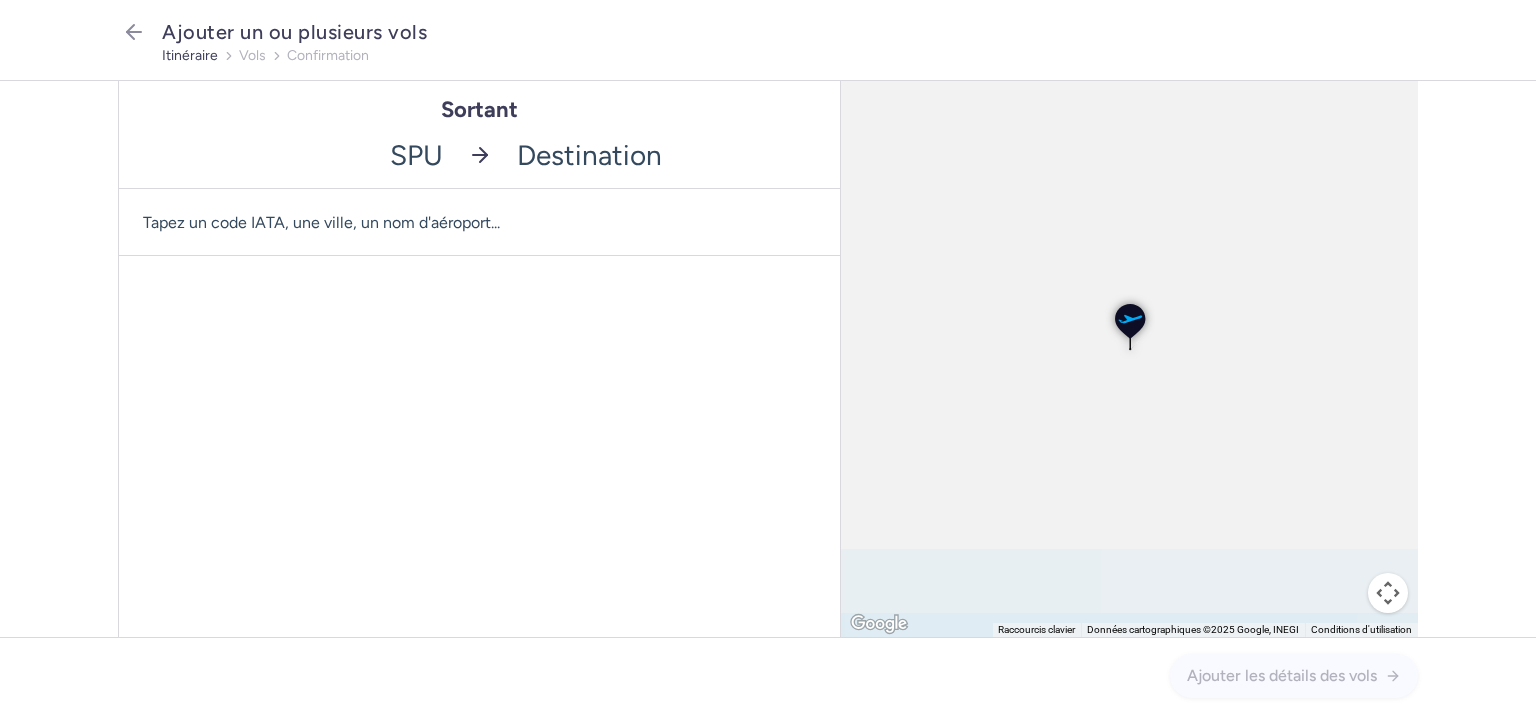 scroll, scrollTop: 0, scrollLeft: 0, axis: both 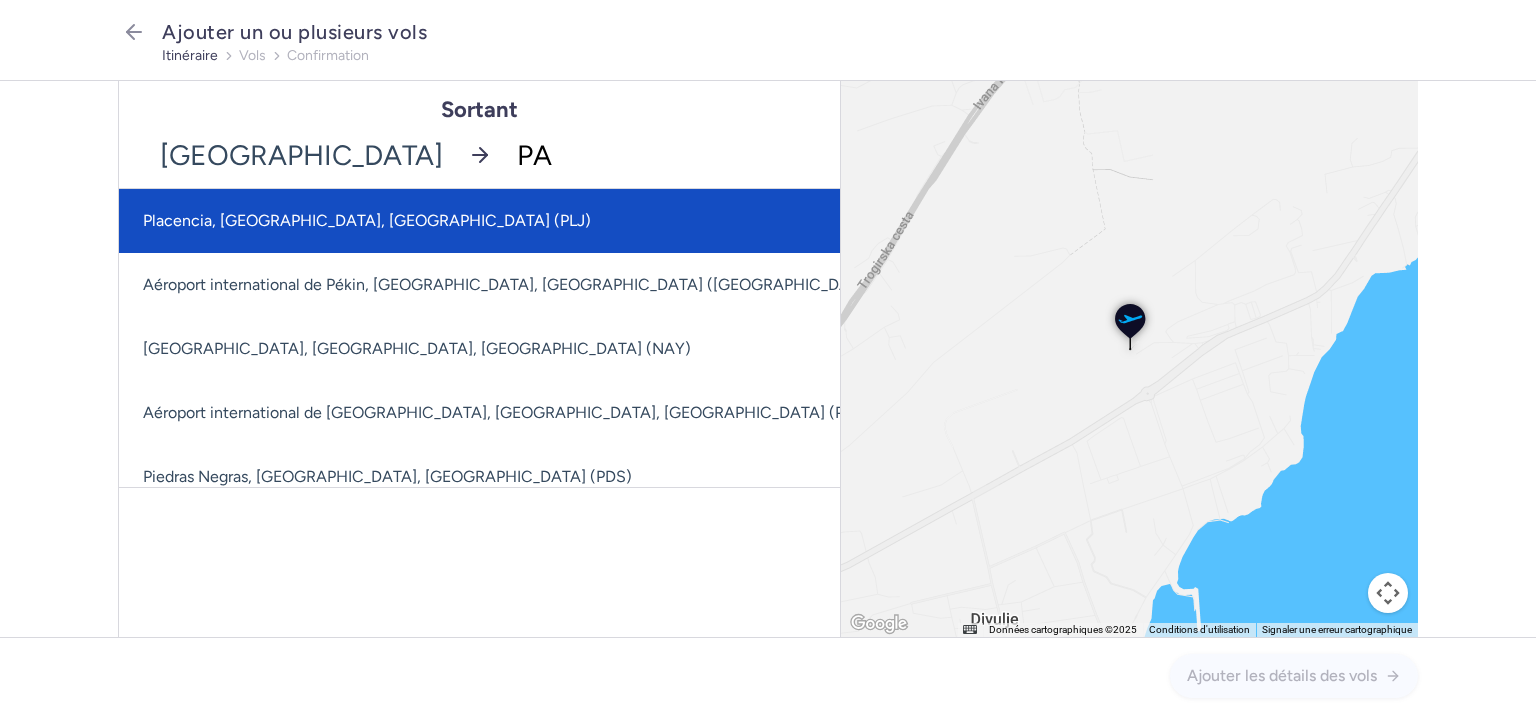 type on "P" 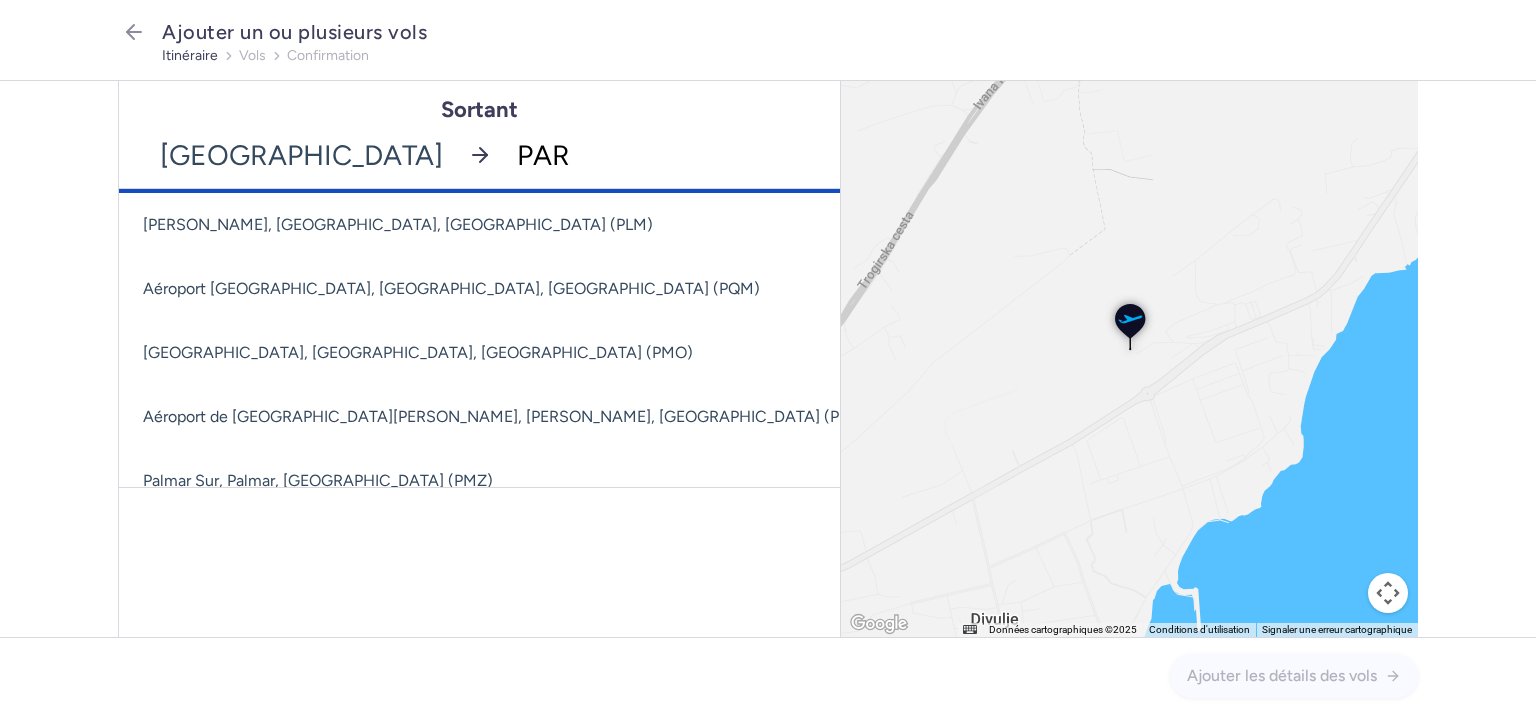 scroll, scrollTop: 2389, scrollLeft: 0, axis: vertical 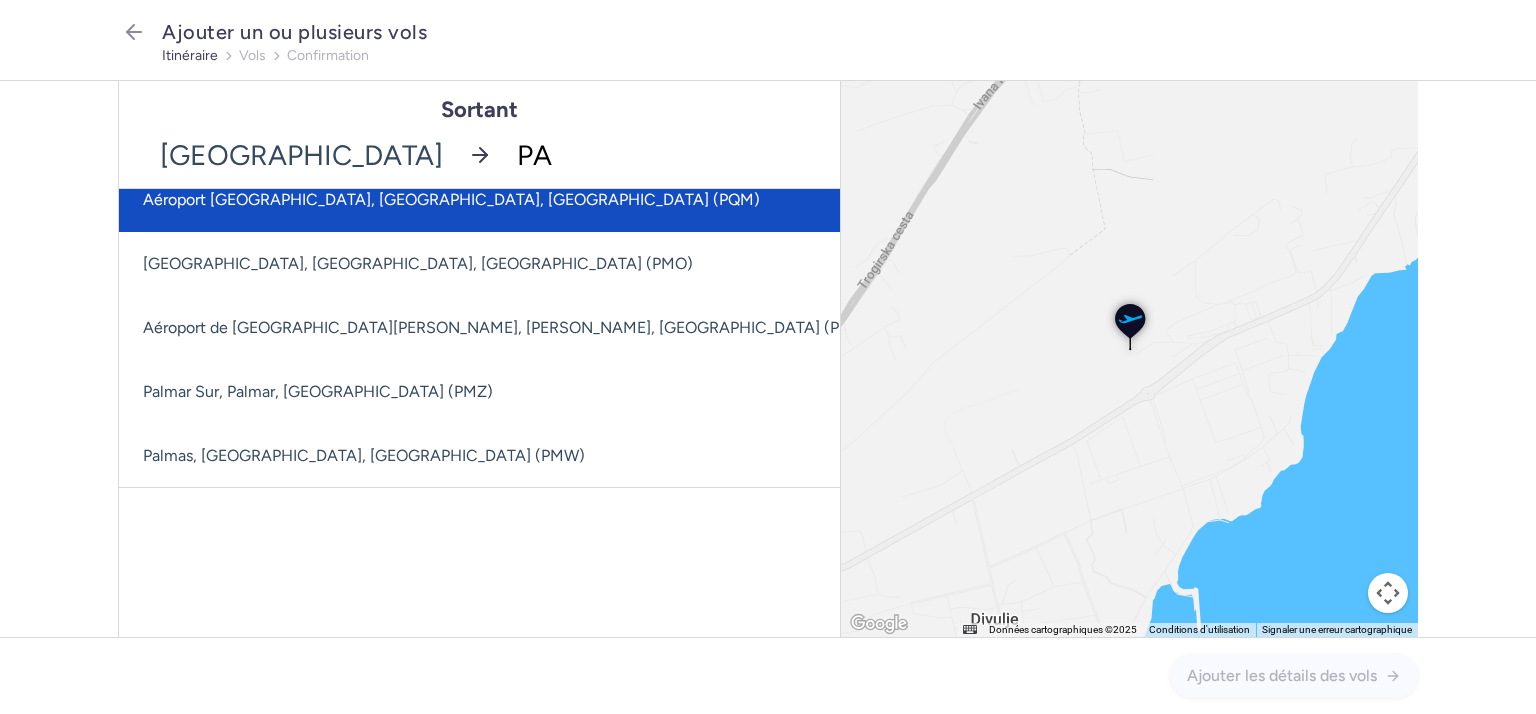 type on "P" 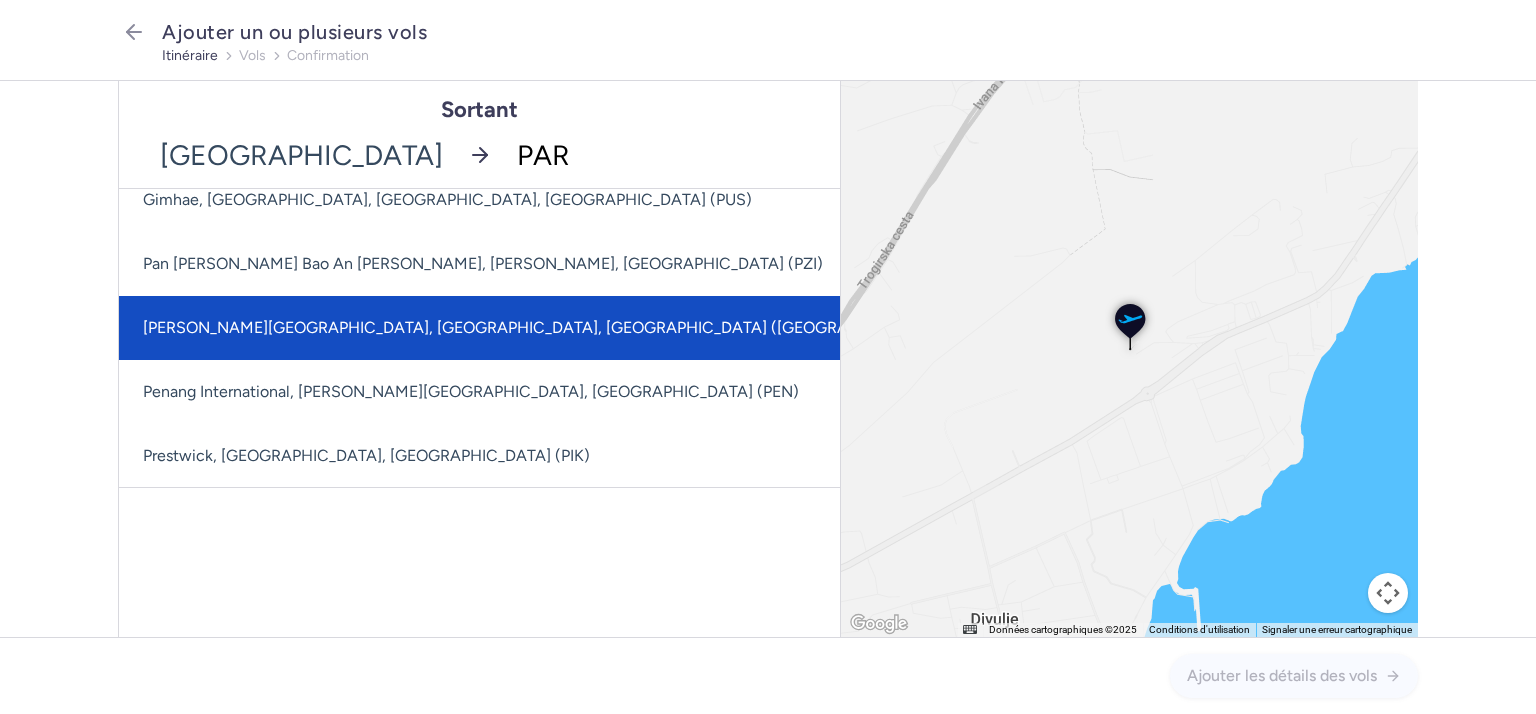scroll, scrollTop: 589, scrollLeft: 0, axis: vertical 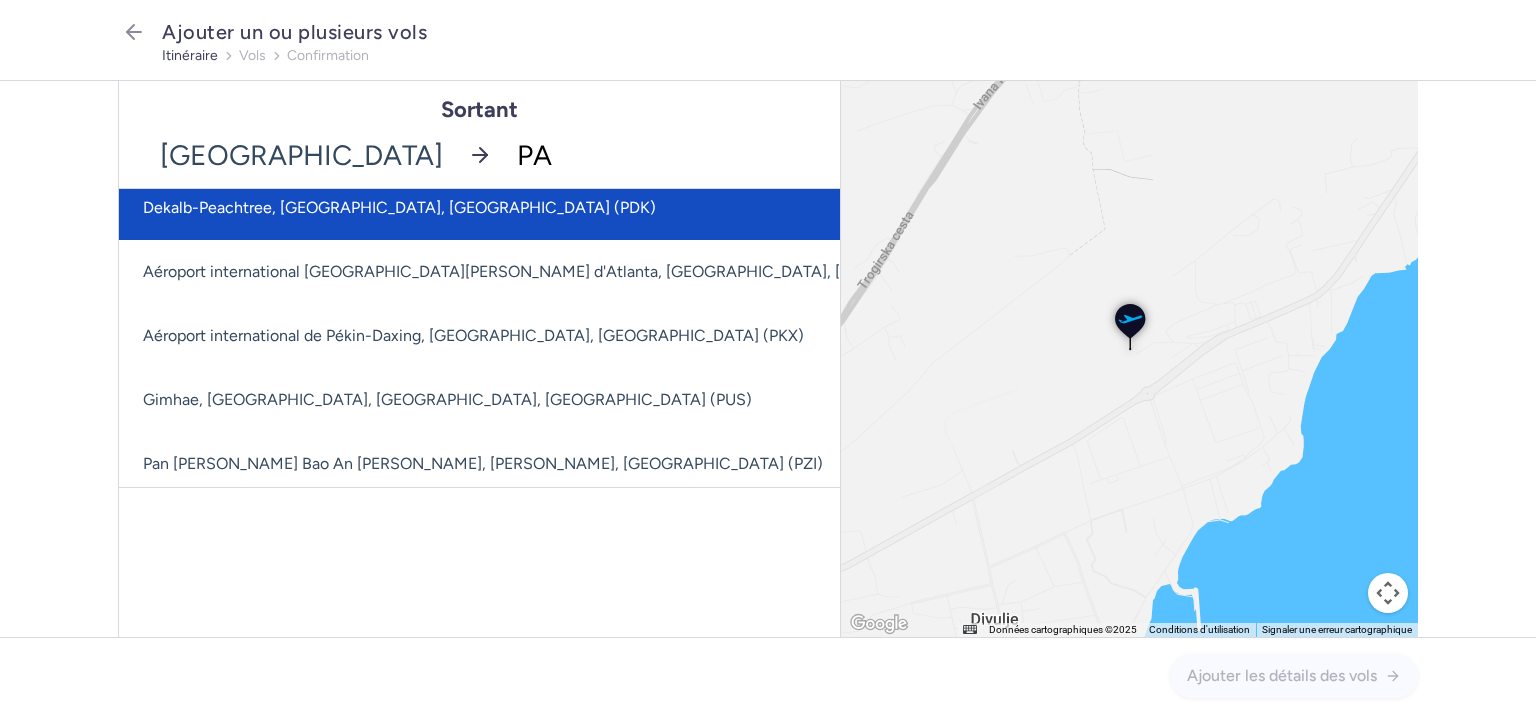 type on "P" 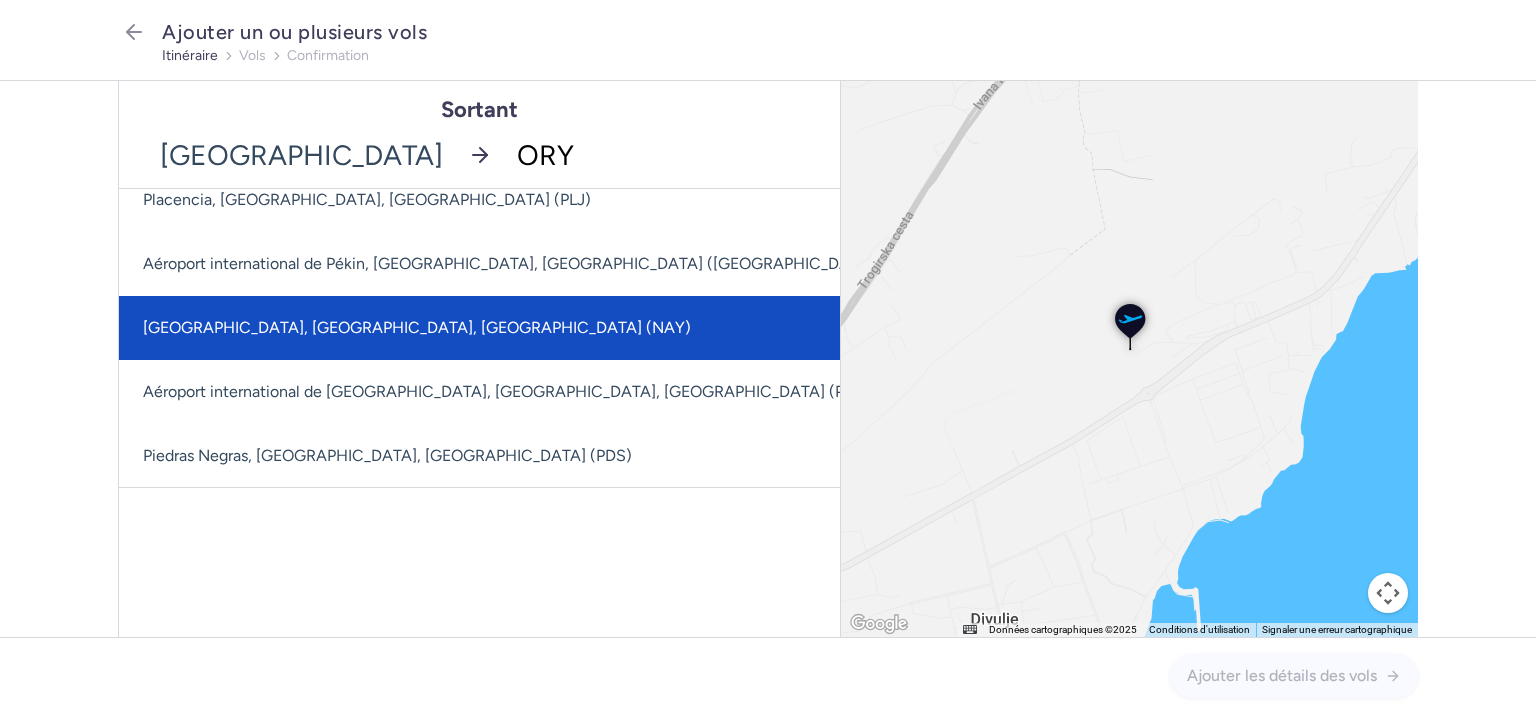 scroll, scrollTop: 0, scrollLeft: 0, axis: both 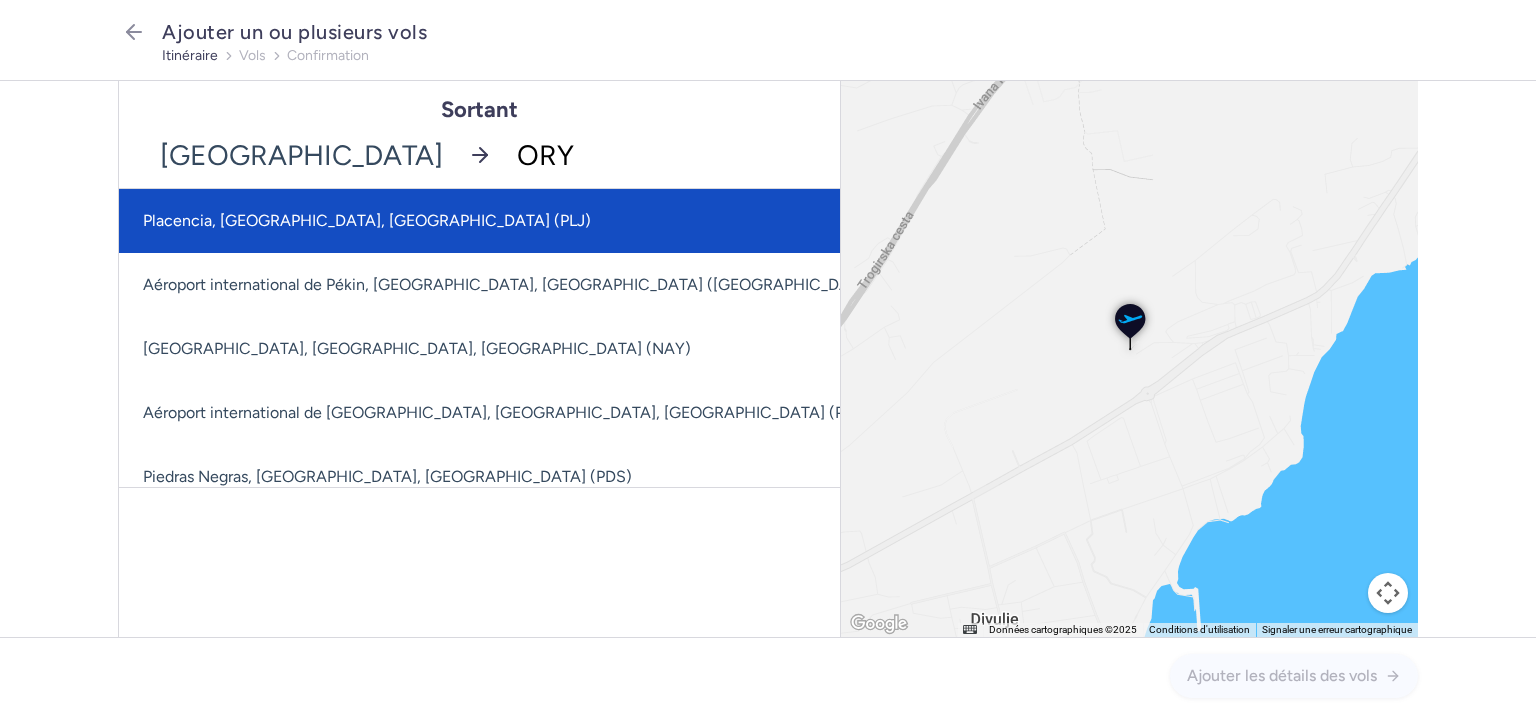 drag, startPoint x: 604, startPoint y: 164, endPoint x: 528, endPoint y: 176, distance: 76.941536 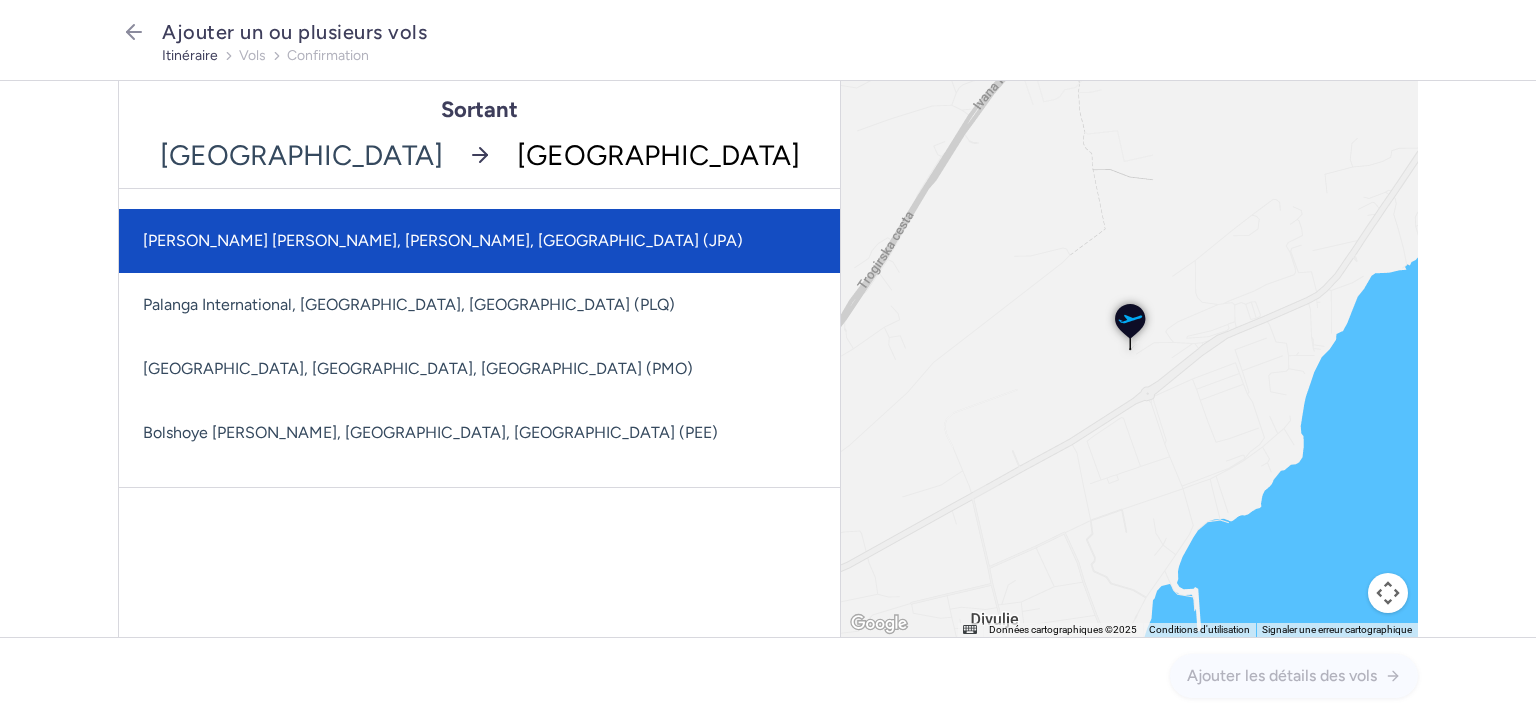 scroll, scrollTop: 2069, scrollLeft: 0, axis: vertical 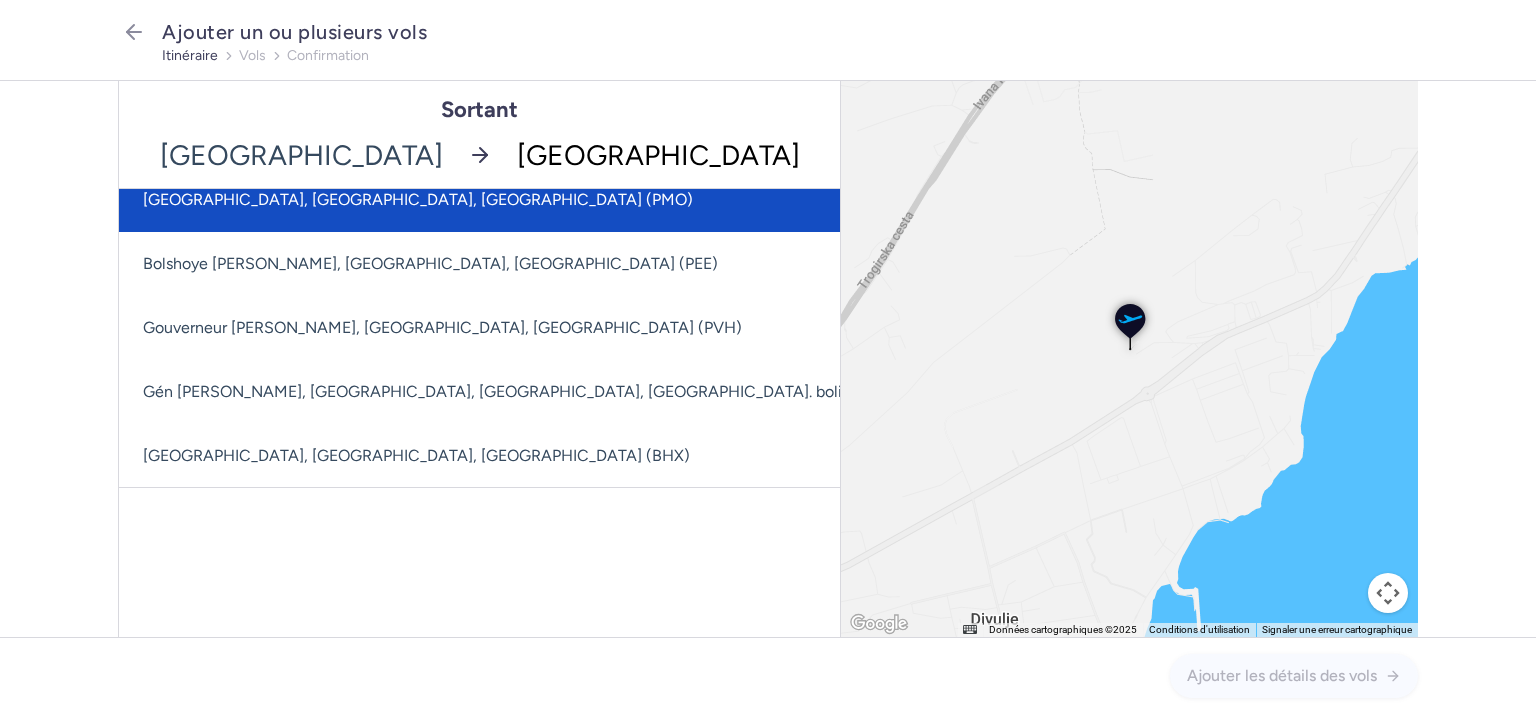 drag, startPoint x: 604, startPoint y: 163, endPoint x: 524, endPoint y: 181, distance: 82 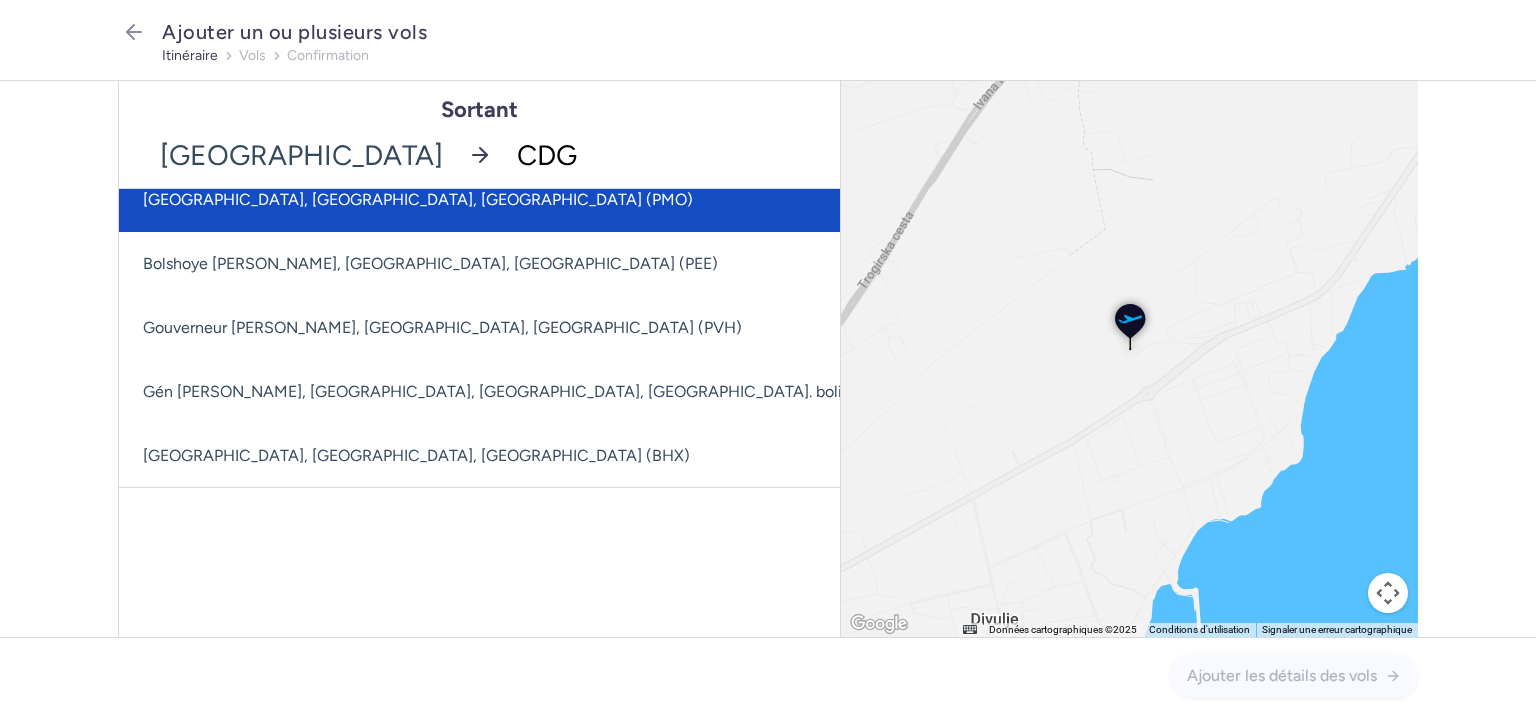 scroll, scrollTop: 0, scrollLeft: 0, axis: both 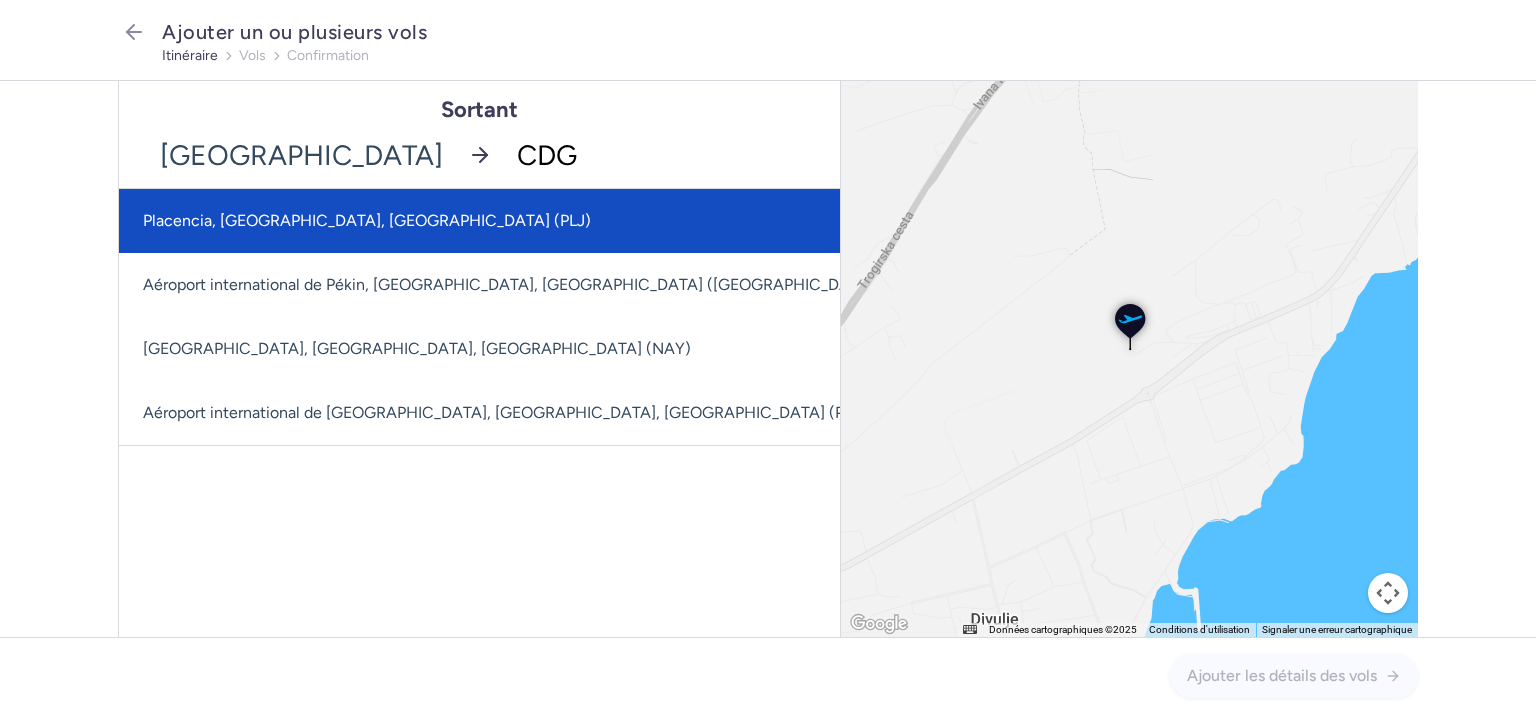 drag, startPoint x: 596, startPoint y: 163, endPoint x: 472, endPoint y: 173, distance: 124.40257 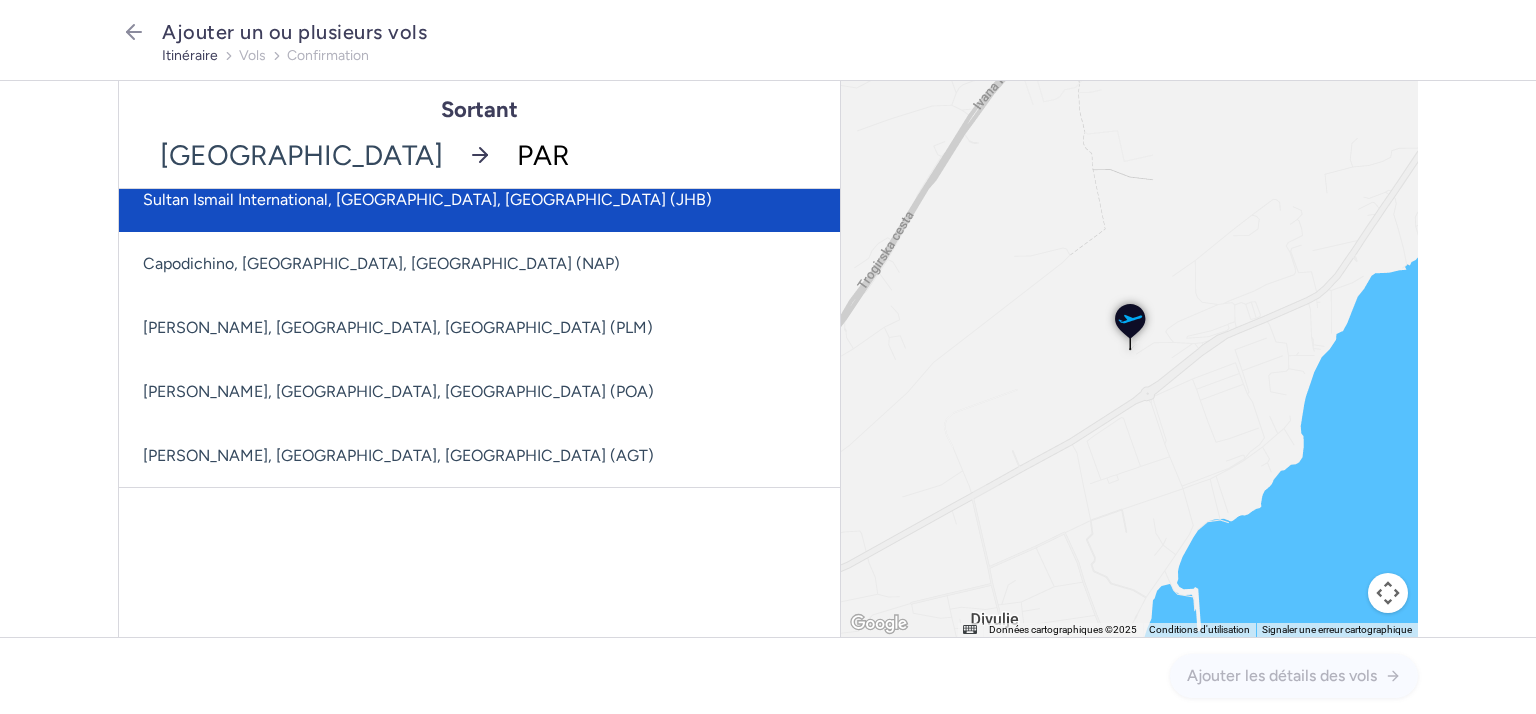 scroll, scrollTop: 2189, scrollLeft: 0, axis: vertical 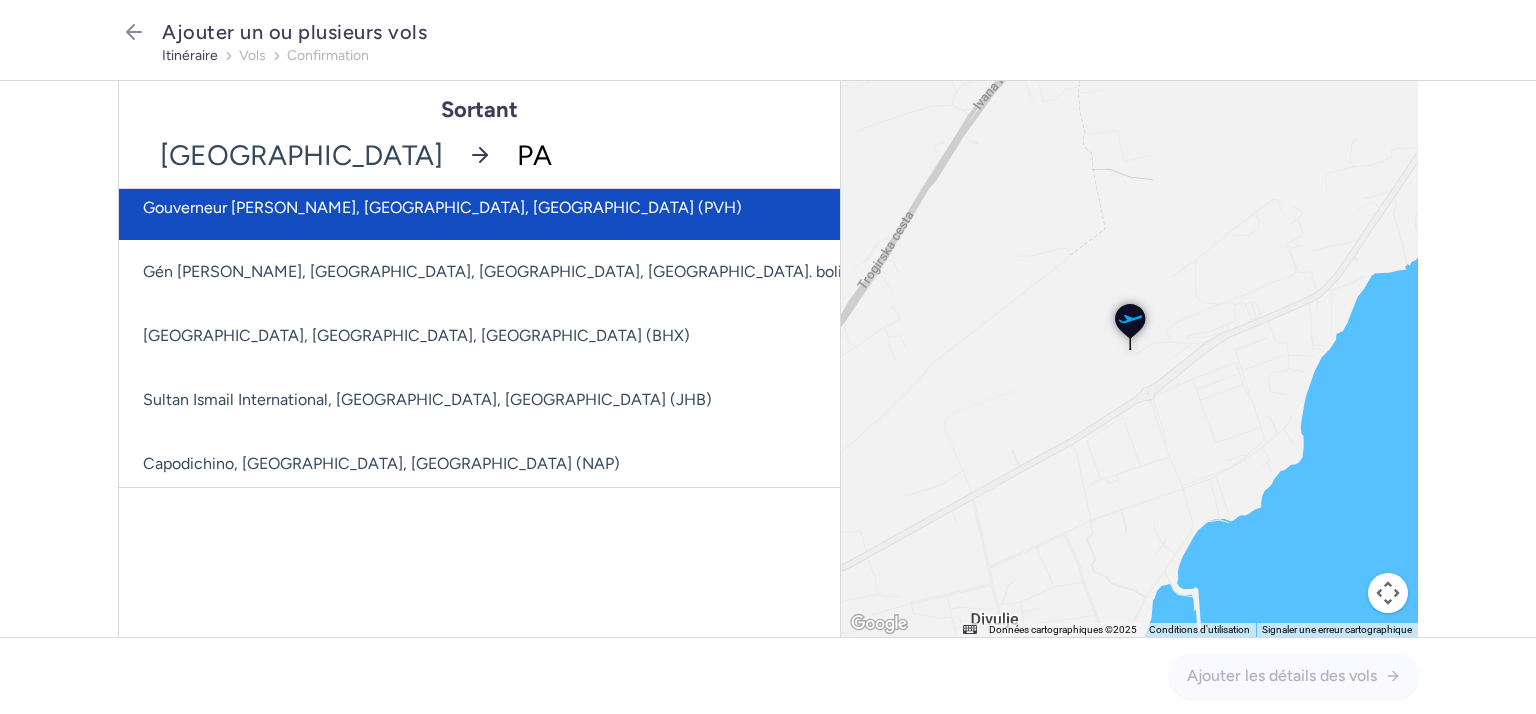 type on "P" 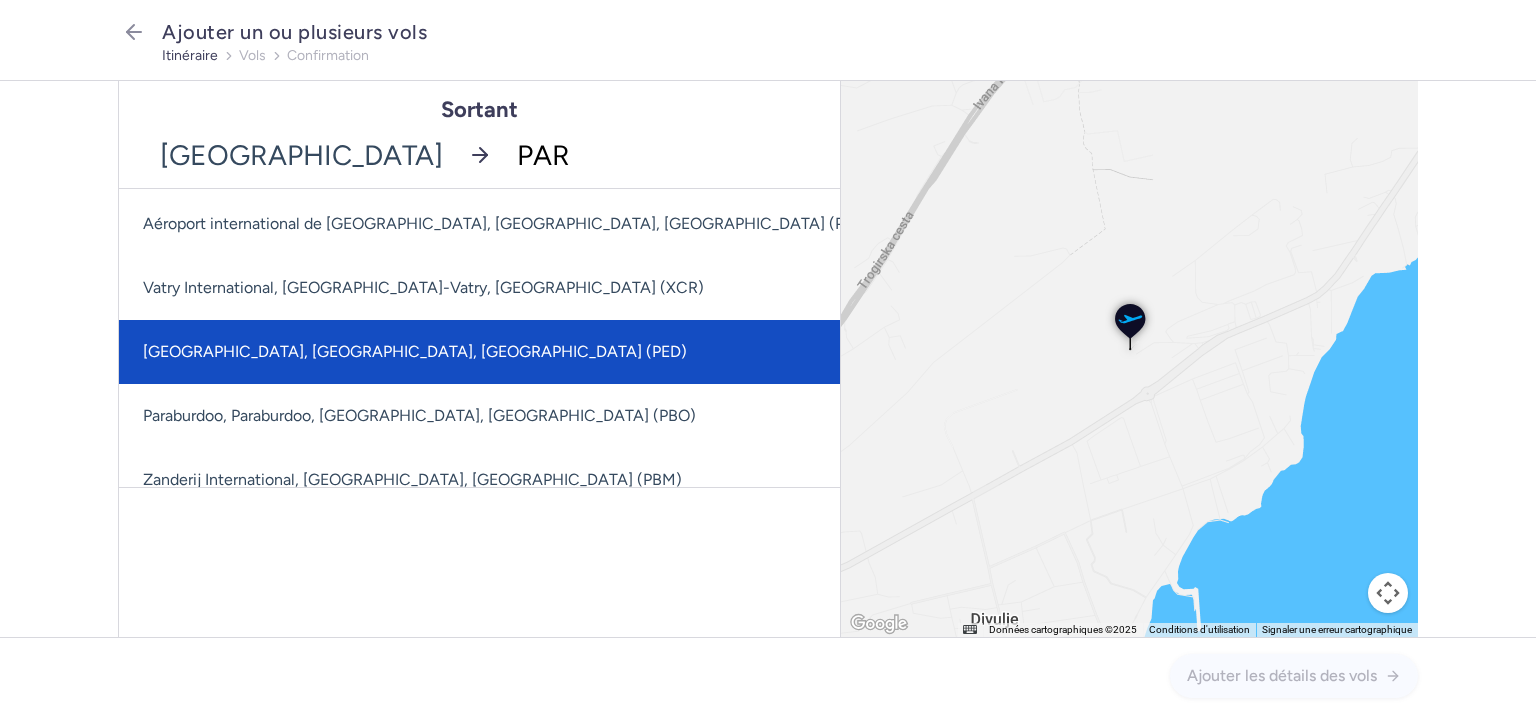scroll, scrollTop: 0, scrollLeft: 0, axis: both 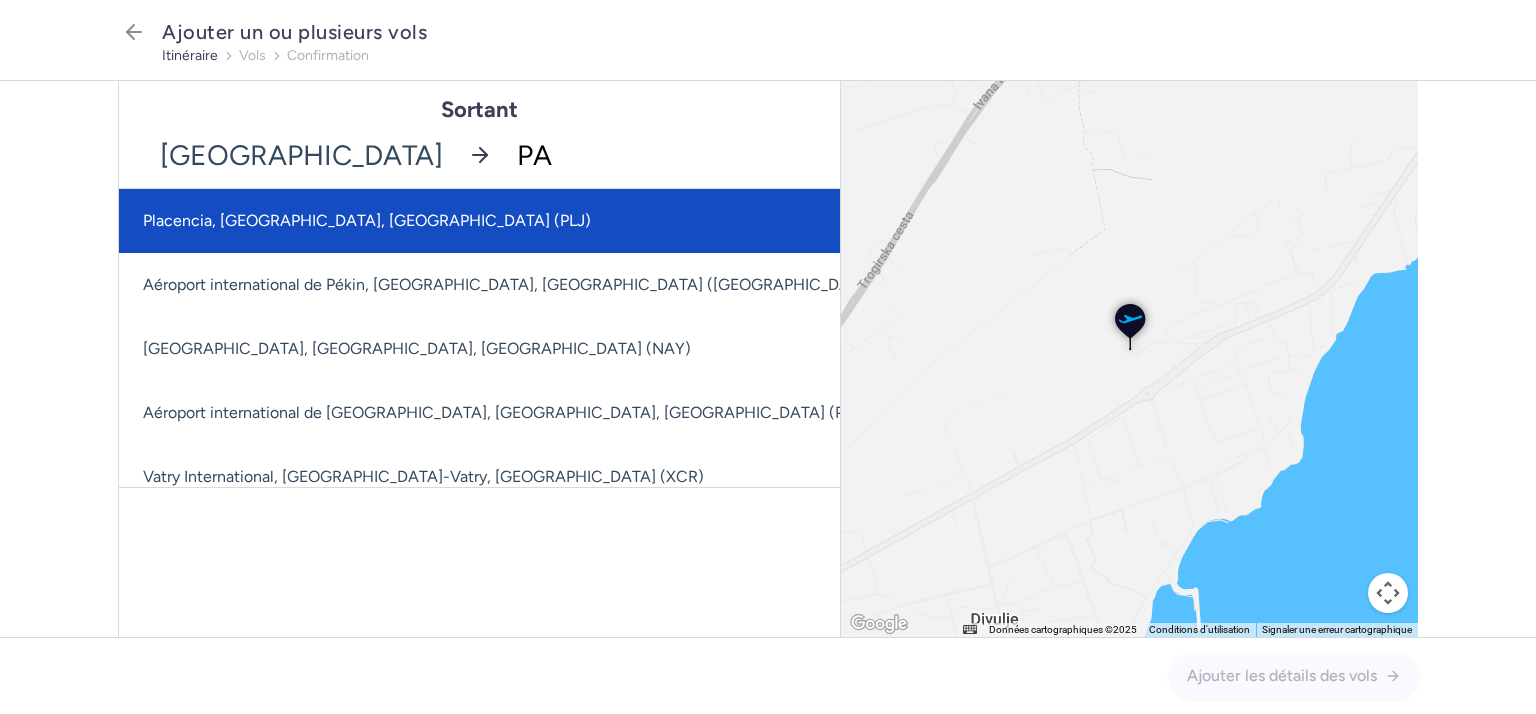 type on "P" 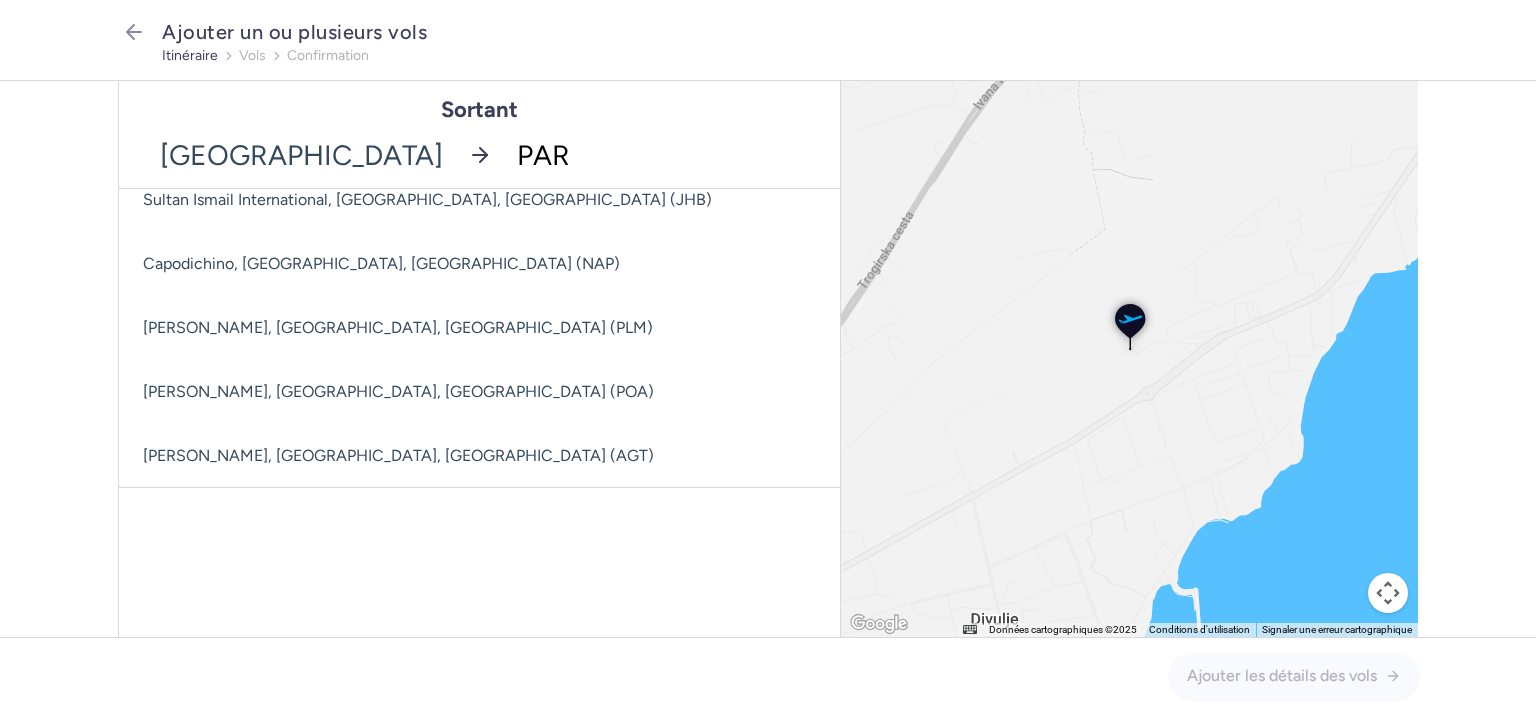 scroll, scrollTop: 2089, scrollLeft: 0, axis: vertical 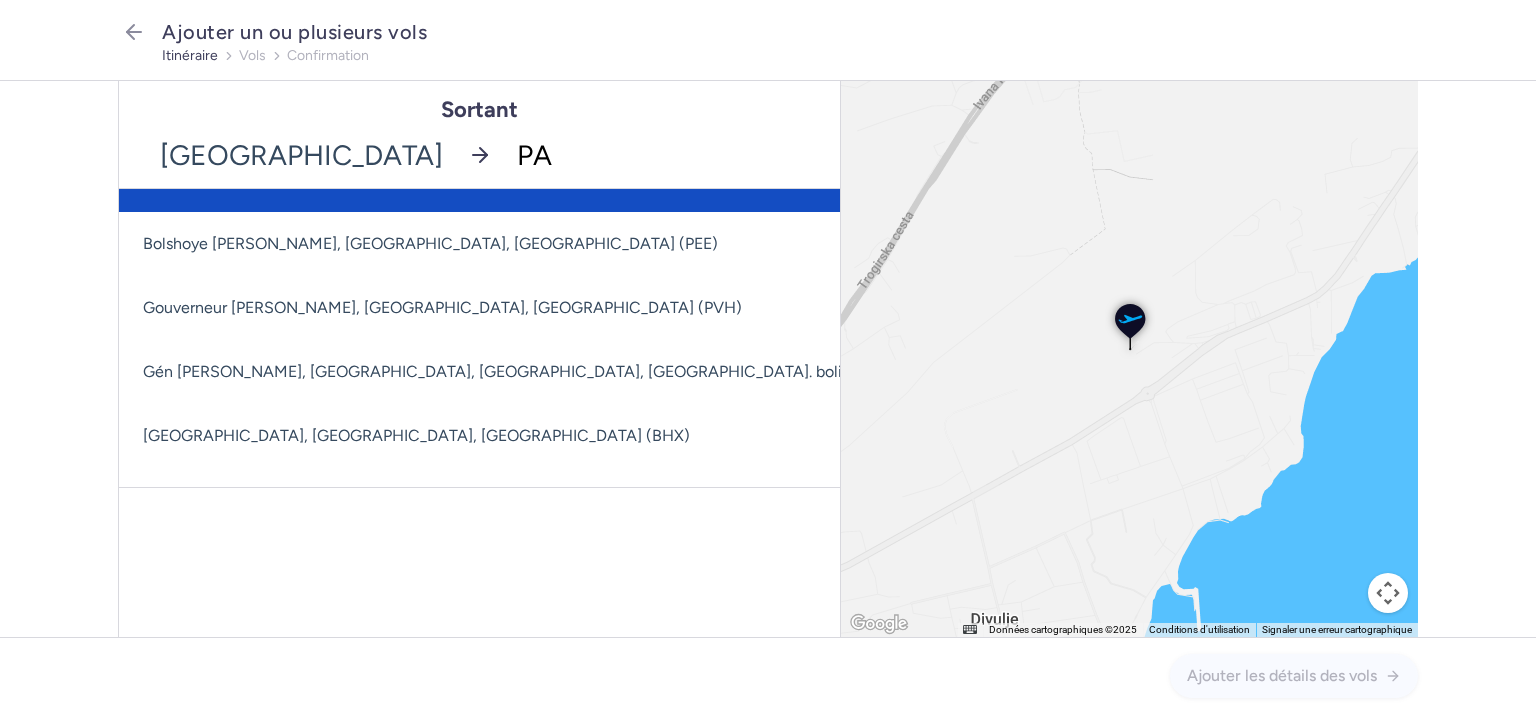 type on "P" 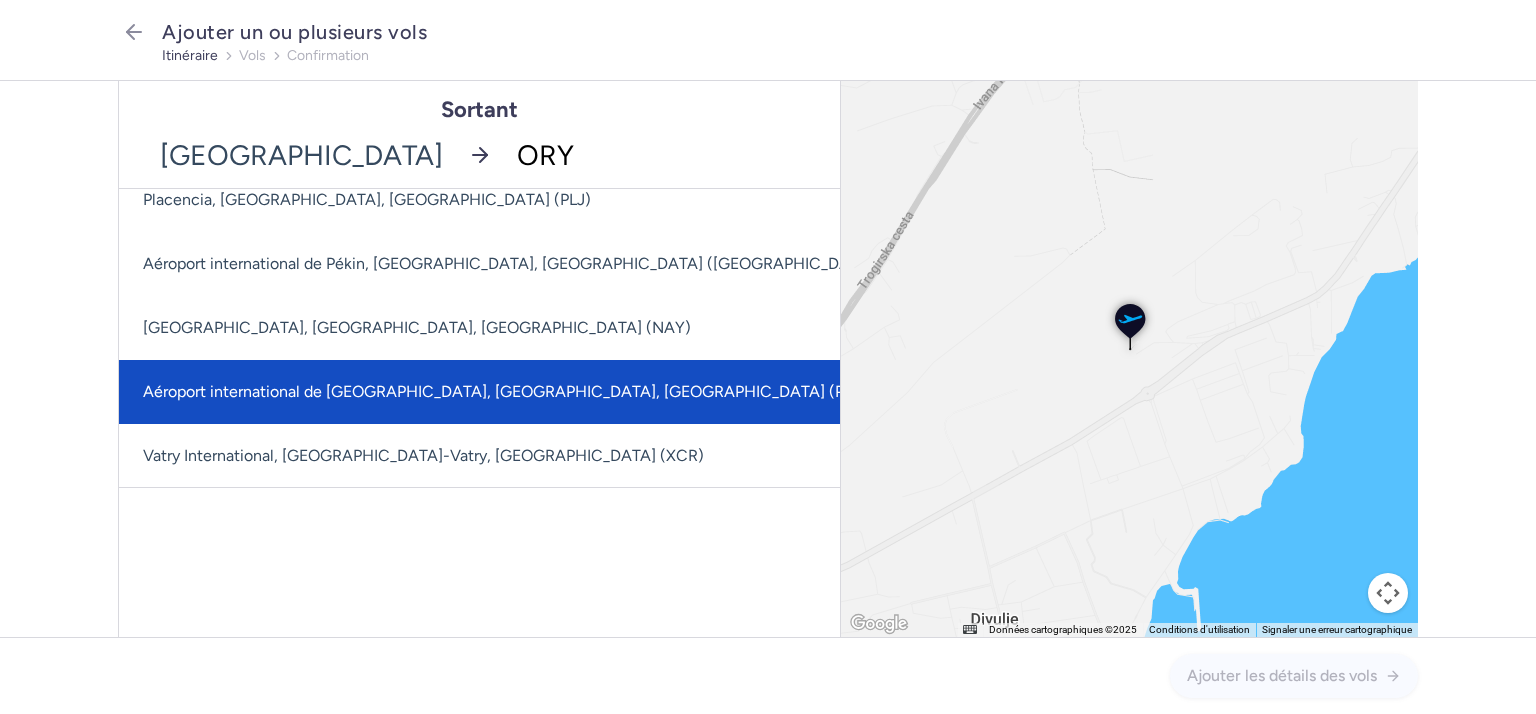 scroll, scrollTop: 0, scrollLeft: 0, axis: both 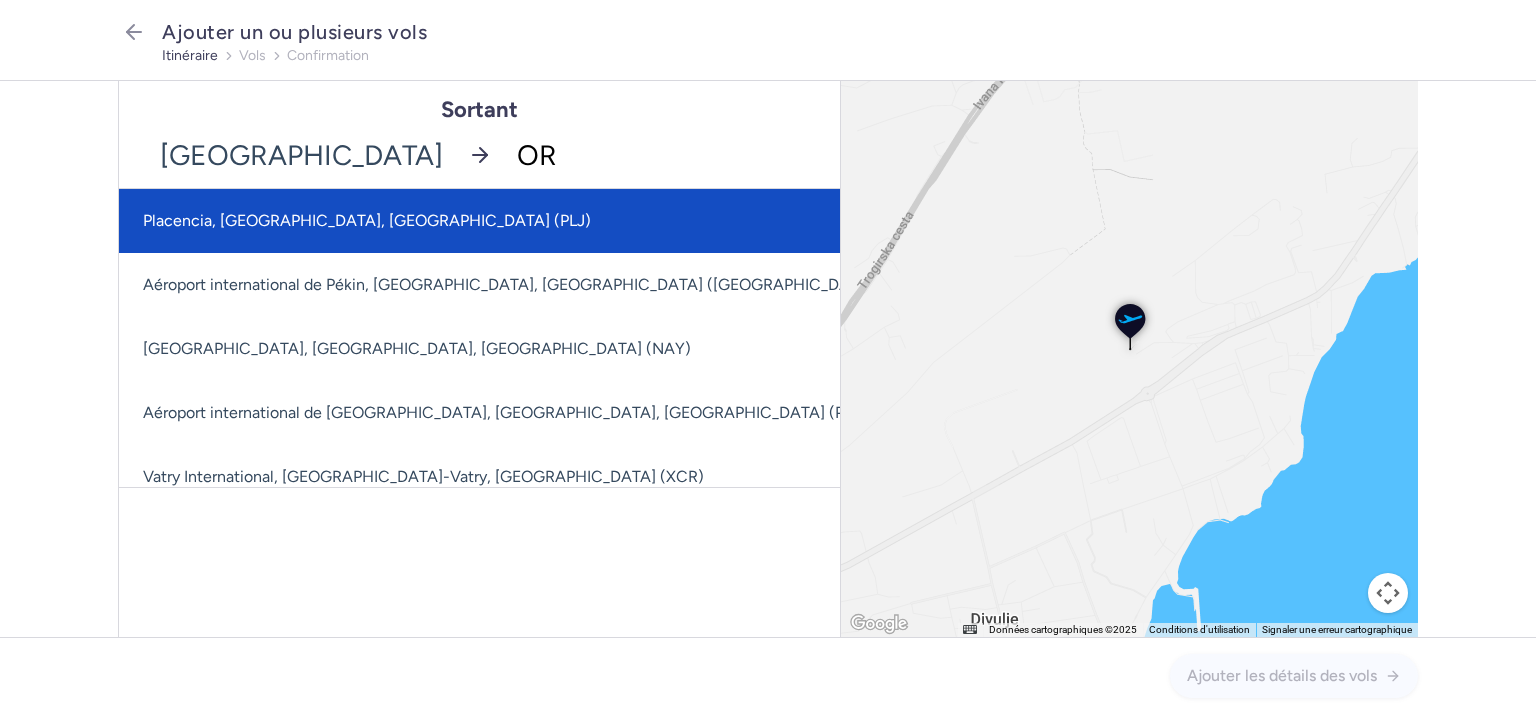 type on "O" 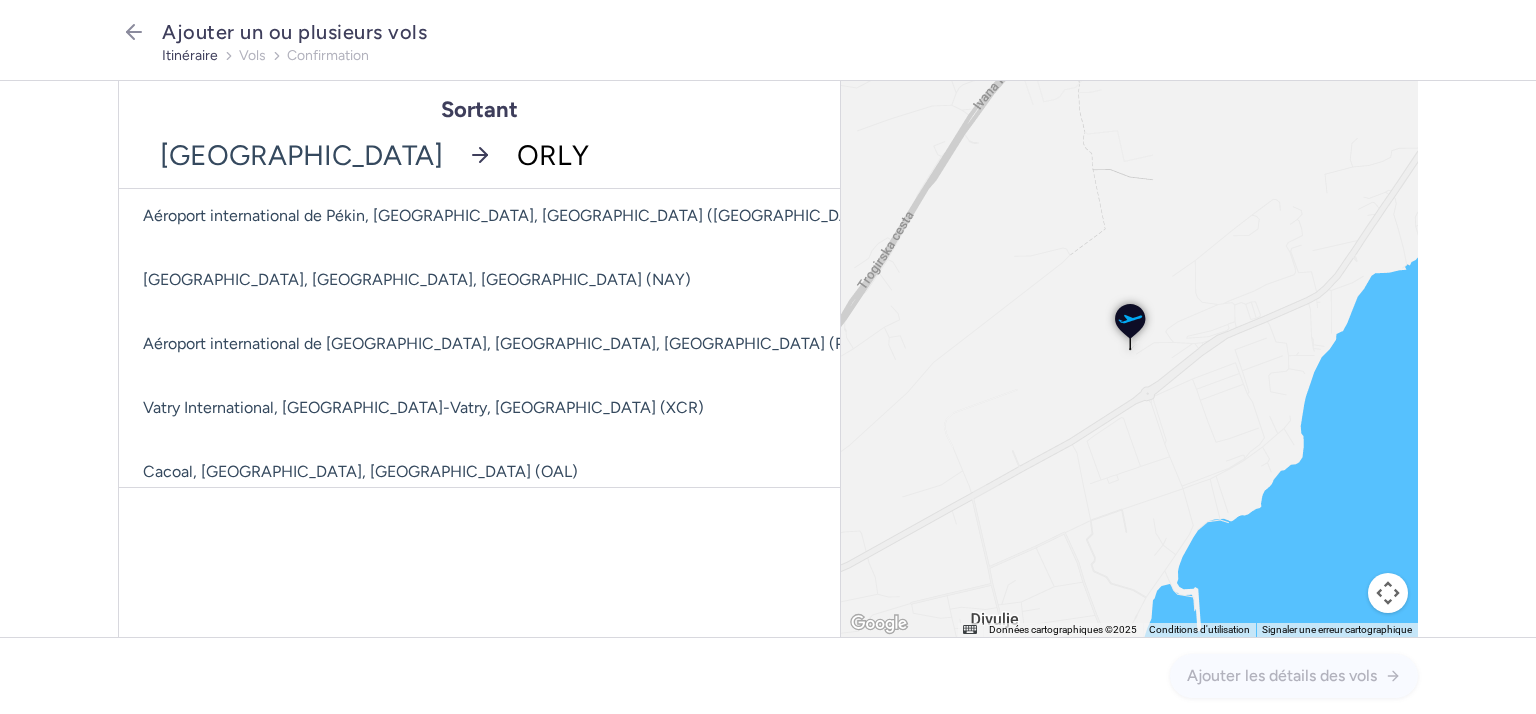 scroll, scrollTop: 0, scrollLeft: 0, axis: both 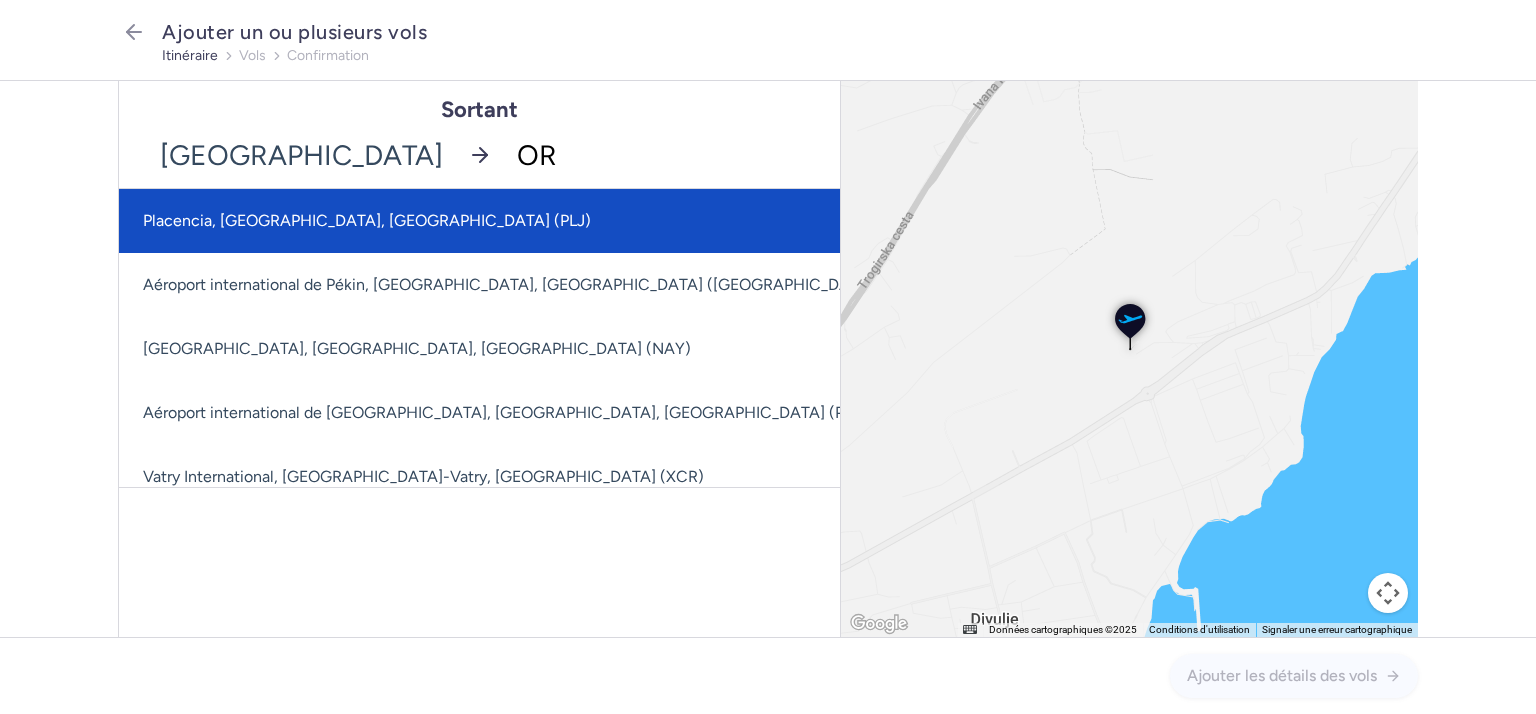 type on "O" 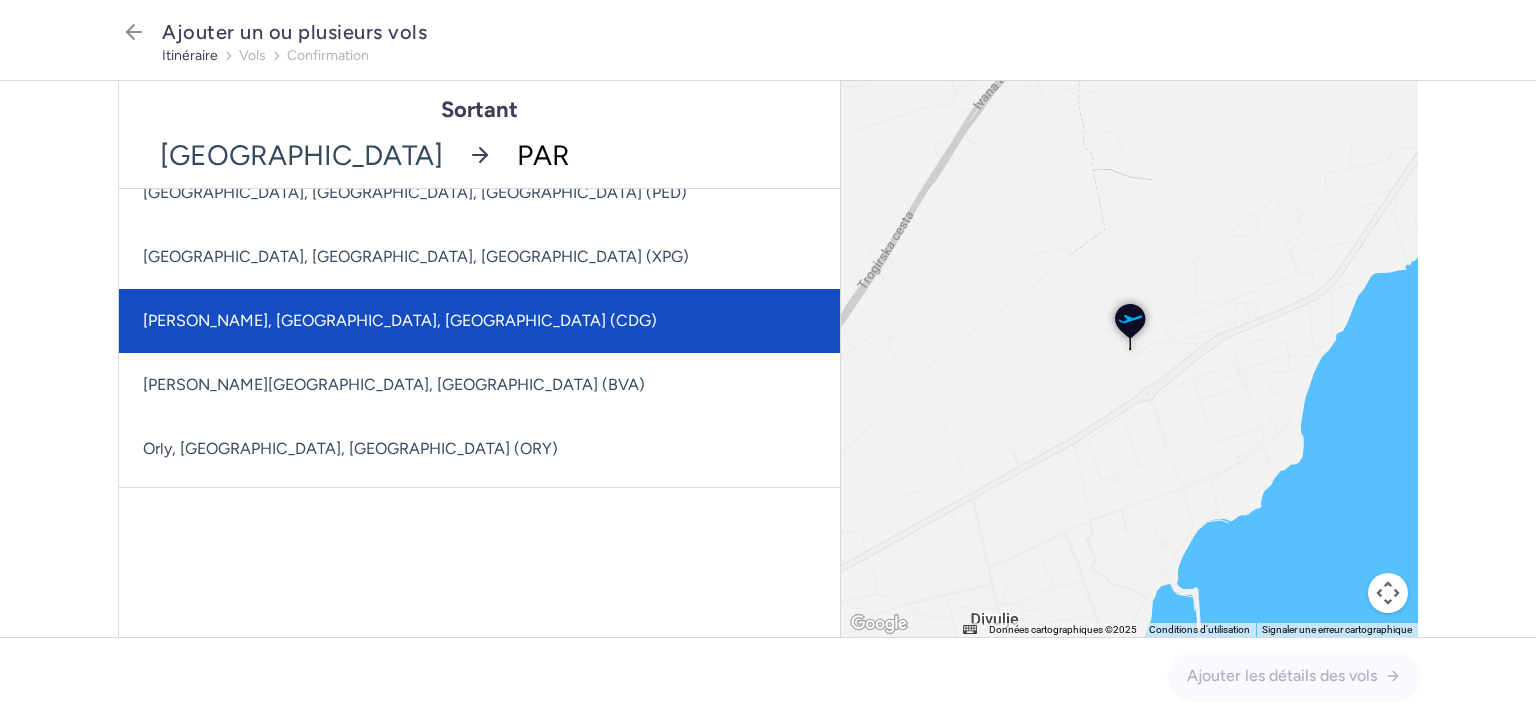 scroll, scrollTop: 1600, scrollLeft: 0, axis: vertical 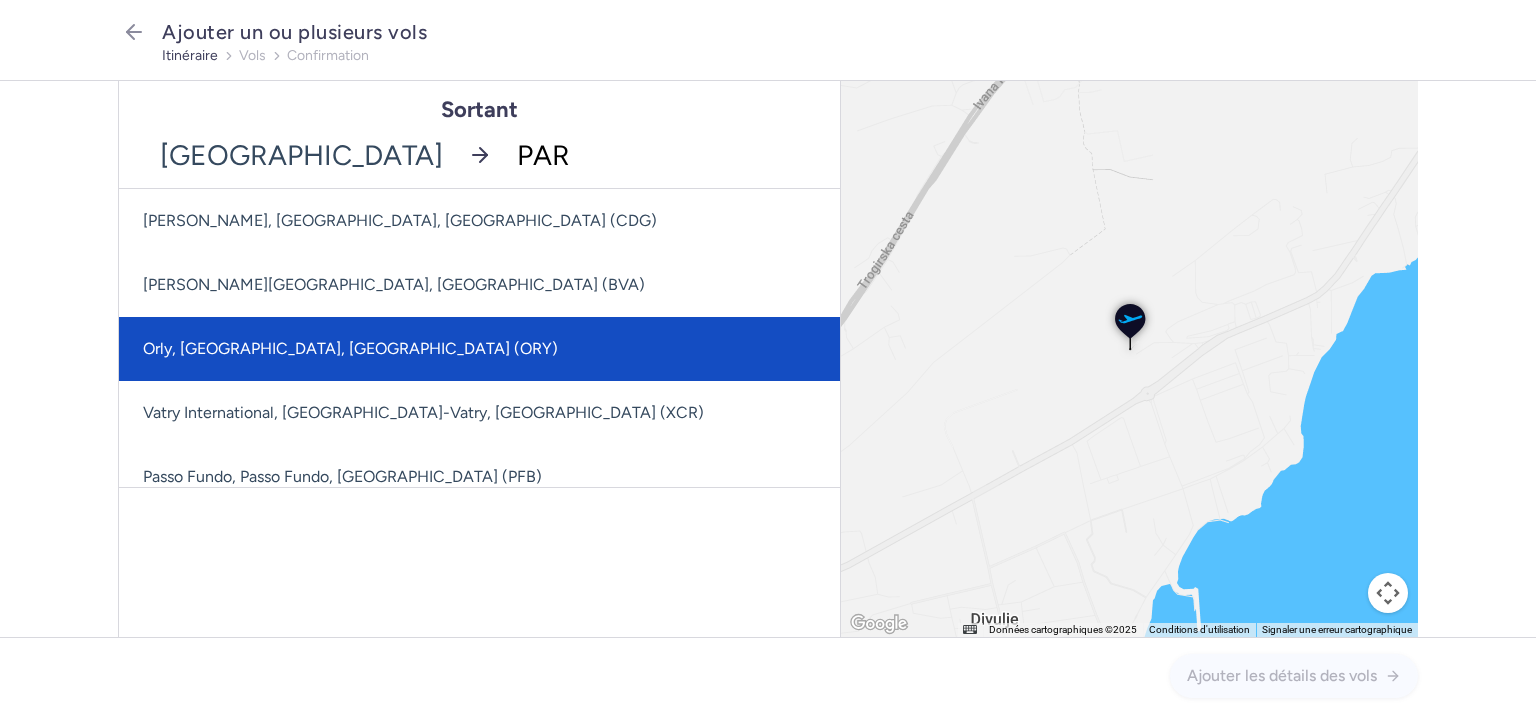 click on "Orly, [GEOGRAPHIC_DATA], [GEOGRAPHIC_DATA] (ORY)" at bounding box center [350, 348] 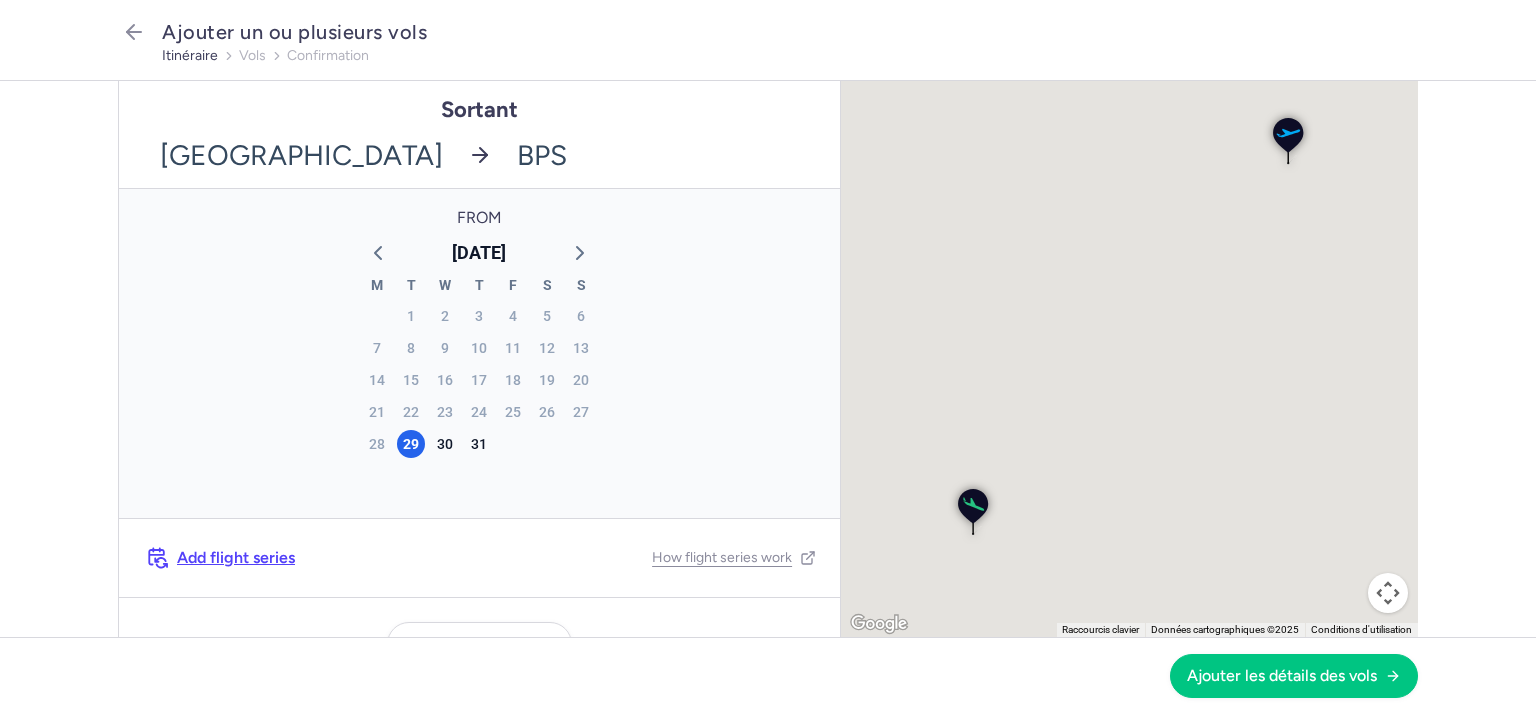 scroll, scrollTop: 0, scrollLeft: 0, axis: both 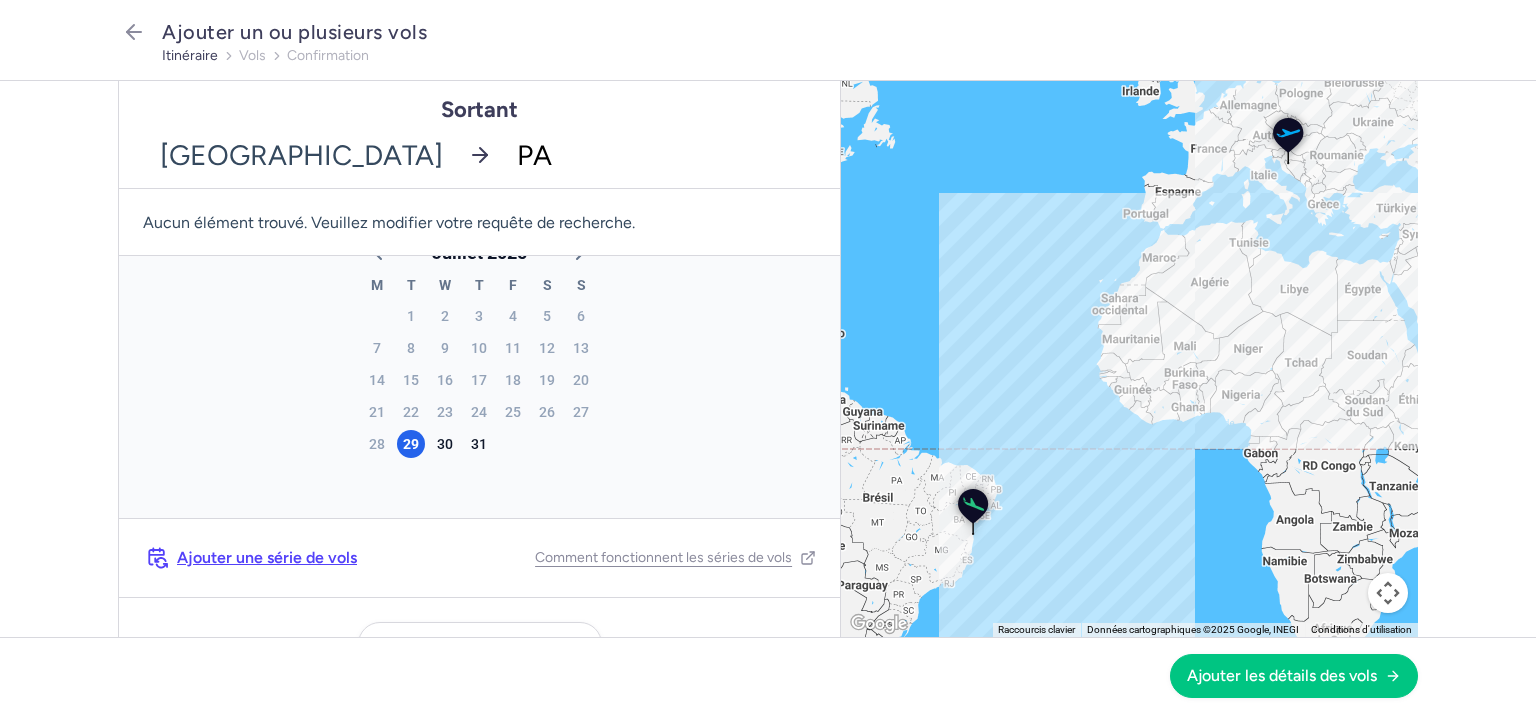 type on "PAR" 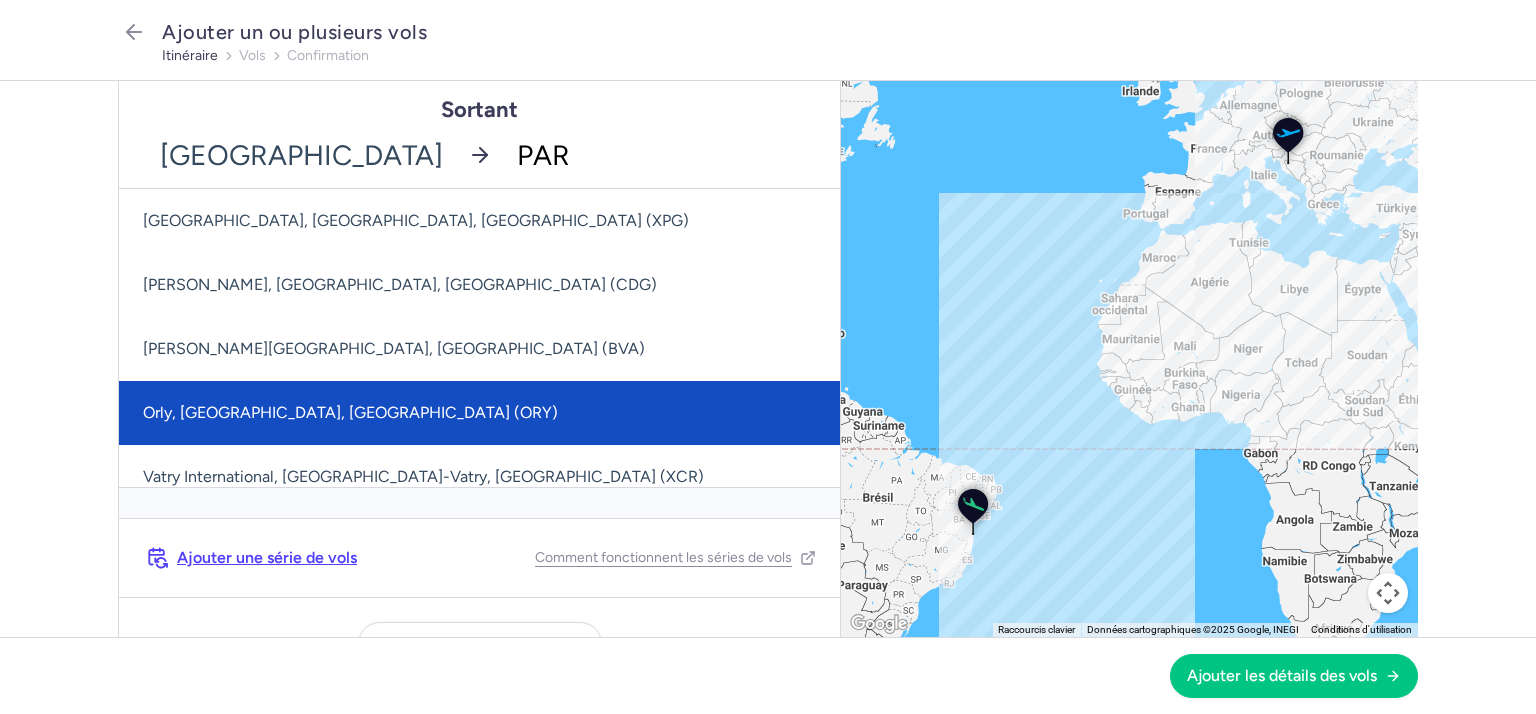 click on "Orly, [GEOGRAPHIC_DATA], [GEOGRAPHIC_DATA] (ORY)" at bounding box center (350, 412) 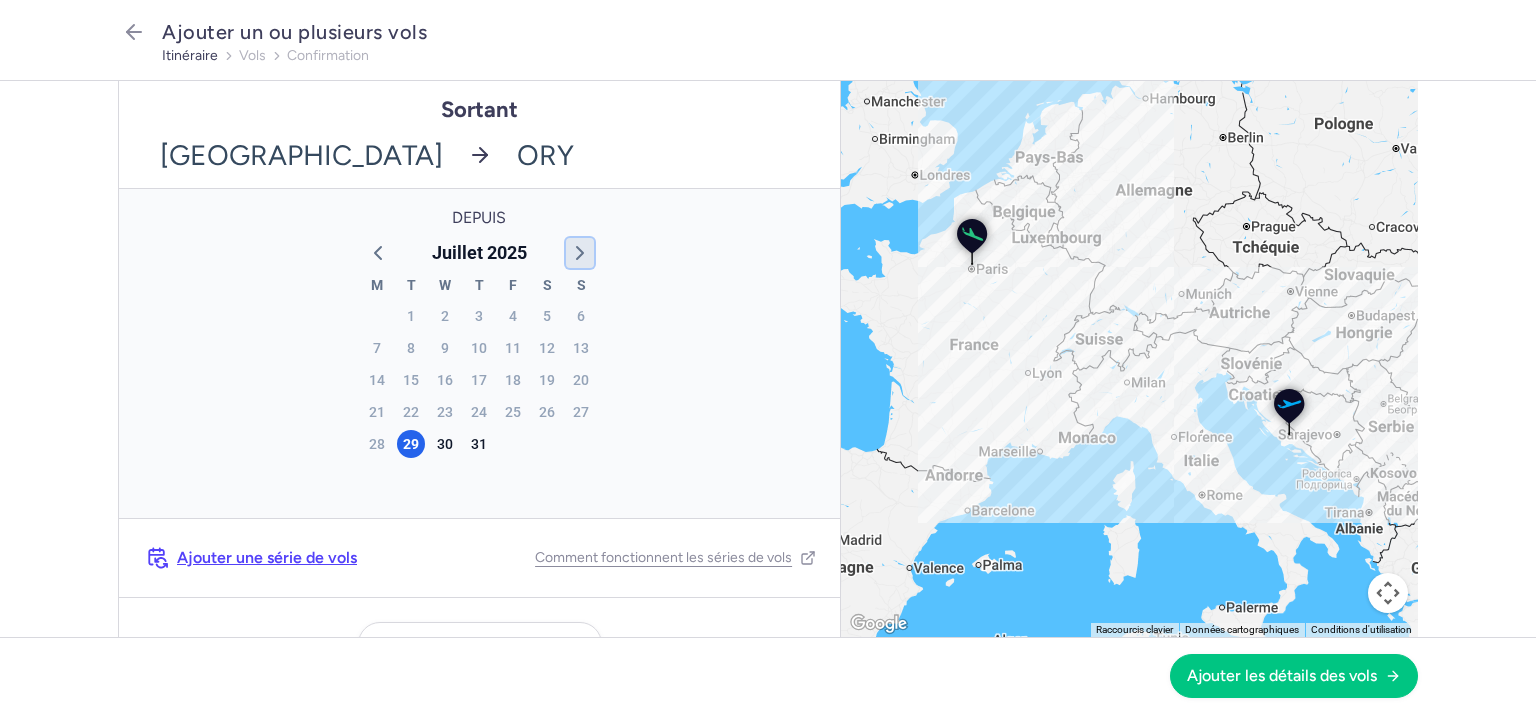 drag, startPoint x: 572, startPoint y: 284, endPoint x: 568, endPoint y: 294, distance: 10.770329 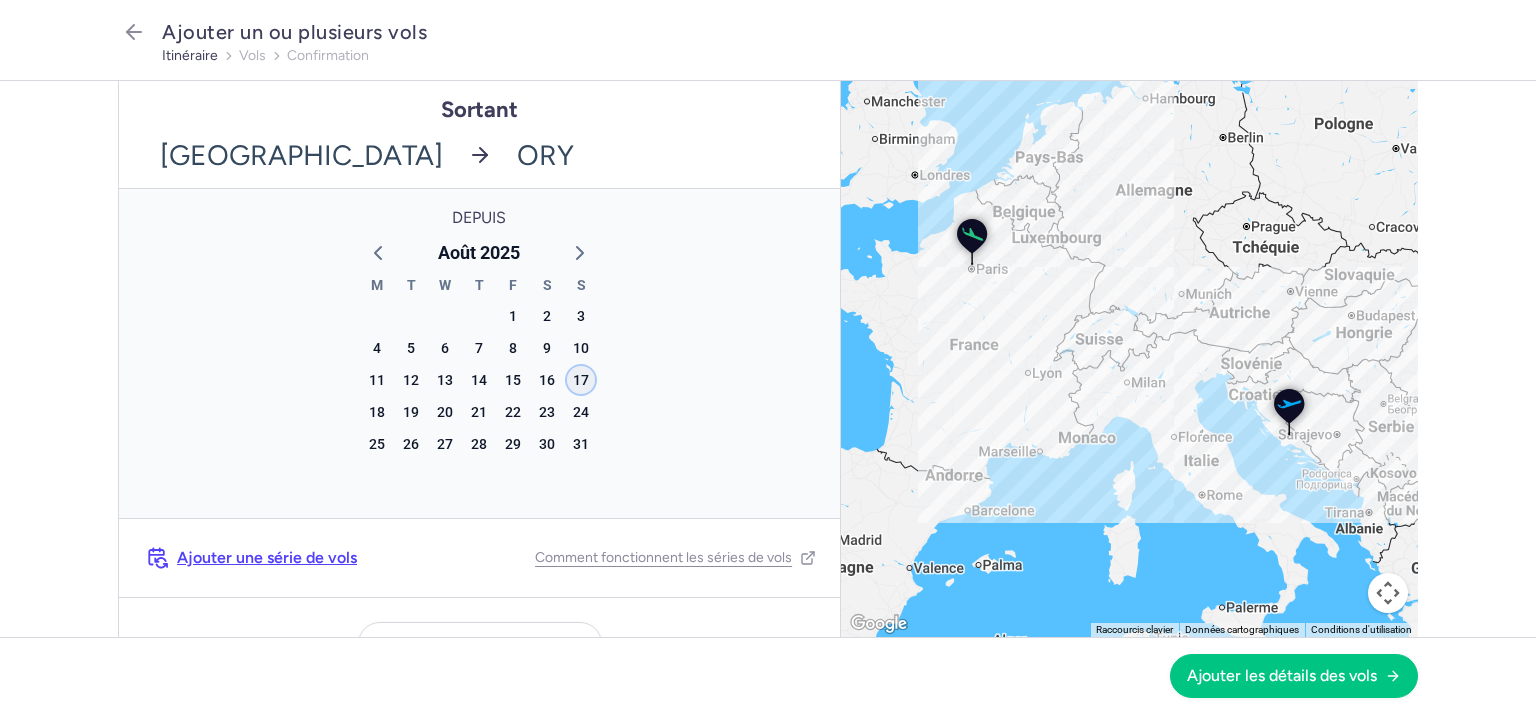 click on "17" at bounding box center (581, 380) 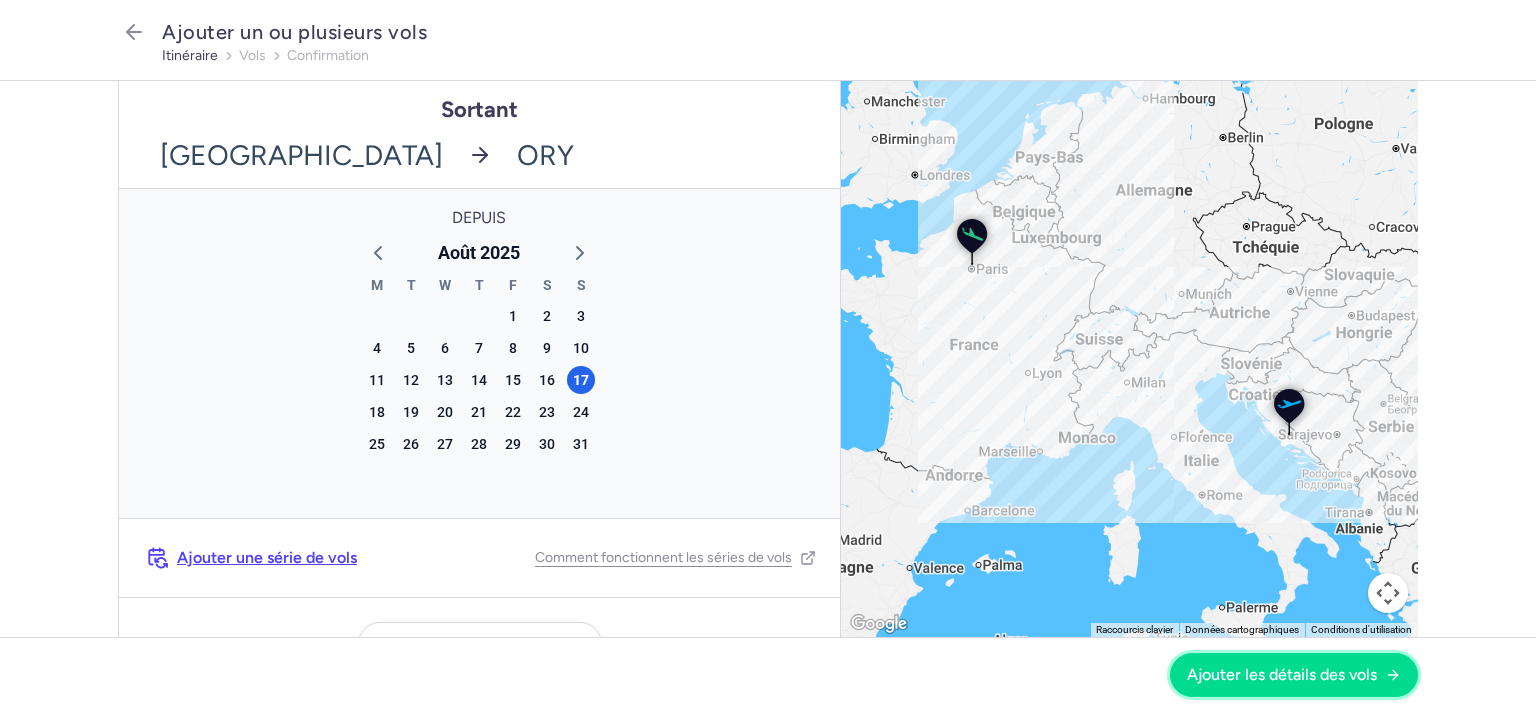 click on "Ajouter les détails des vols" at bounding box center (1282, 674) 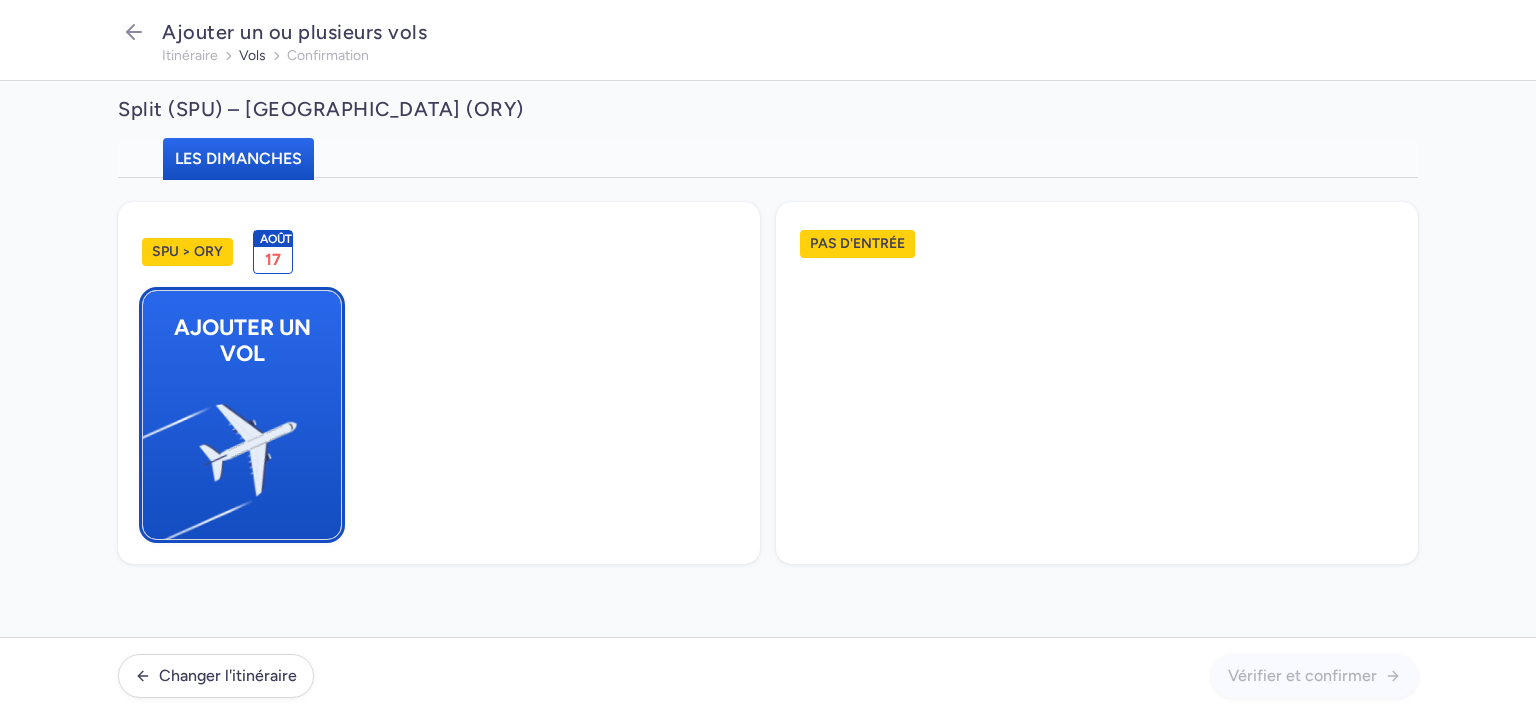click at bounding box center (152, 461) 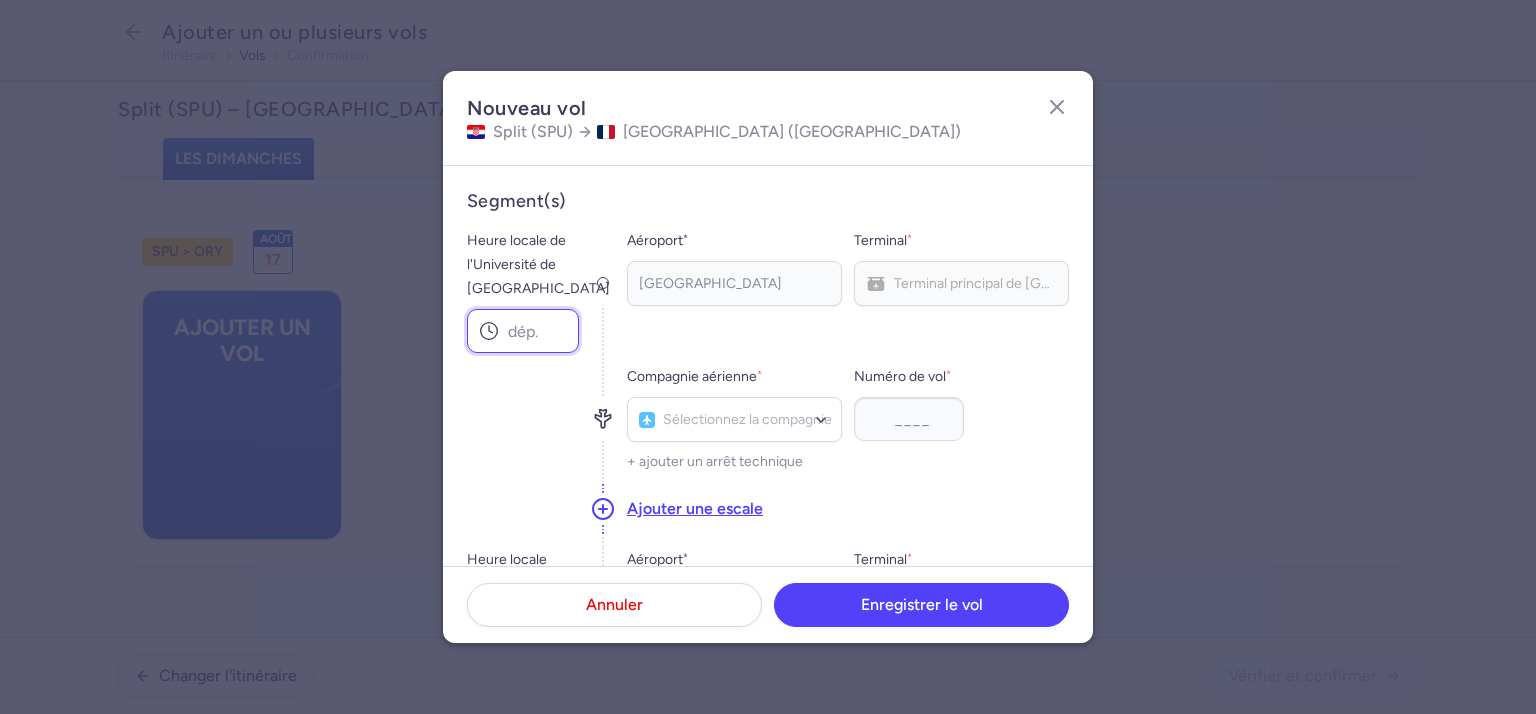 click on "Heure locale de l'Université de [GEOGRAPHIC_DATA]" at bounding box center [523, 331] 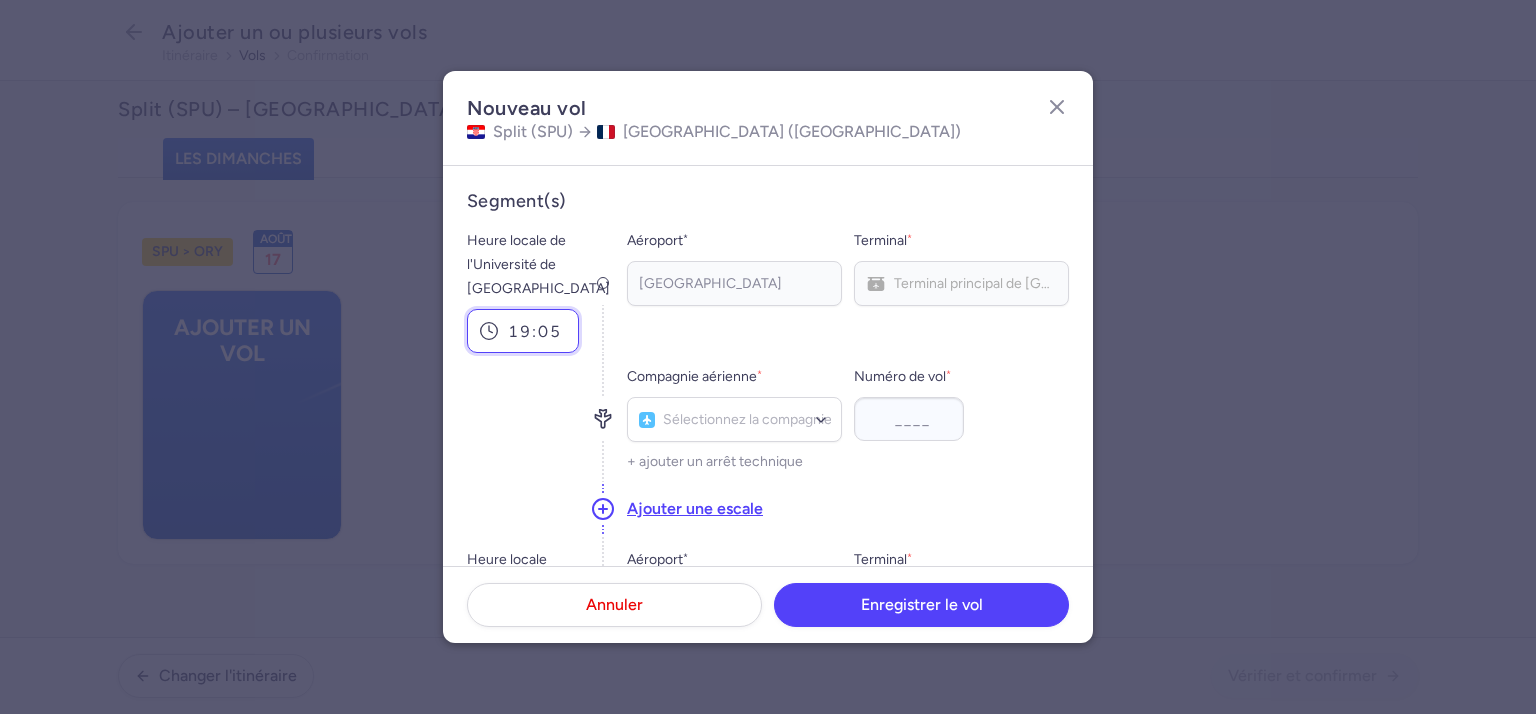 scroll, scrollTop: 200, scrollLeft: 0, axis: vertical 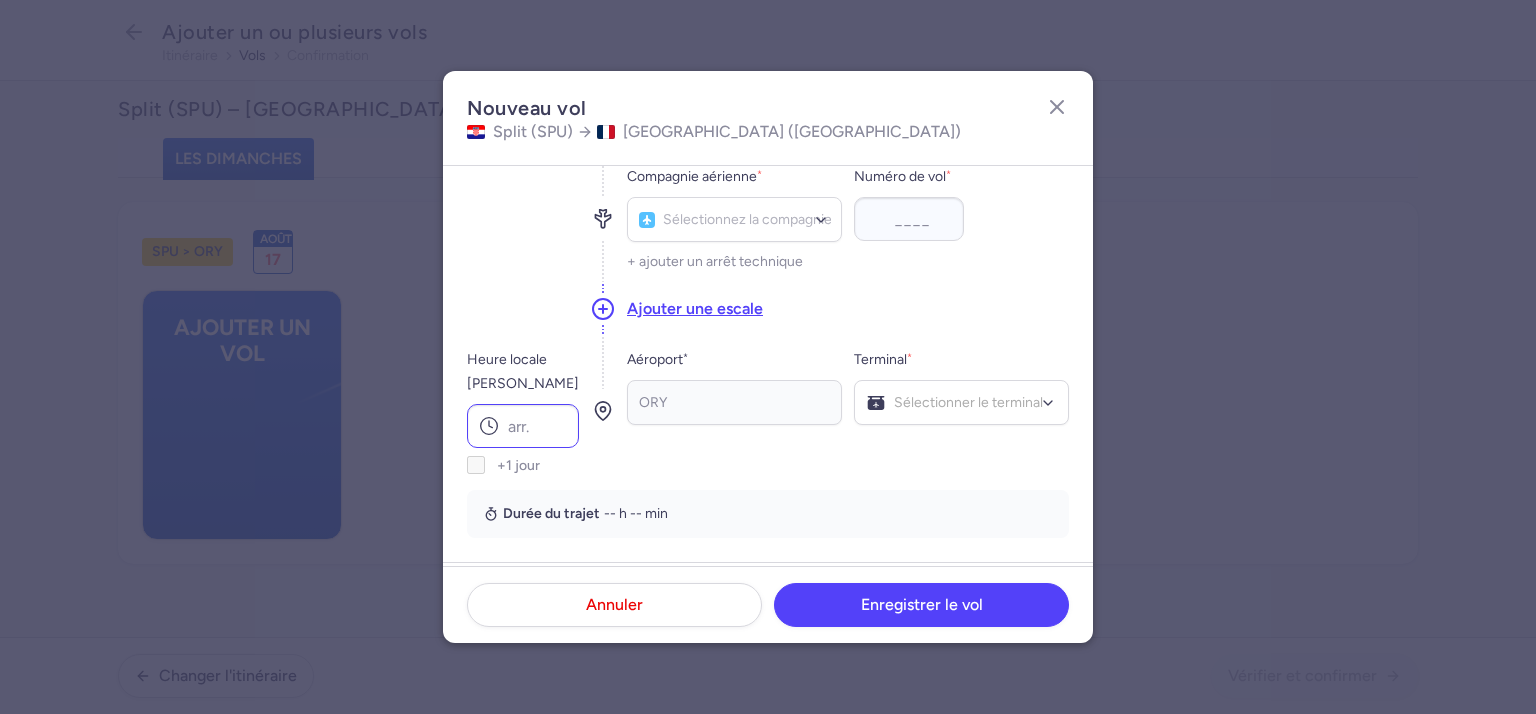 type on "19:05" 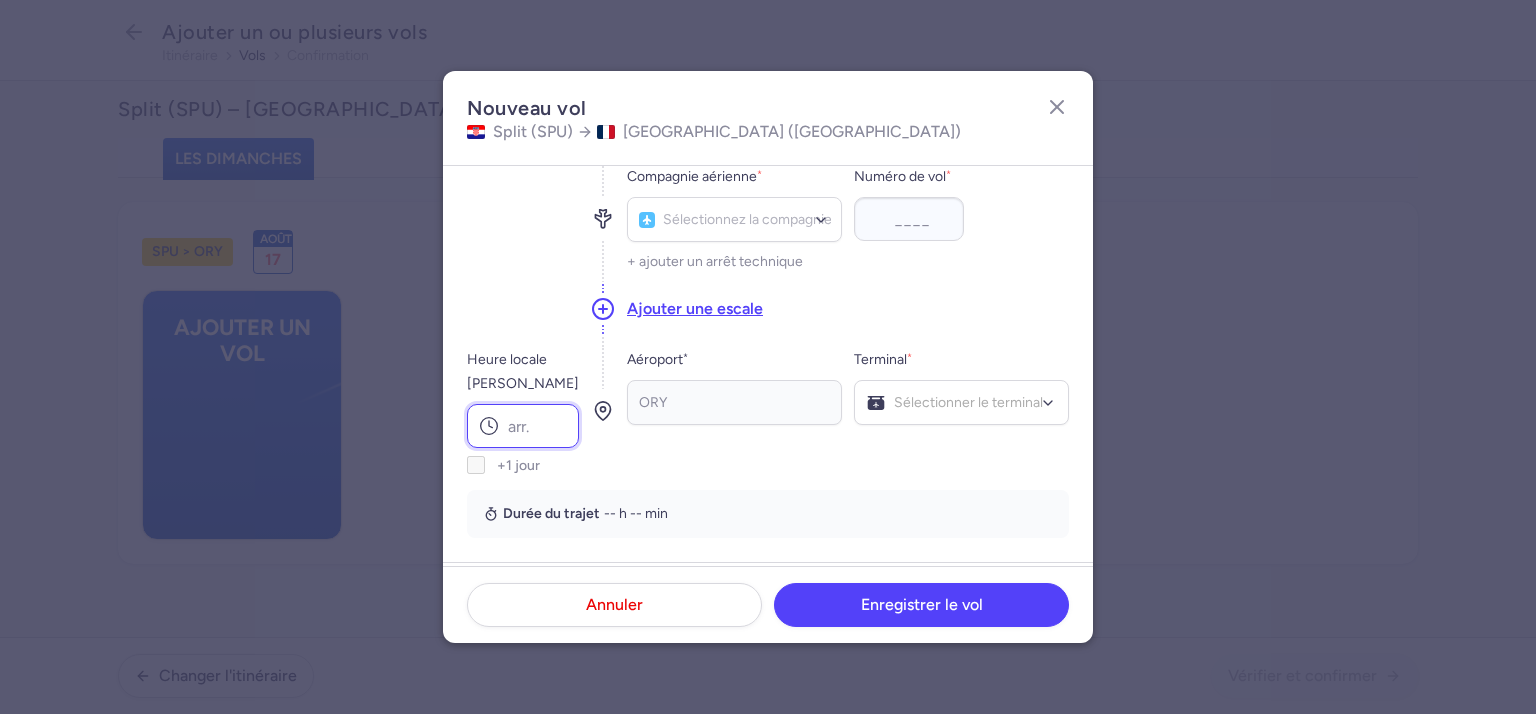 click on "Heure locale [PERSON_NAME]" at bounding box center (523, 426) 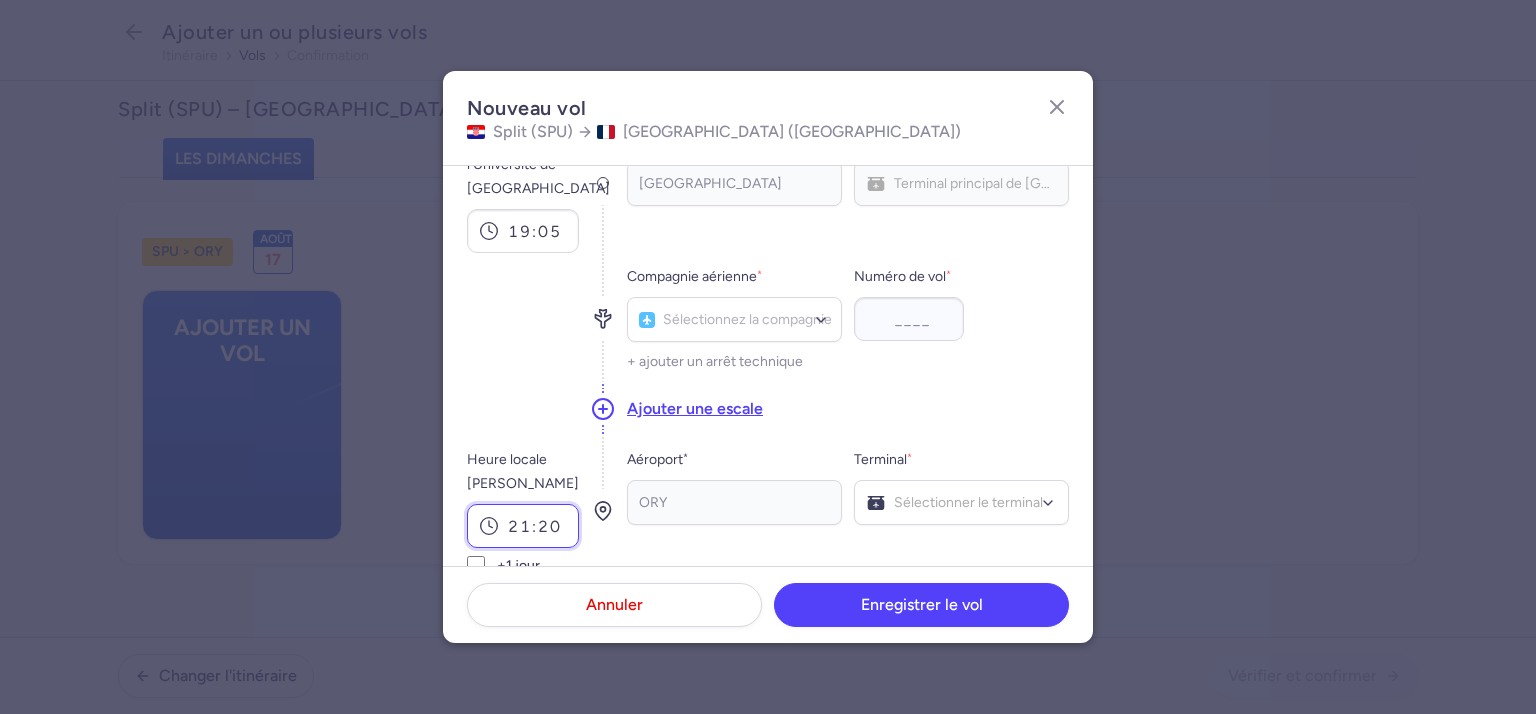 scroll, scrollTop: 0, scrollLeft: 0, axis: both 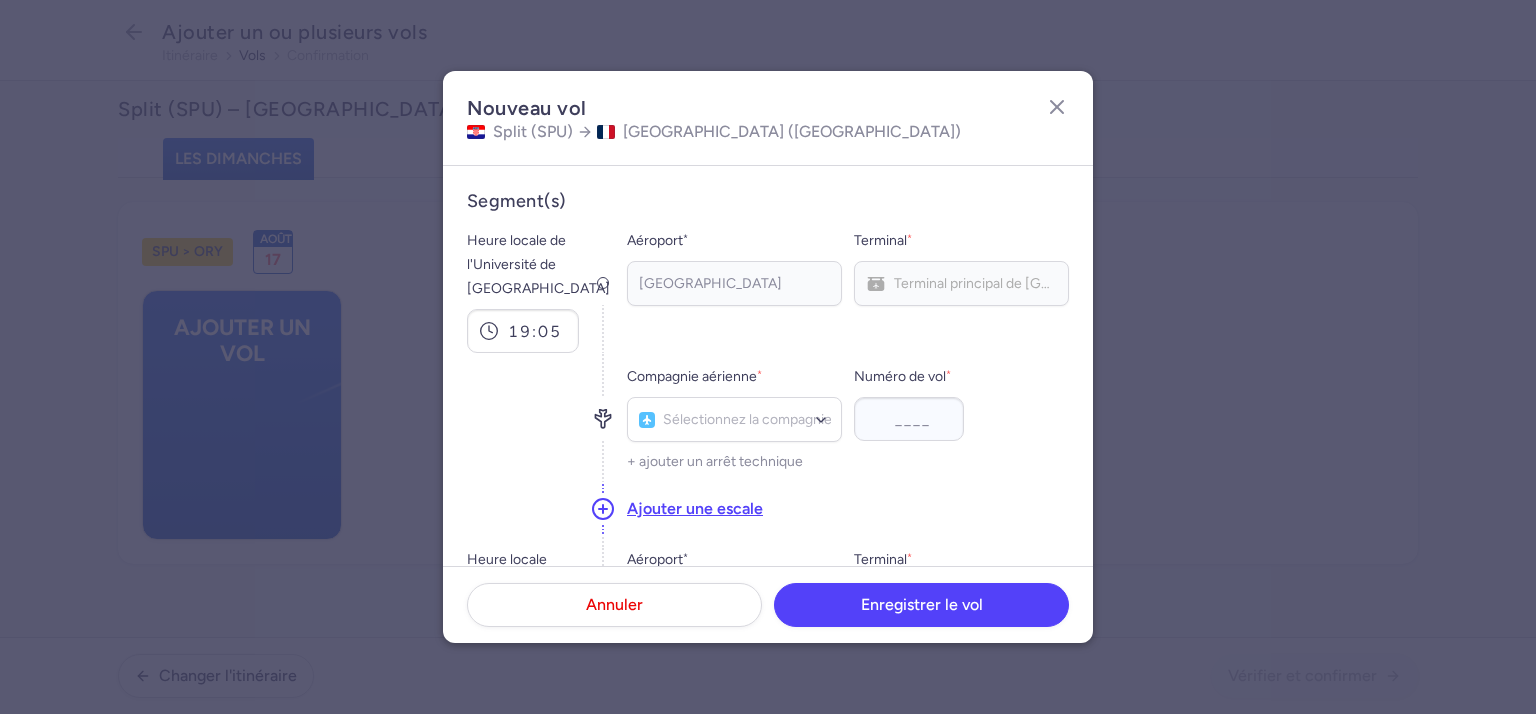 type on "21:20" 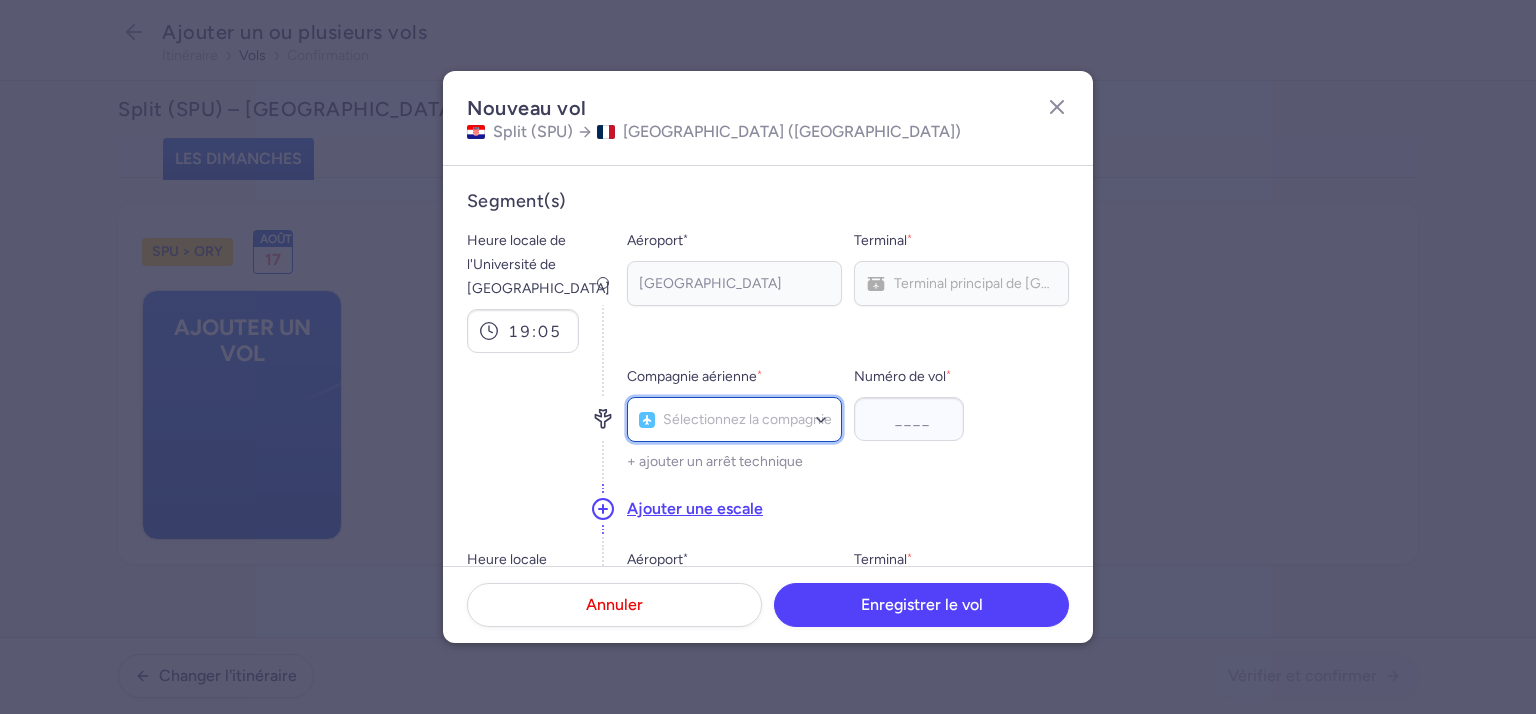 click 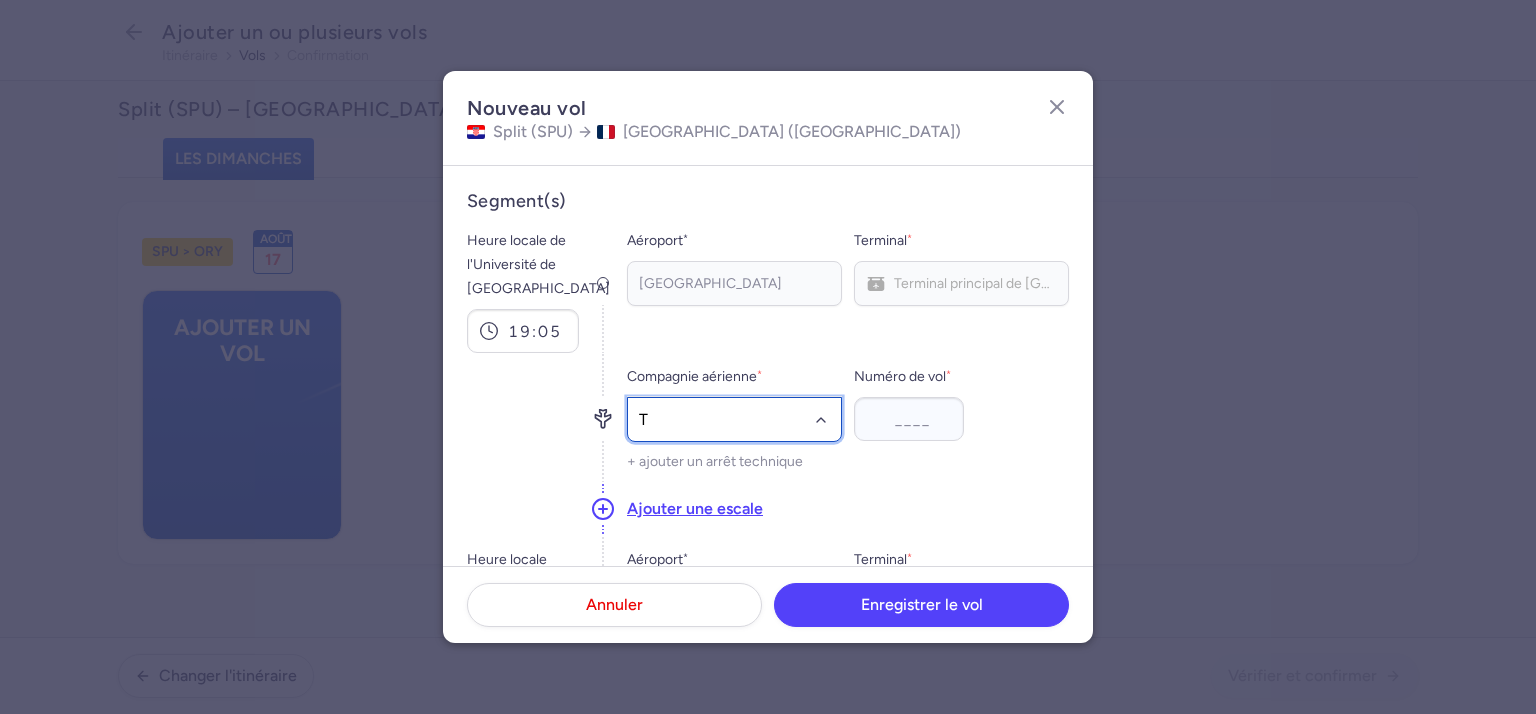type on "TO" 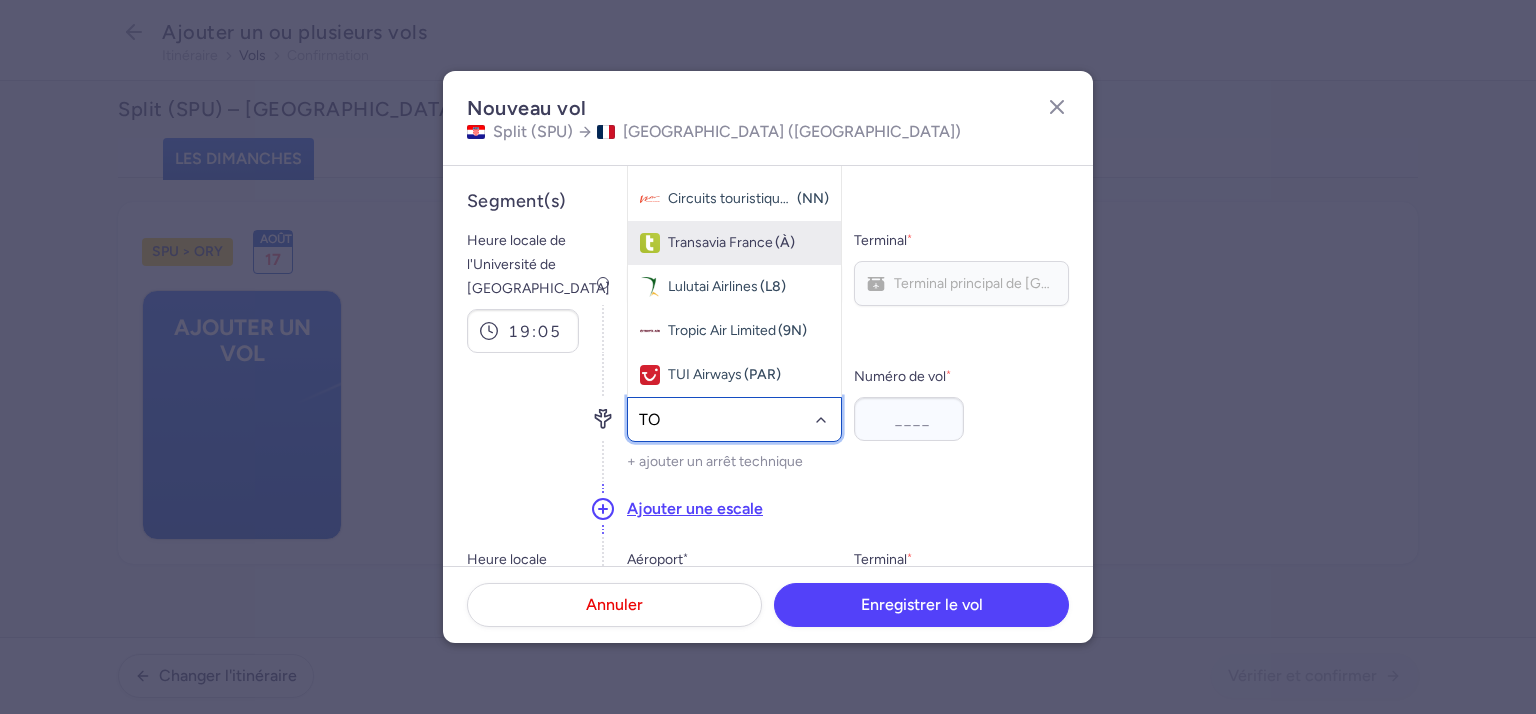 click on "Transavia France" at bounding box center (720, 242) 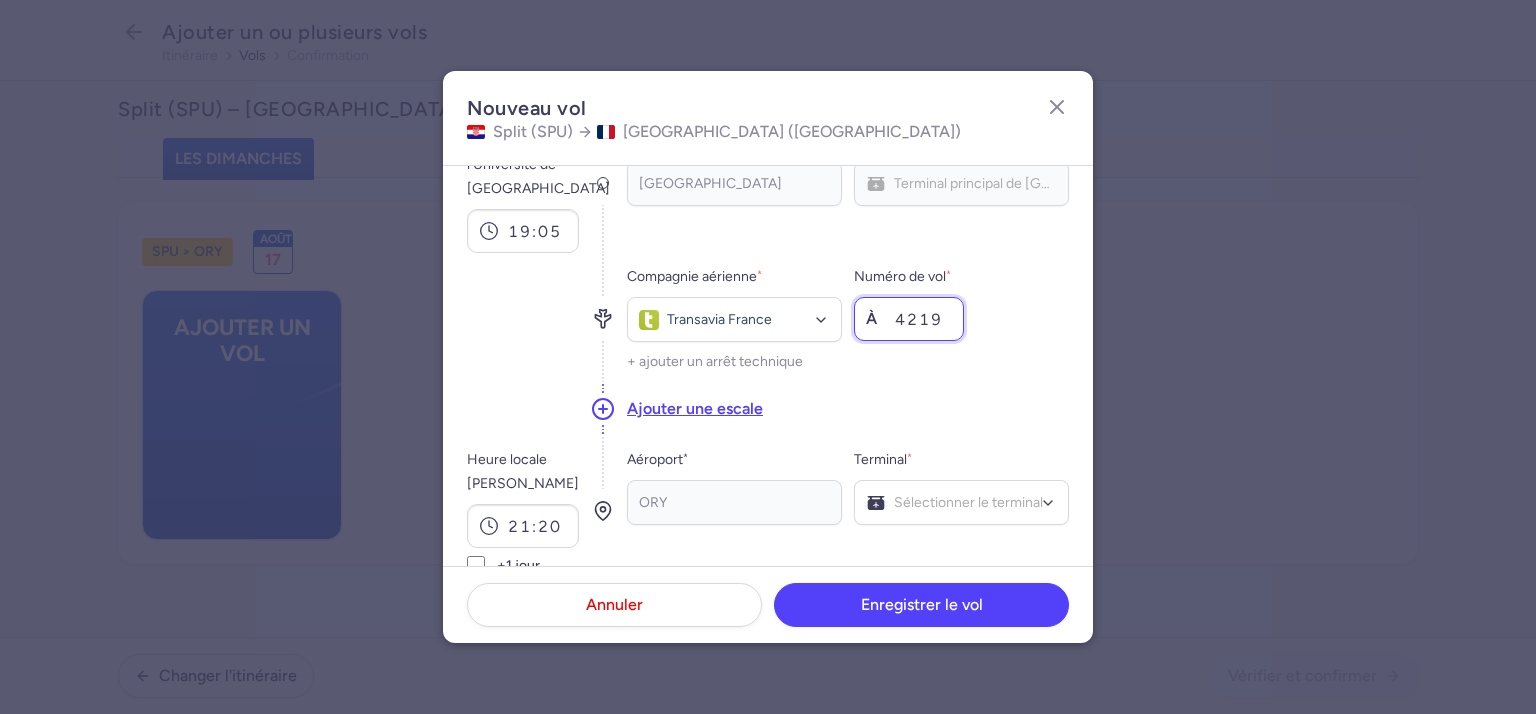 scroll, scrollTop: 200, scrollLeft: 0, axis: vertical 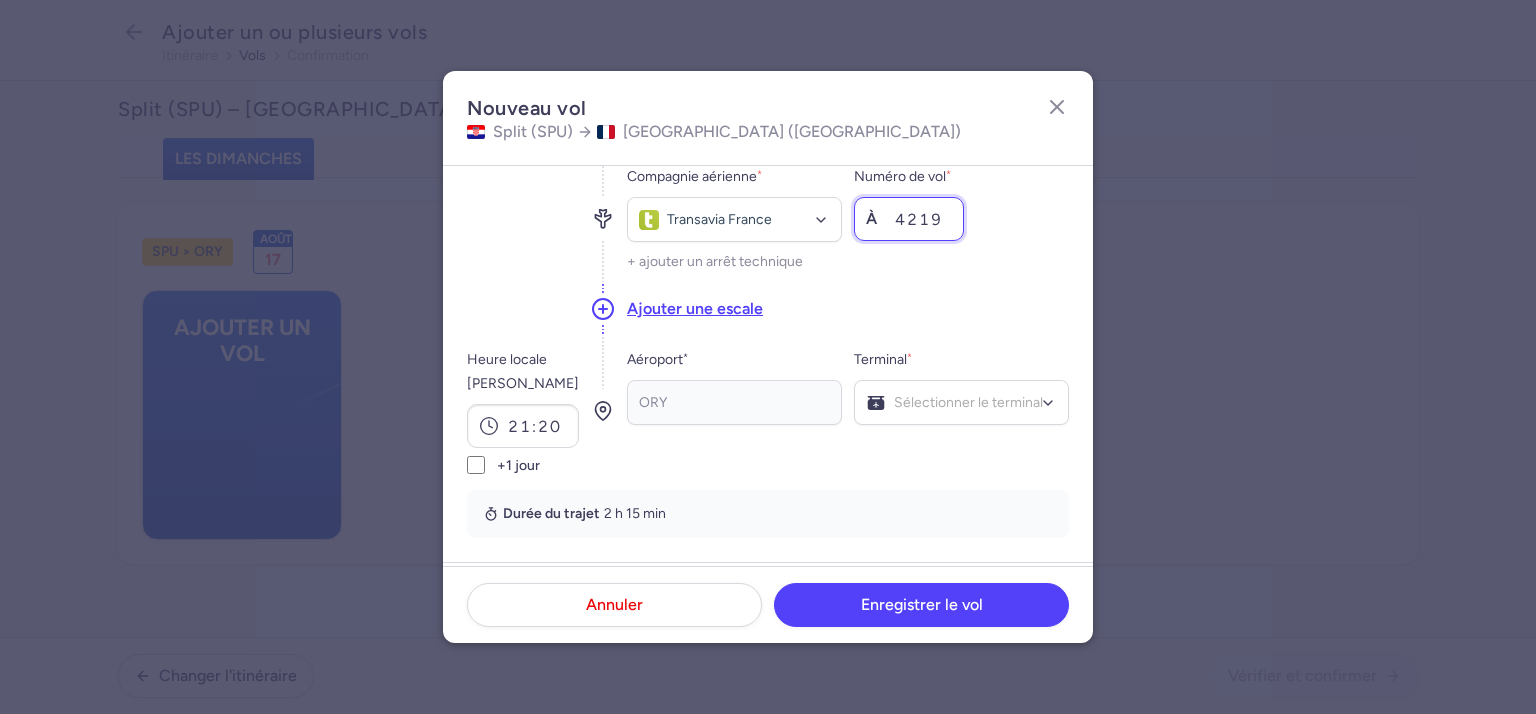 type on "4219" 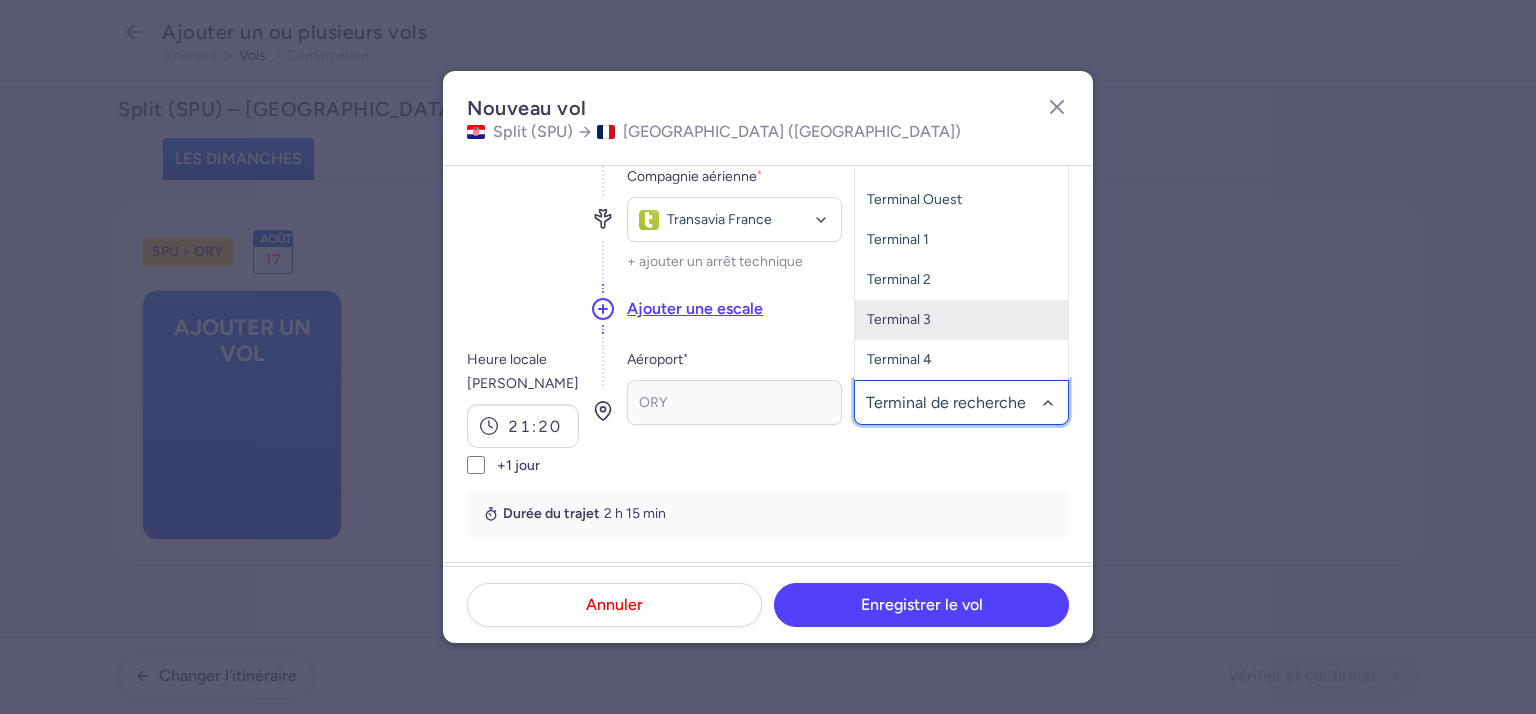 click on "Terminal 3" at bounding box center (961, 320) 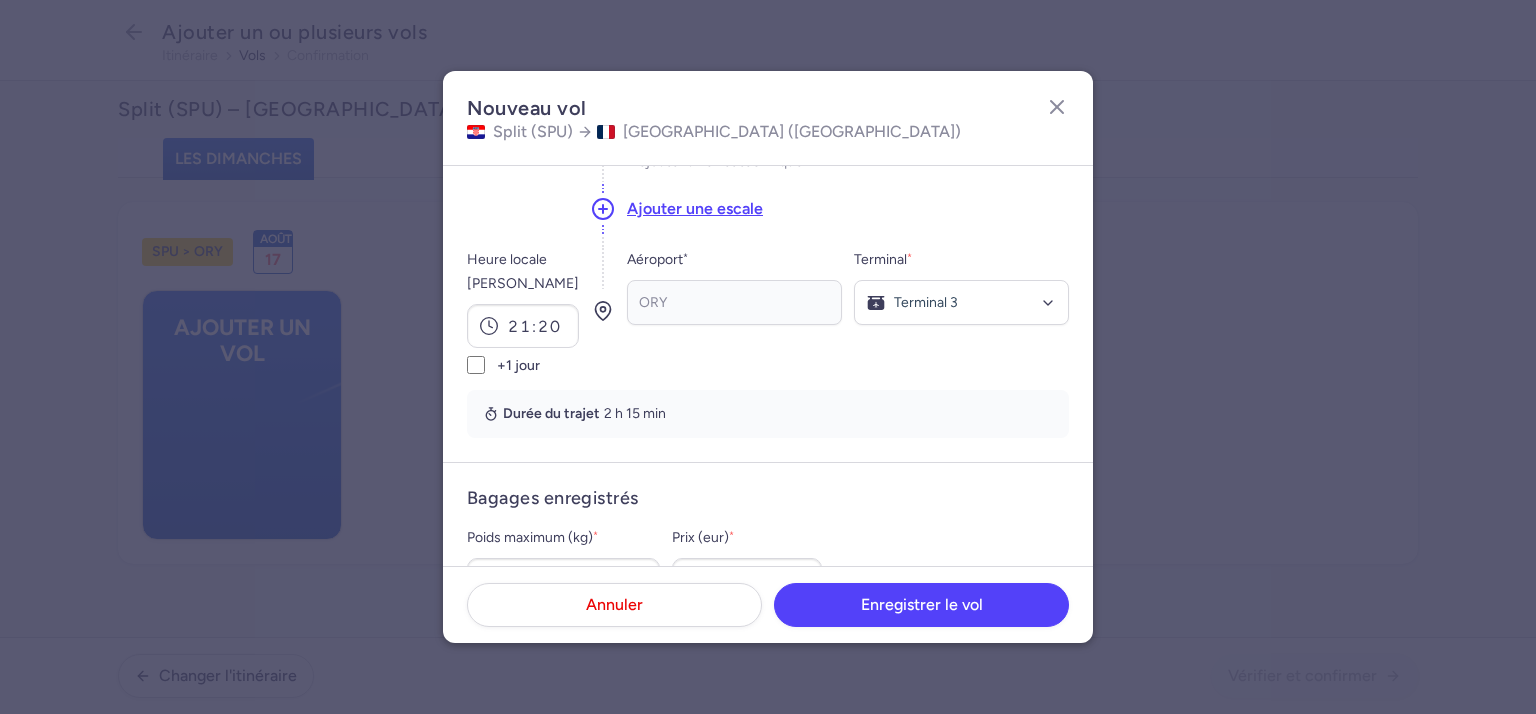 scroll, scrollTop: 500, scrollLeft: 0, axis: vertical 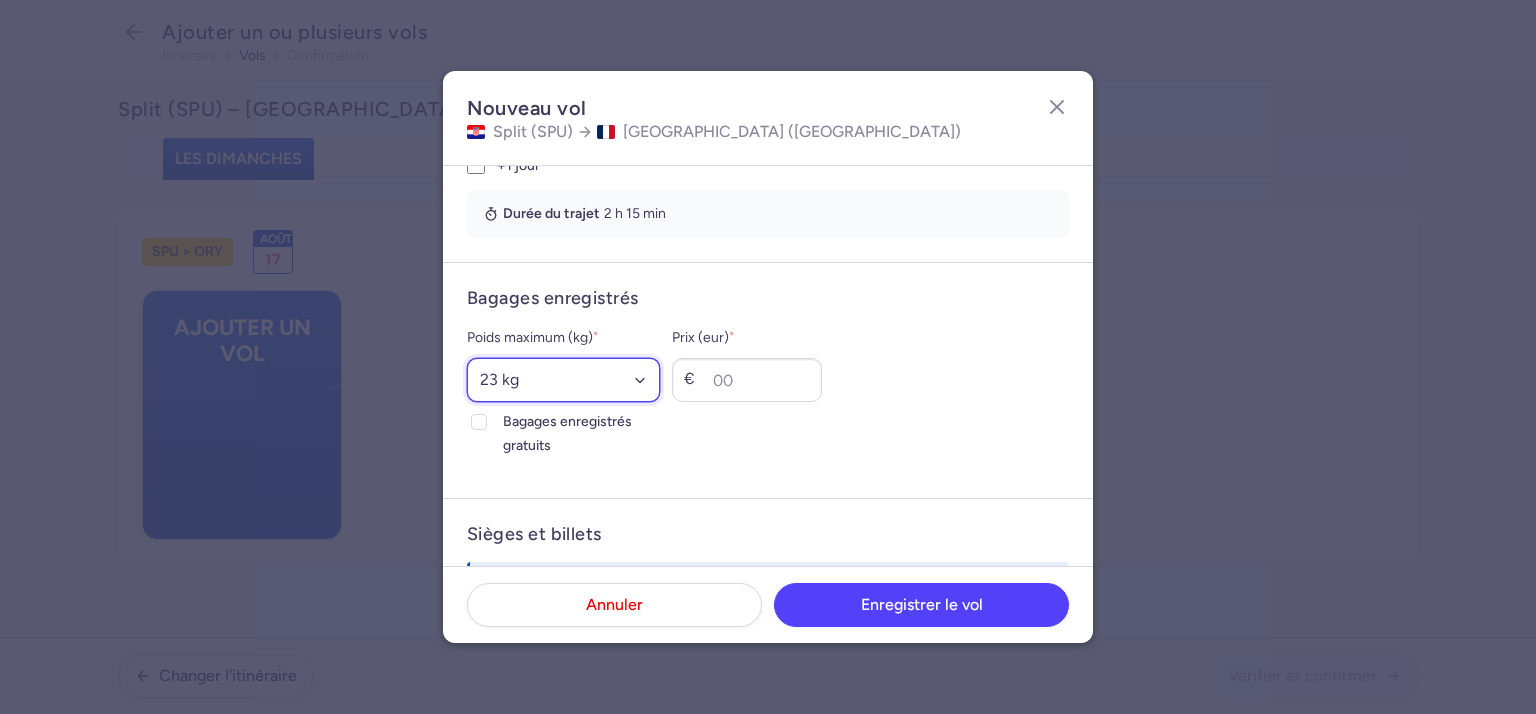click on "Sélectionnez une option 15 kg 16 kg 17 kg 18 kg 19 kg 20 kg 21 kg 22 kg 23 kg 24 kg 25 kg 26 kg 27 kg 28 kg 29 kg 30 kg 31 kg 32 kg 33 kg 34 kg 35 kg" at bounding box center (563, 380) 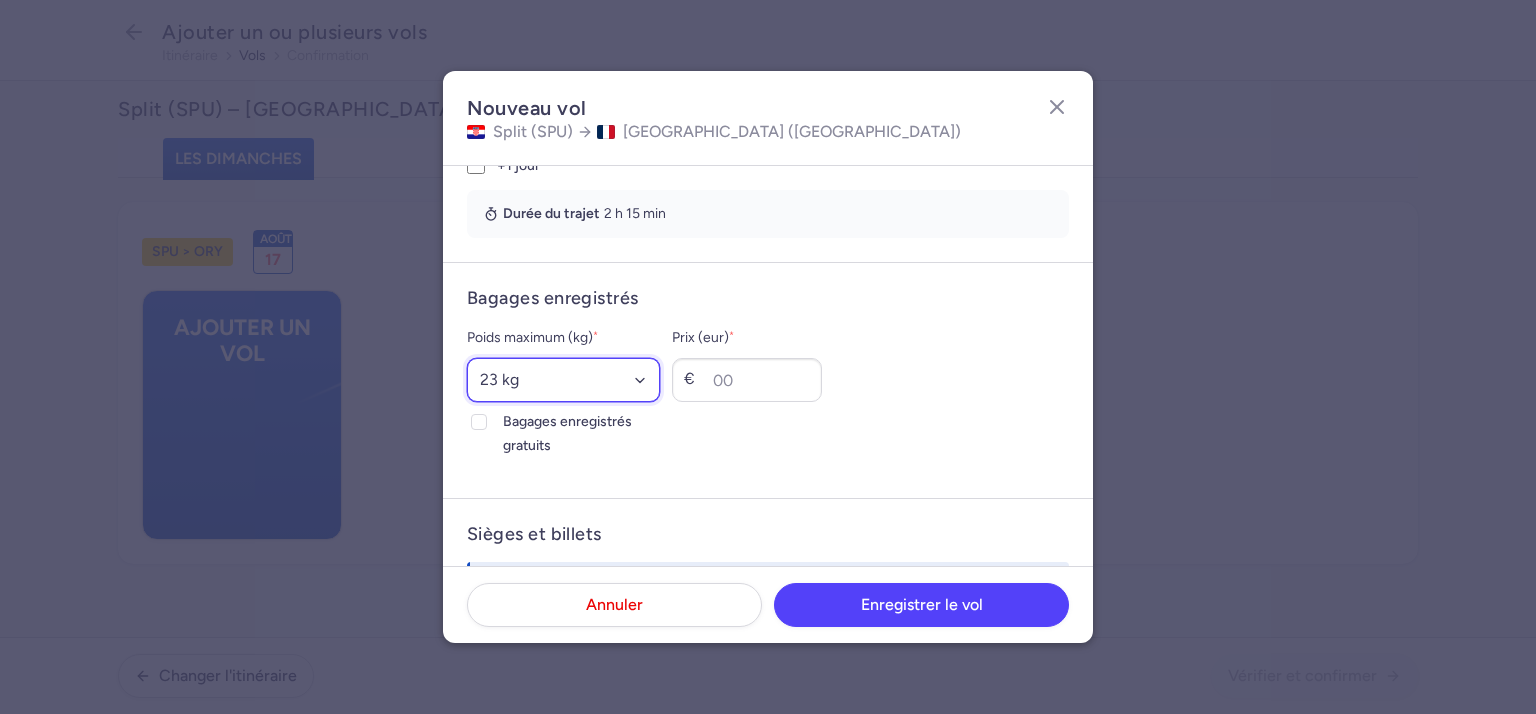 select on "20" 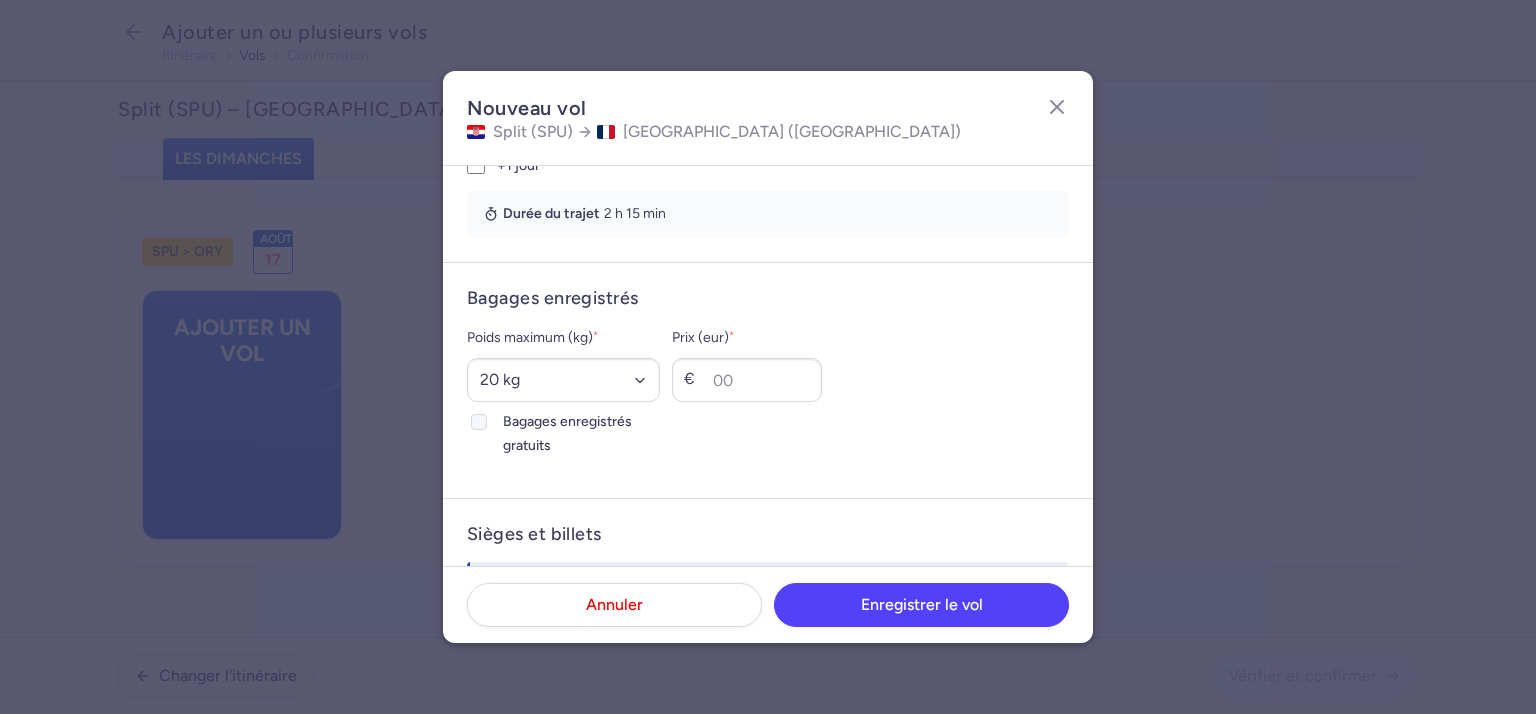 click 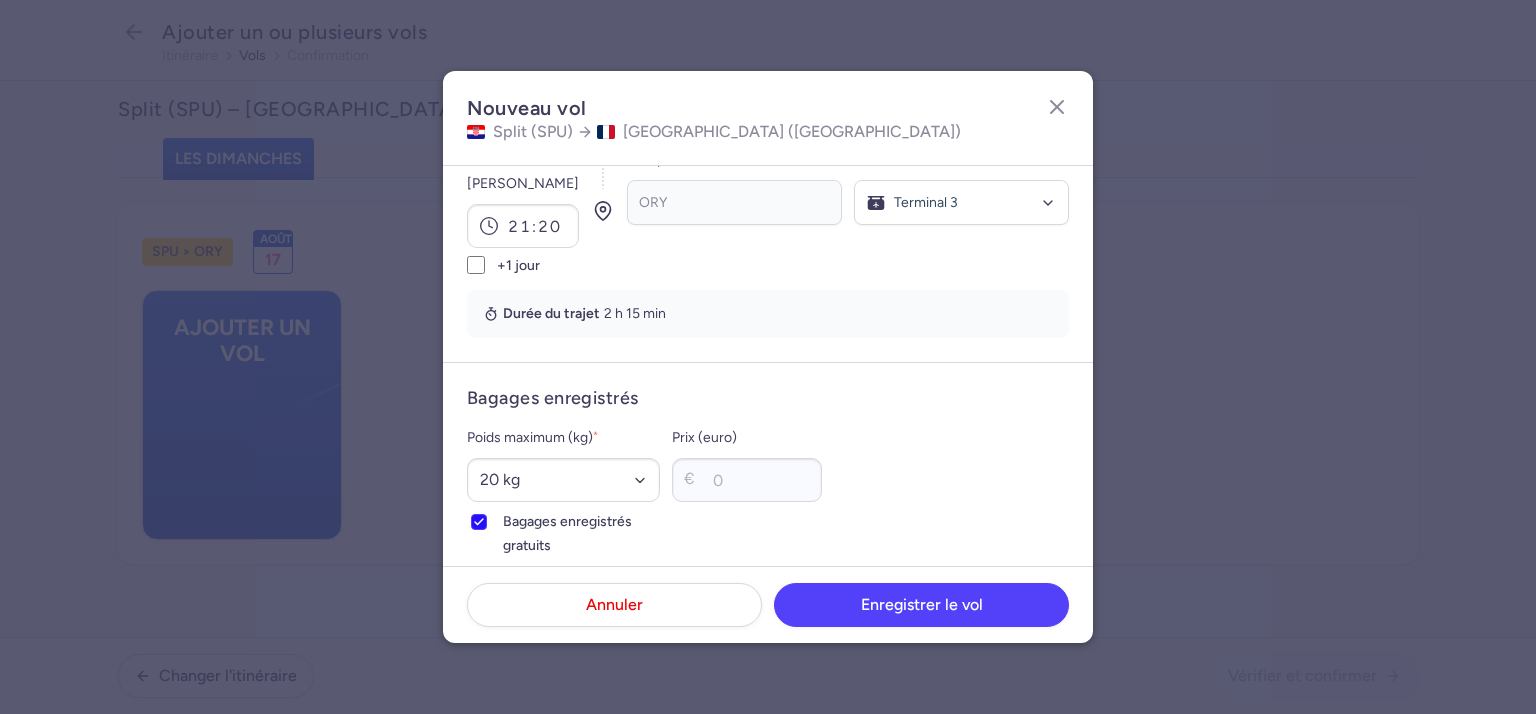 scroll, scrollTop: 600, scrollLeft: 0, axis: vertical 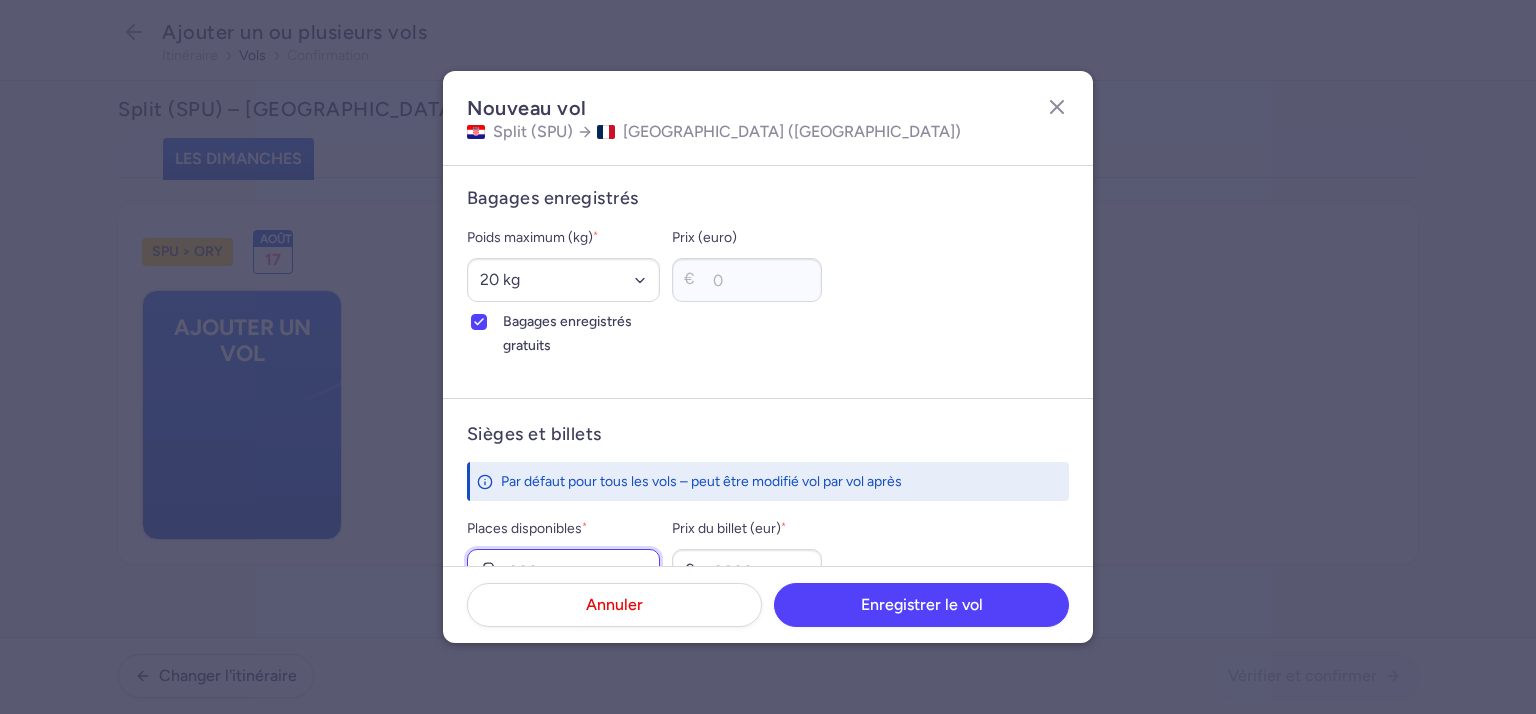 click on "Places disponibles  *" at bounding box center [563, 571] 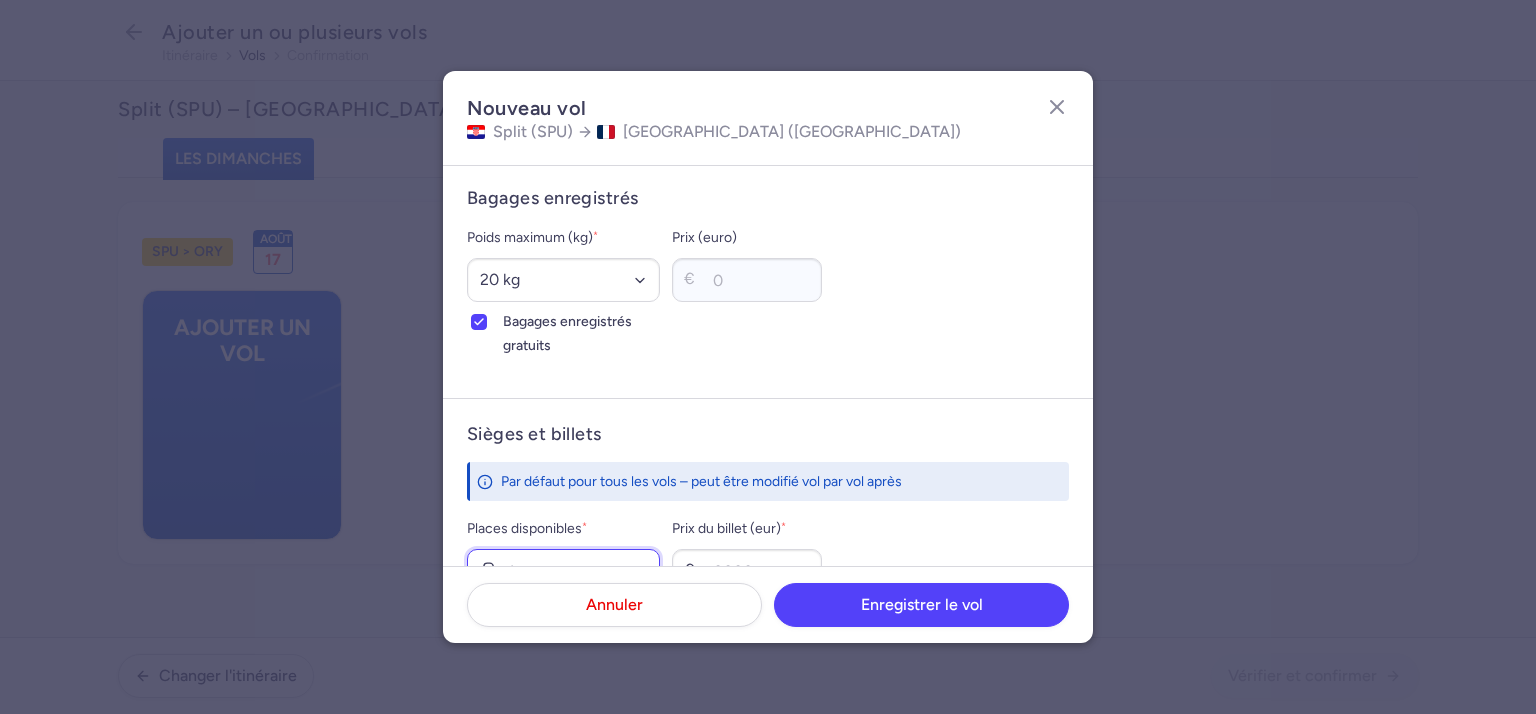 type on "1" 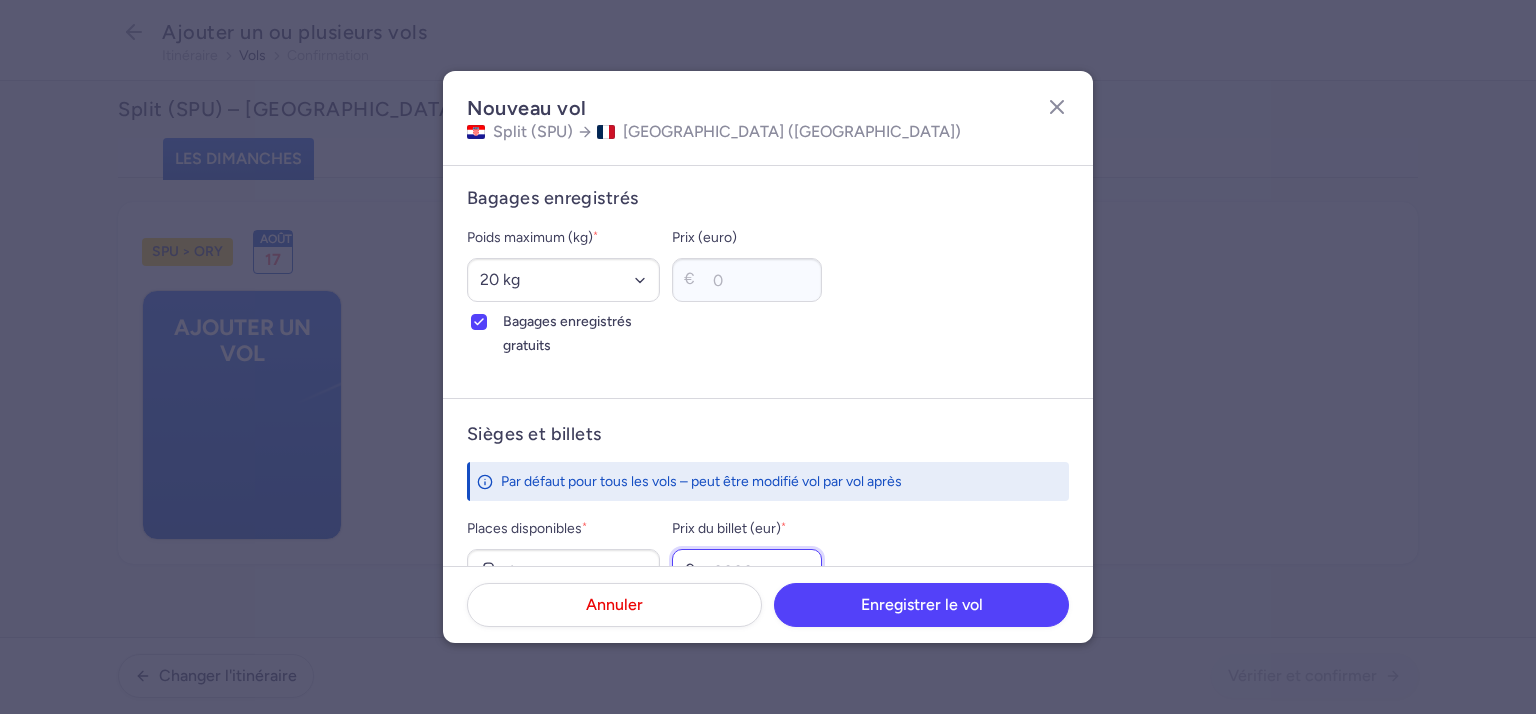 click on "Prix du billet (eur)  *" at bounding box center (747, 571) 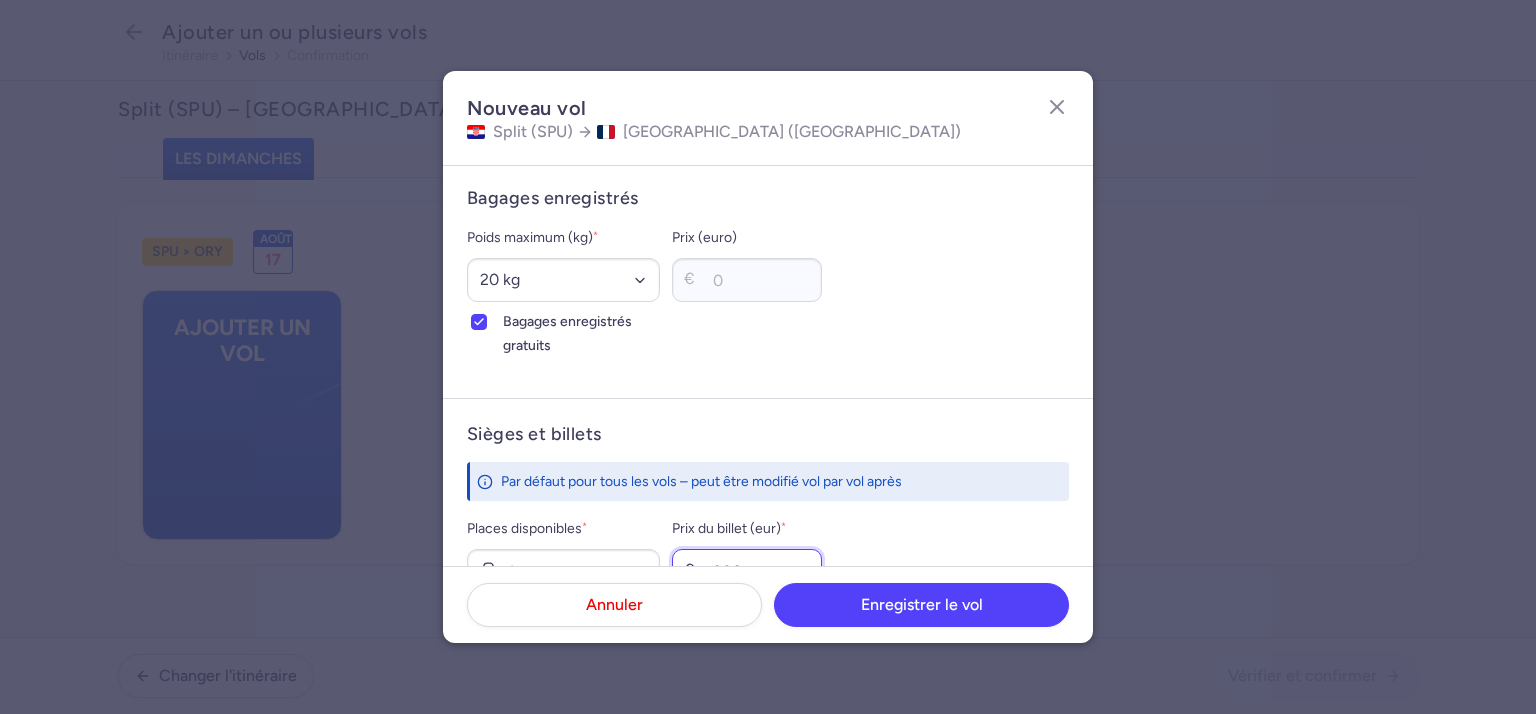 scroll, scrollTop: 800, scrollLeft: 0, axis: vertical 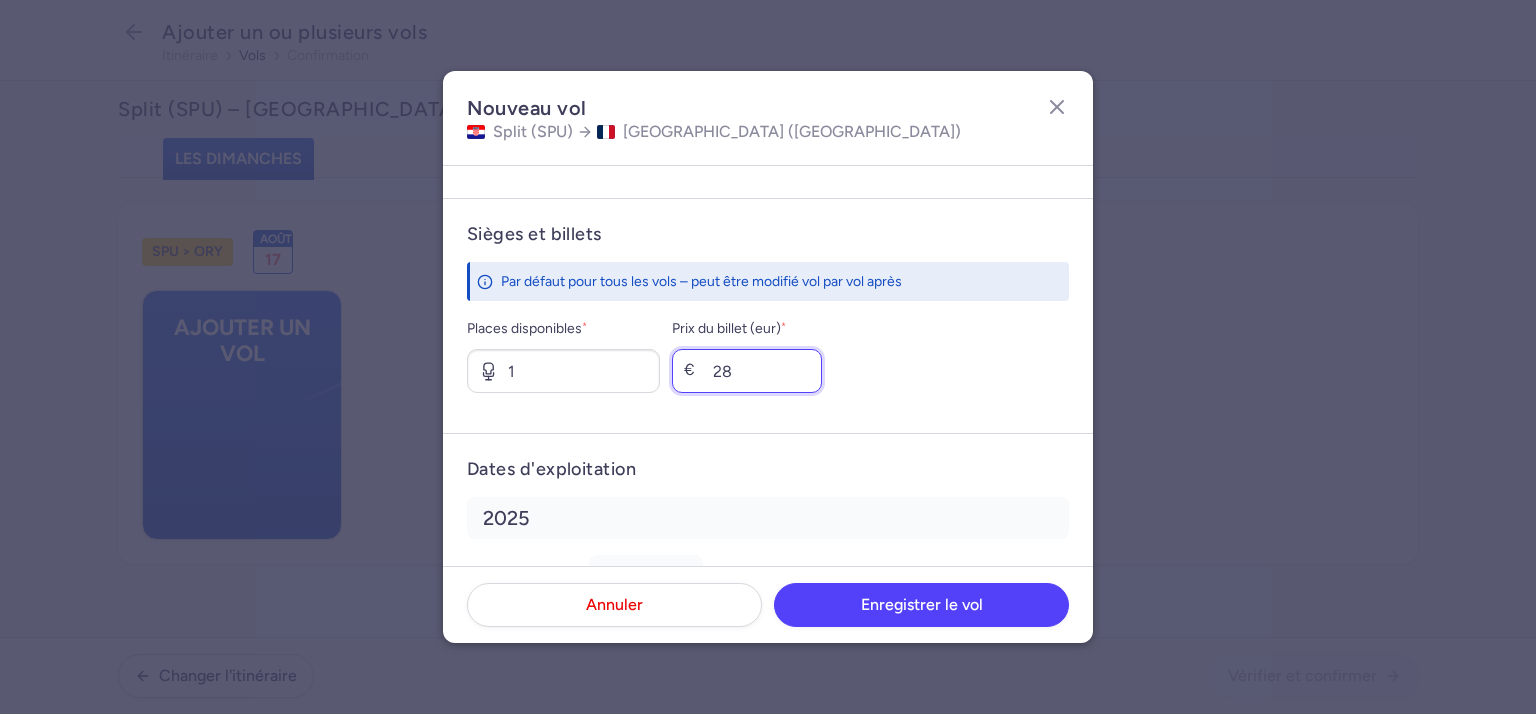 type on "2" 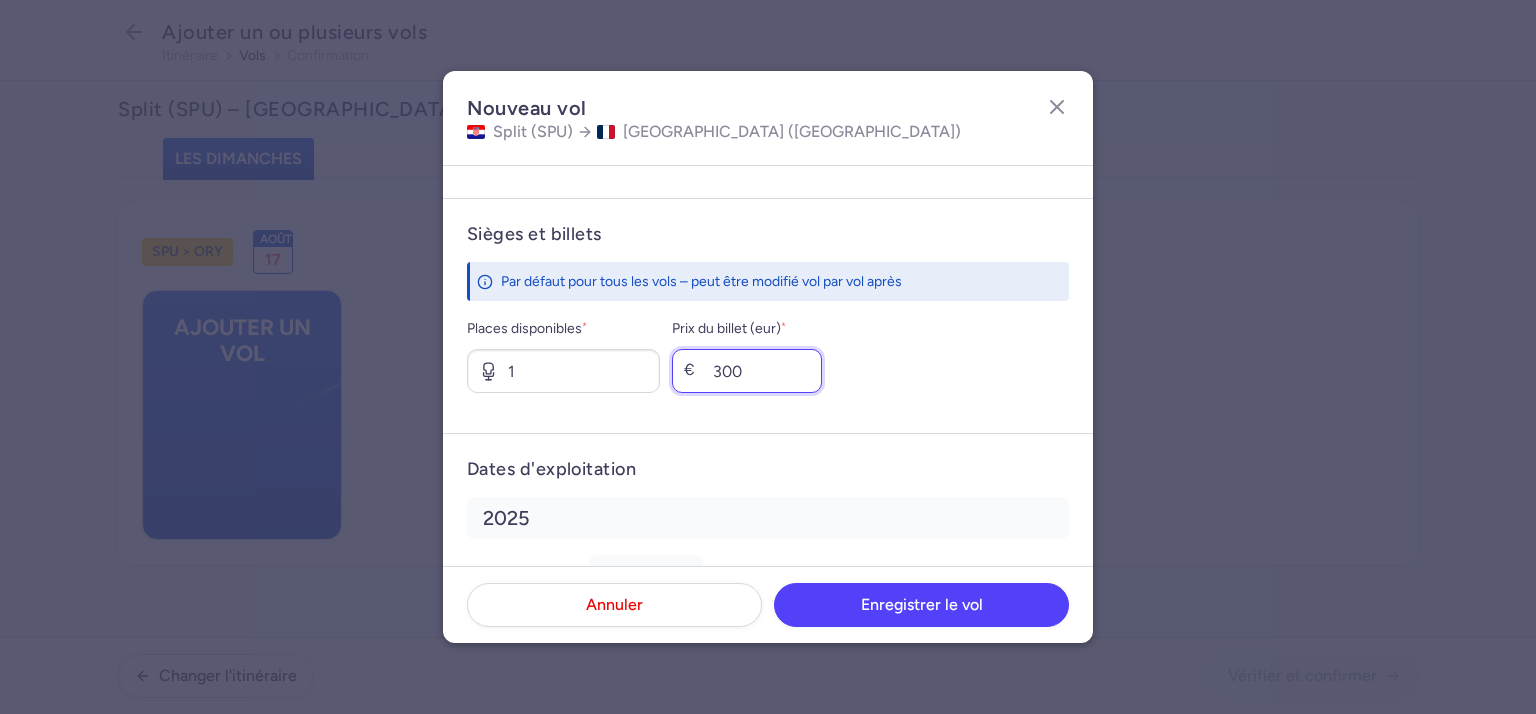 scroll, scrollTop: 882, scrollLeft: 0, axis: vertical 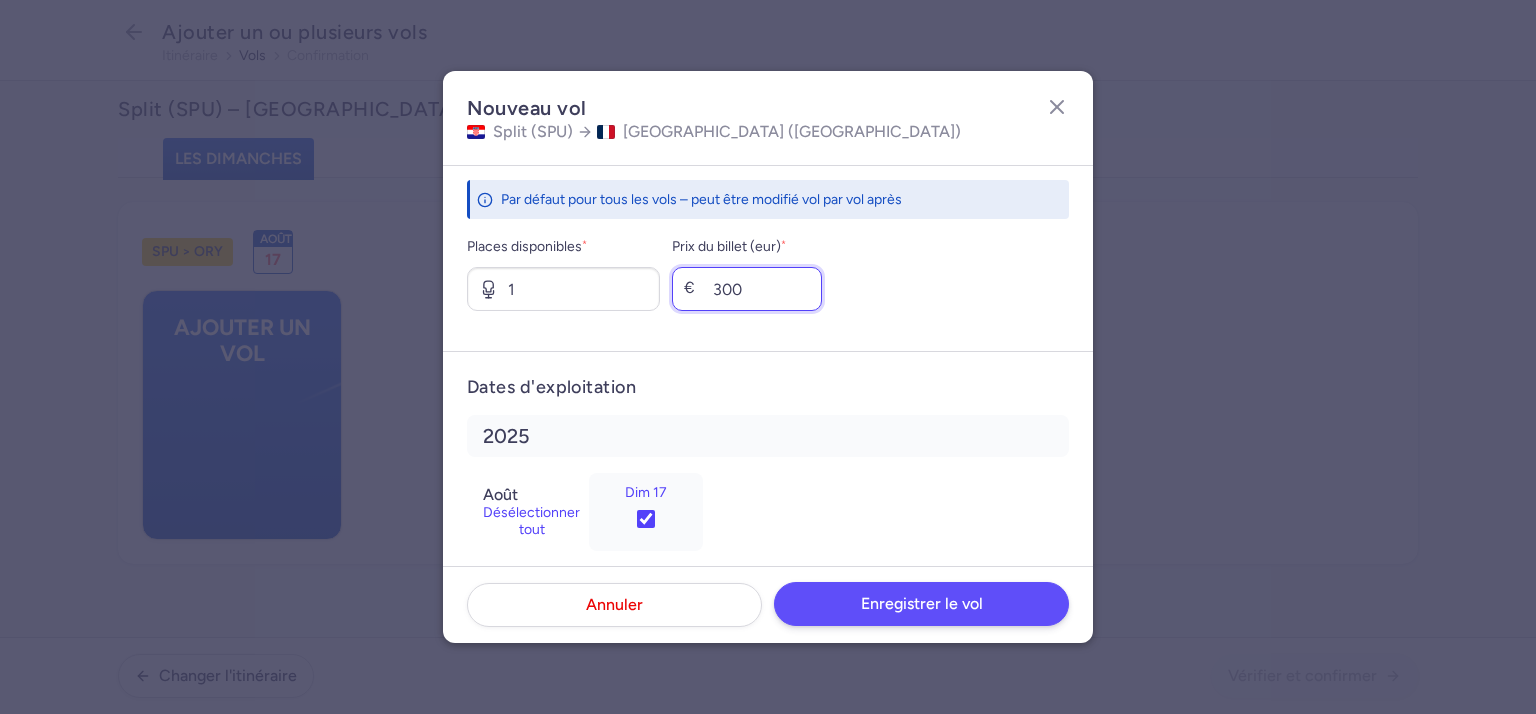 type on "300" 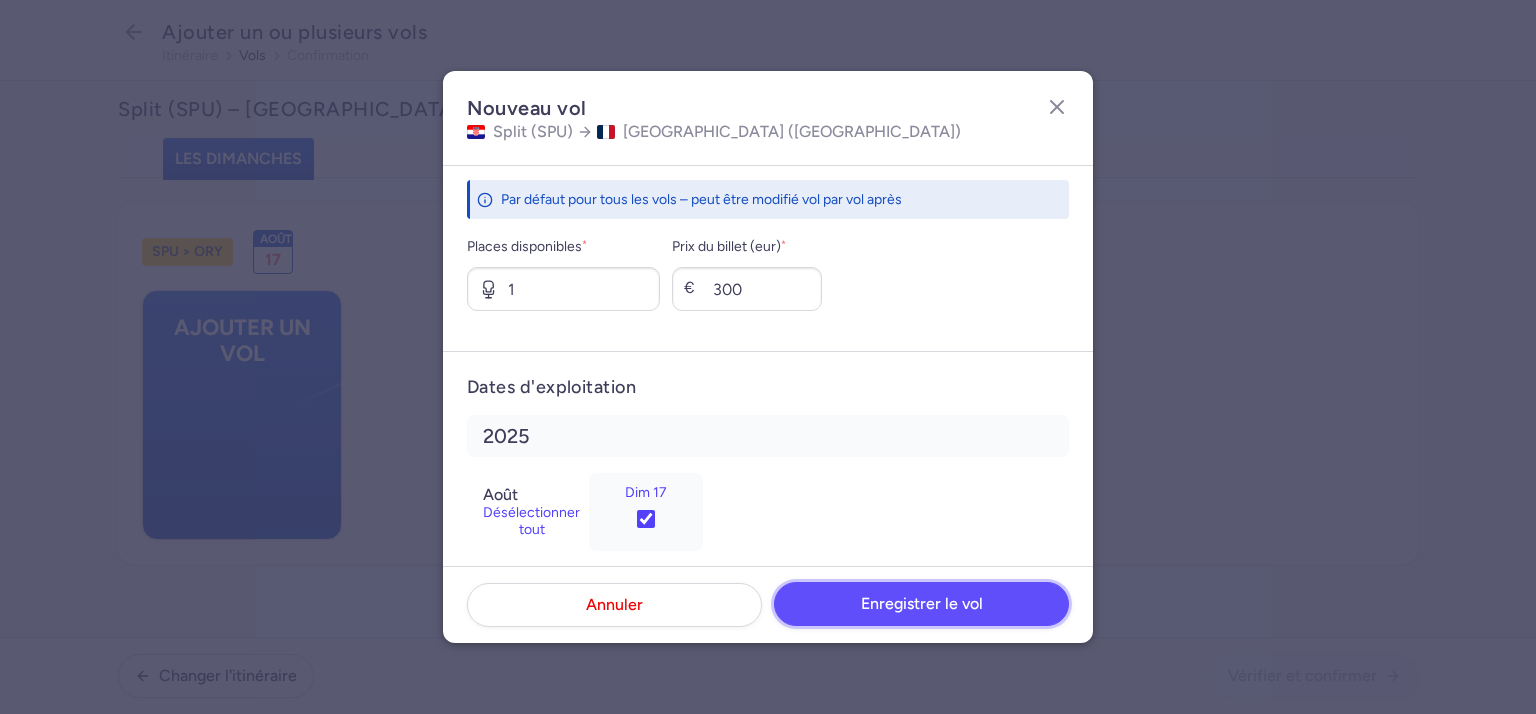 click on "Enregistrer le vol" at bounding box center [922, 603] 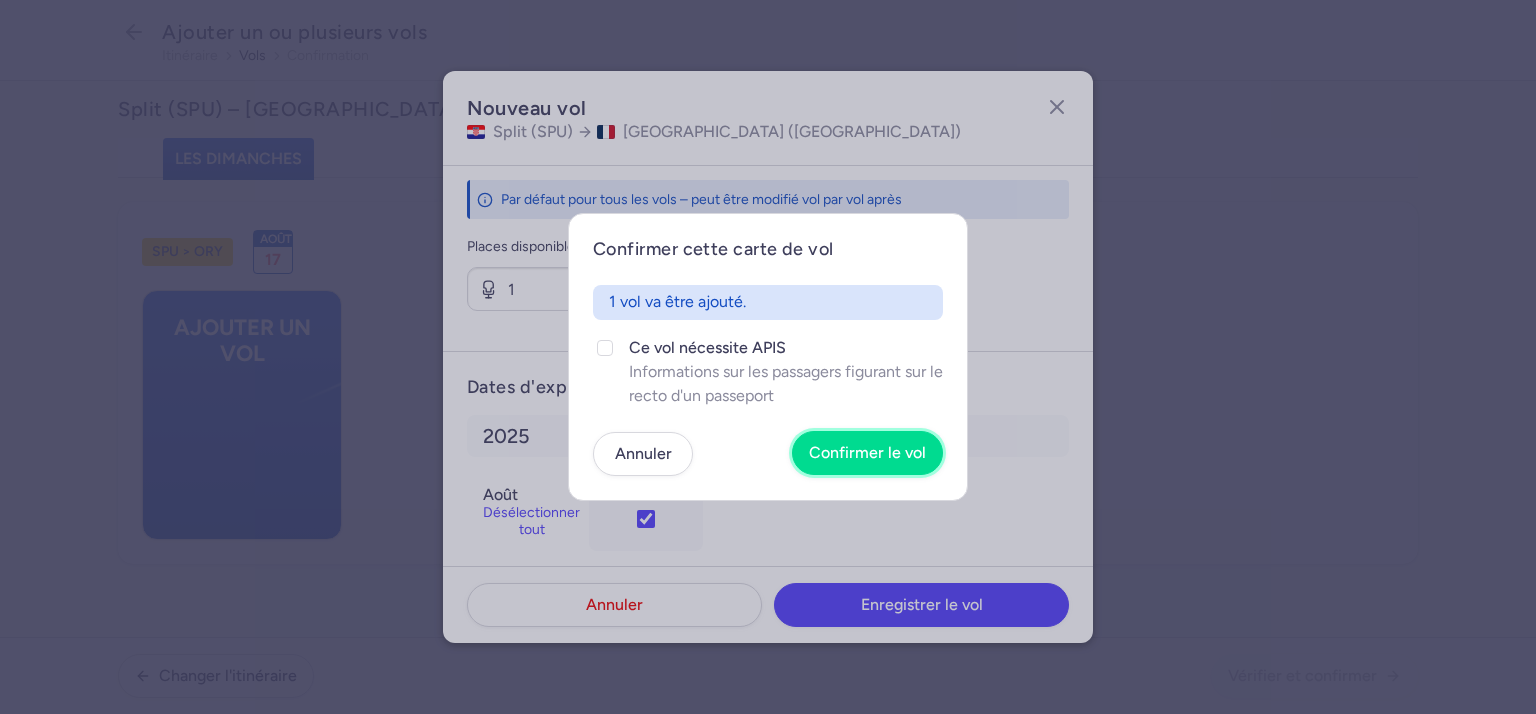 click on "Confirmer le vol" at bounding box center [867, 452] 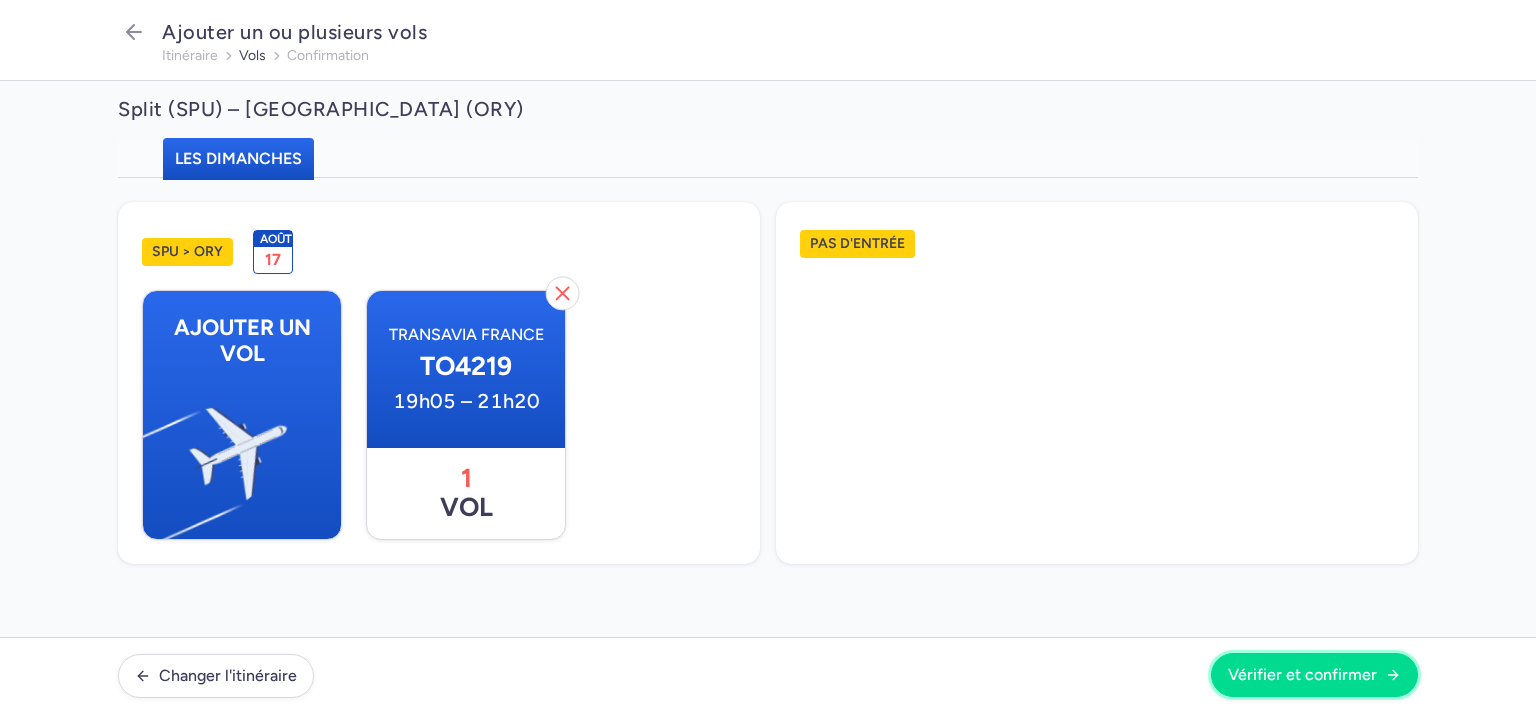 click on "Vérifier et confirmer" at bounding box center [1302, 674] 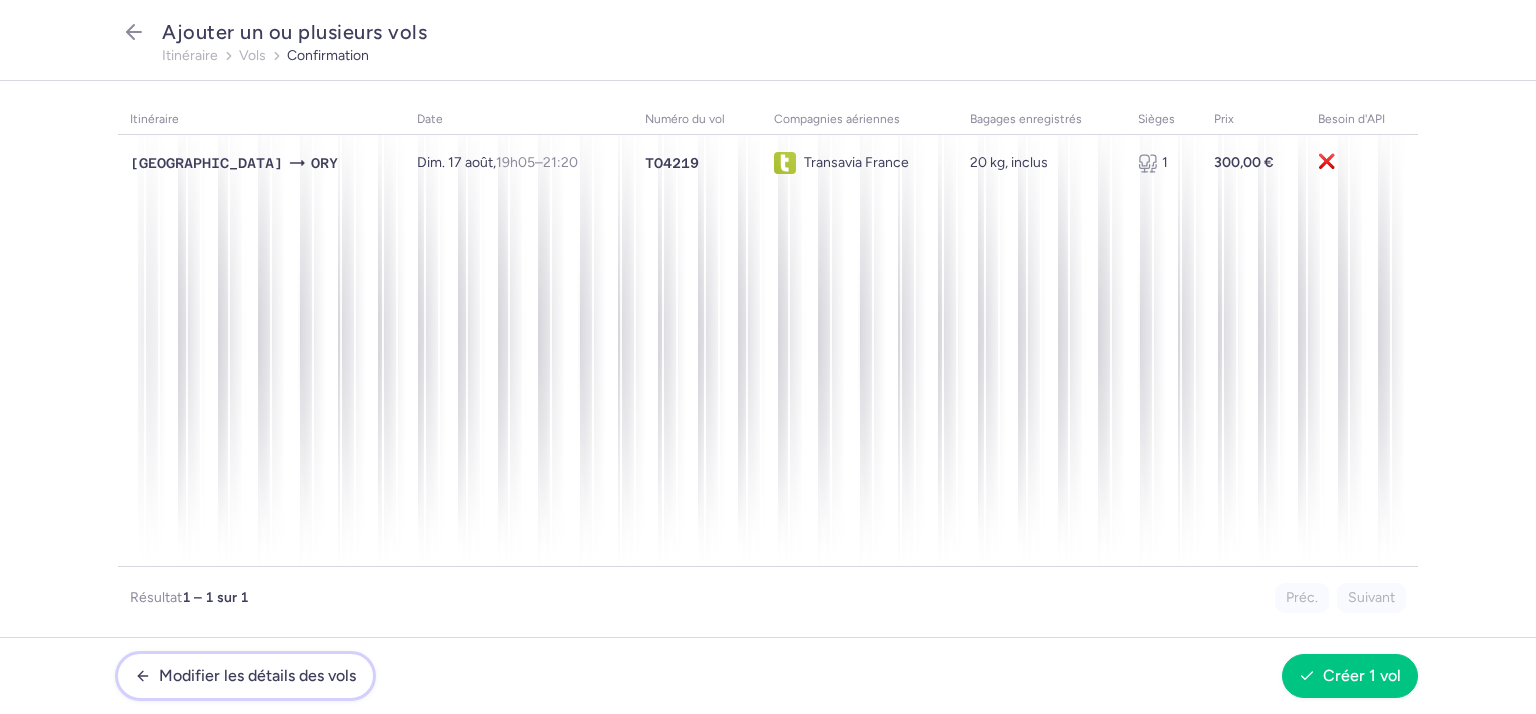 click on "Modifier les détails des vols Créer 1 vol" at bounding box center (768, 675) 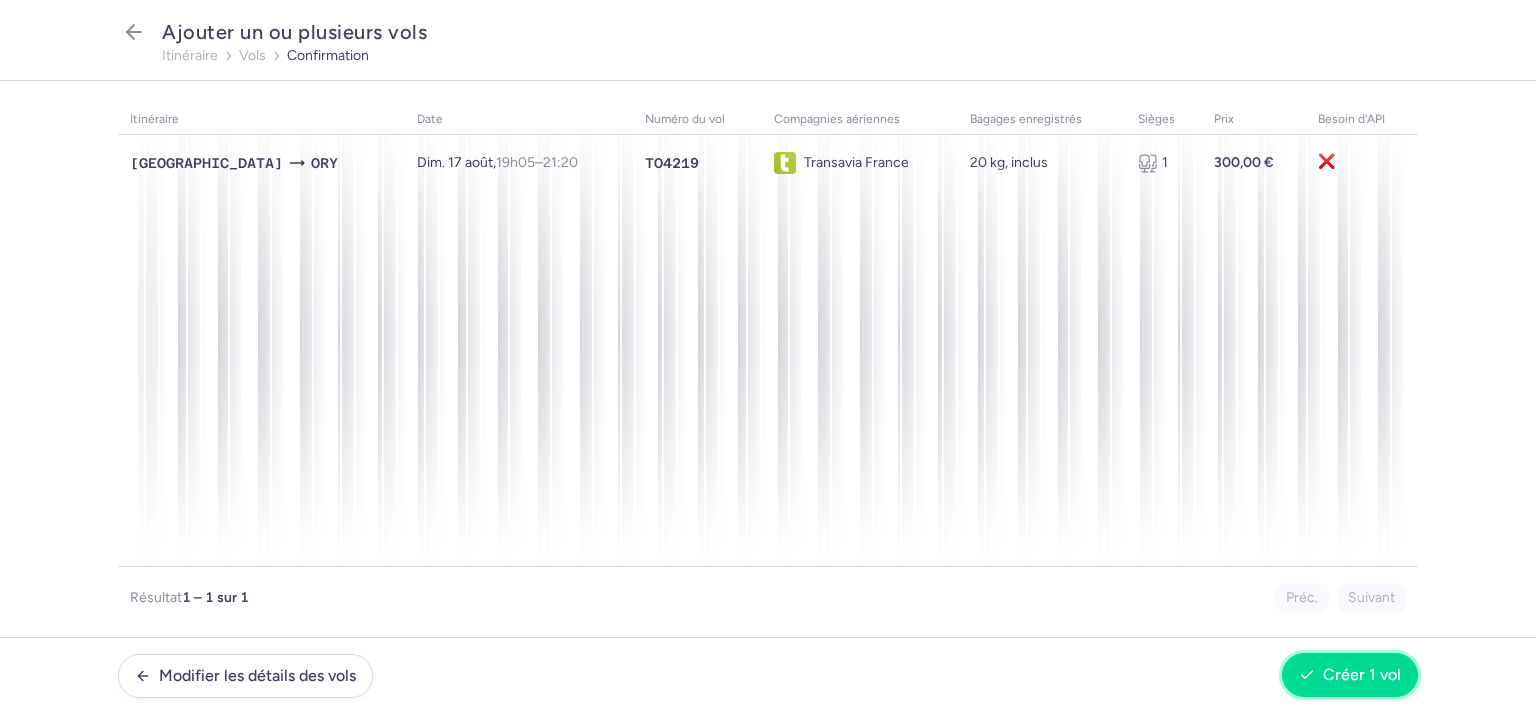 click on "Créer 1 vol" at bounding box center (1362, 674) 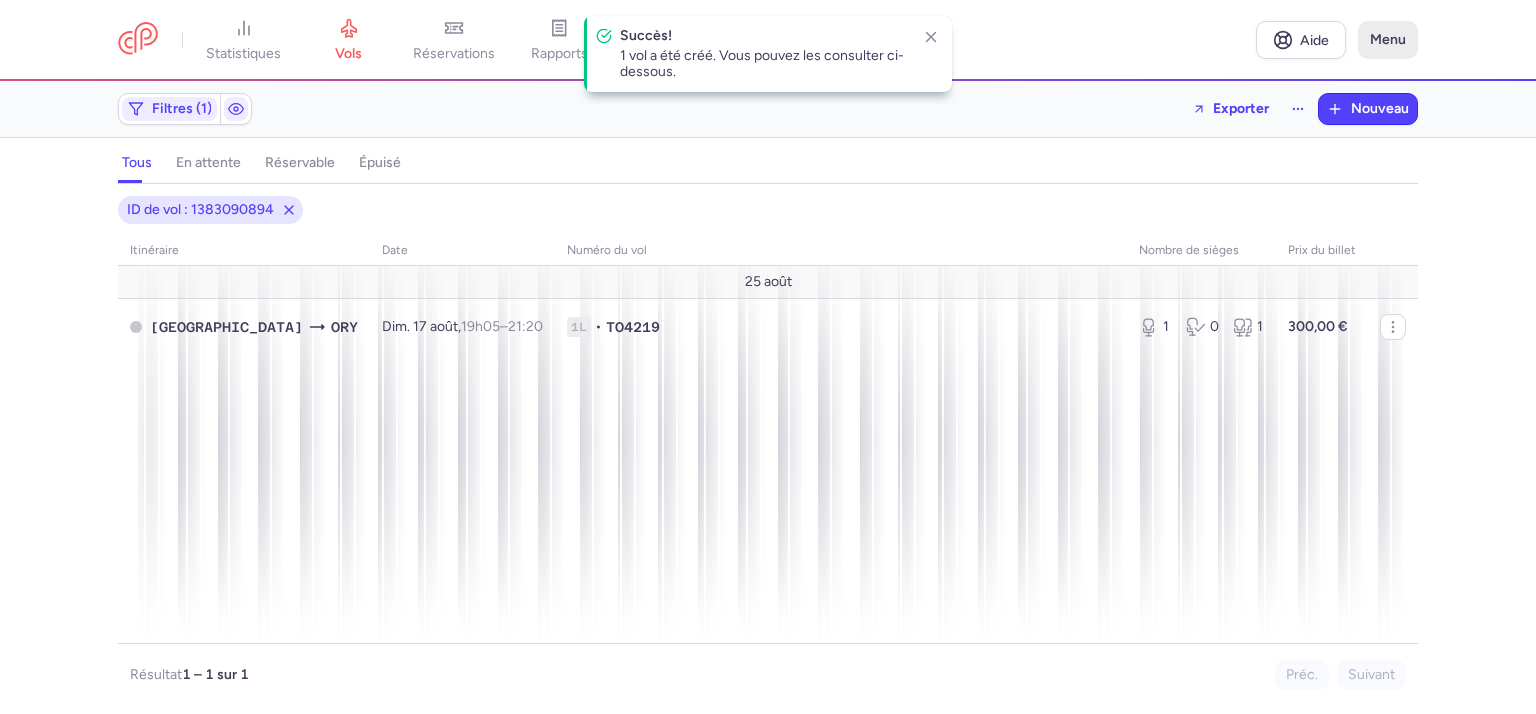 click on "Menu" at bounding box center [1388, 39] 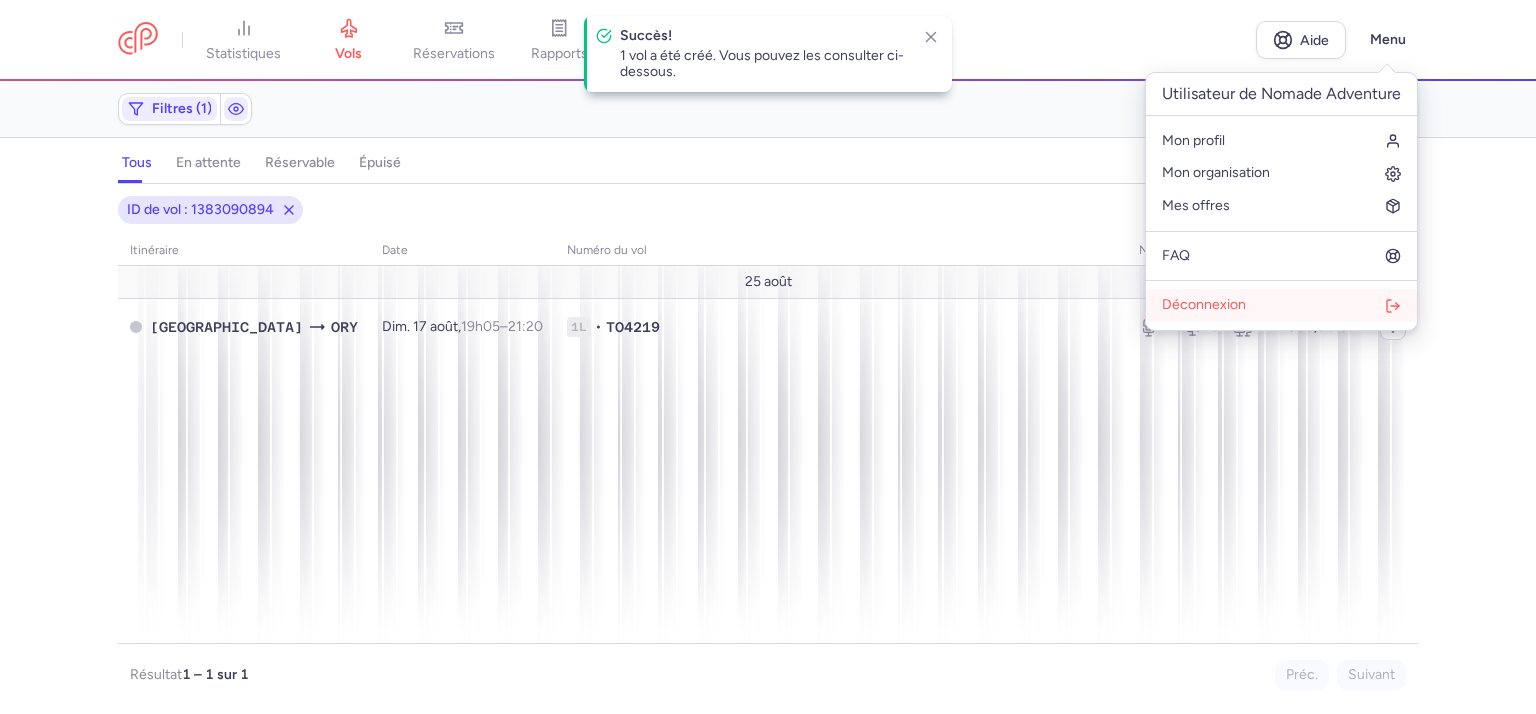 click on "Déconnexion" at bounding box center (1204, 304) 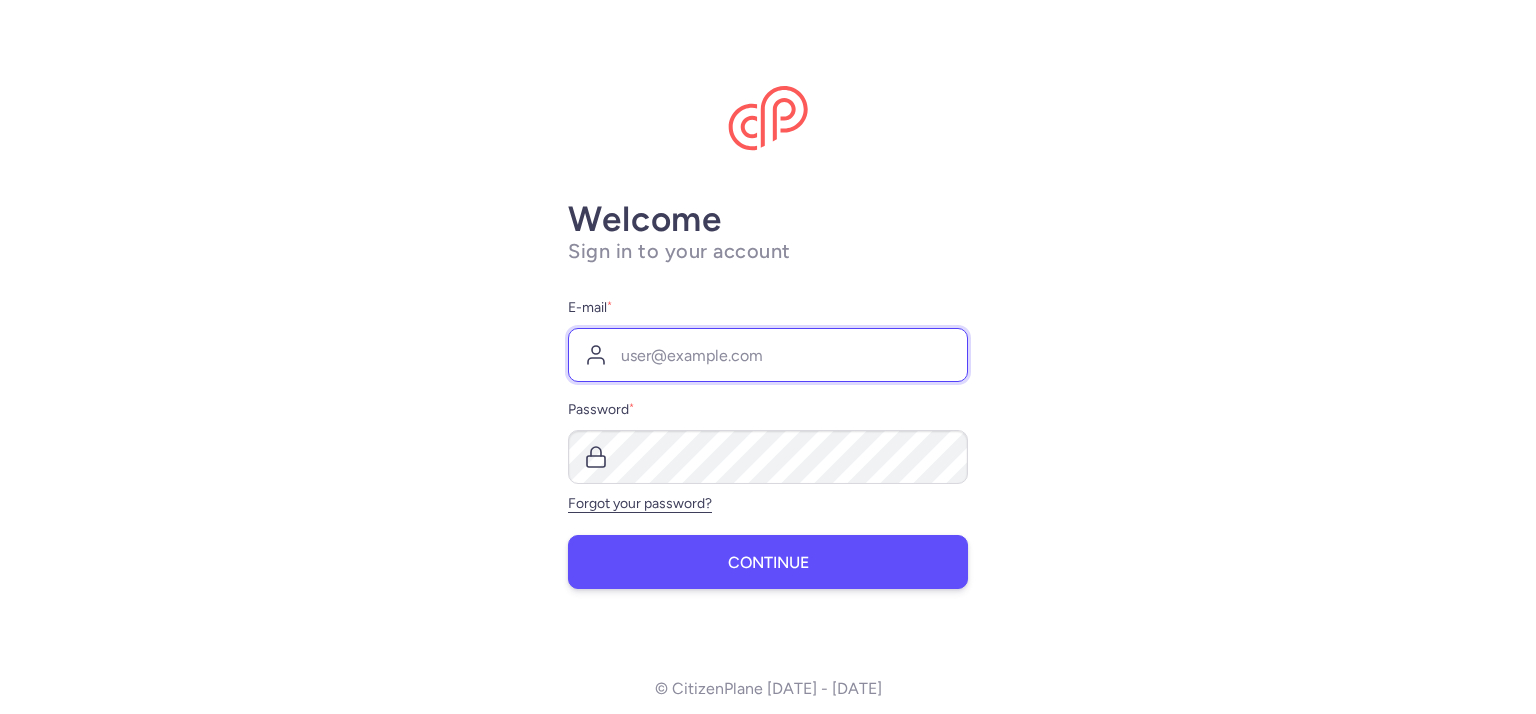 type on "[EMAIL_ADDRESS][DOMAIN_NAME]" 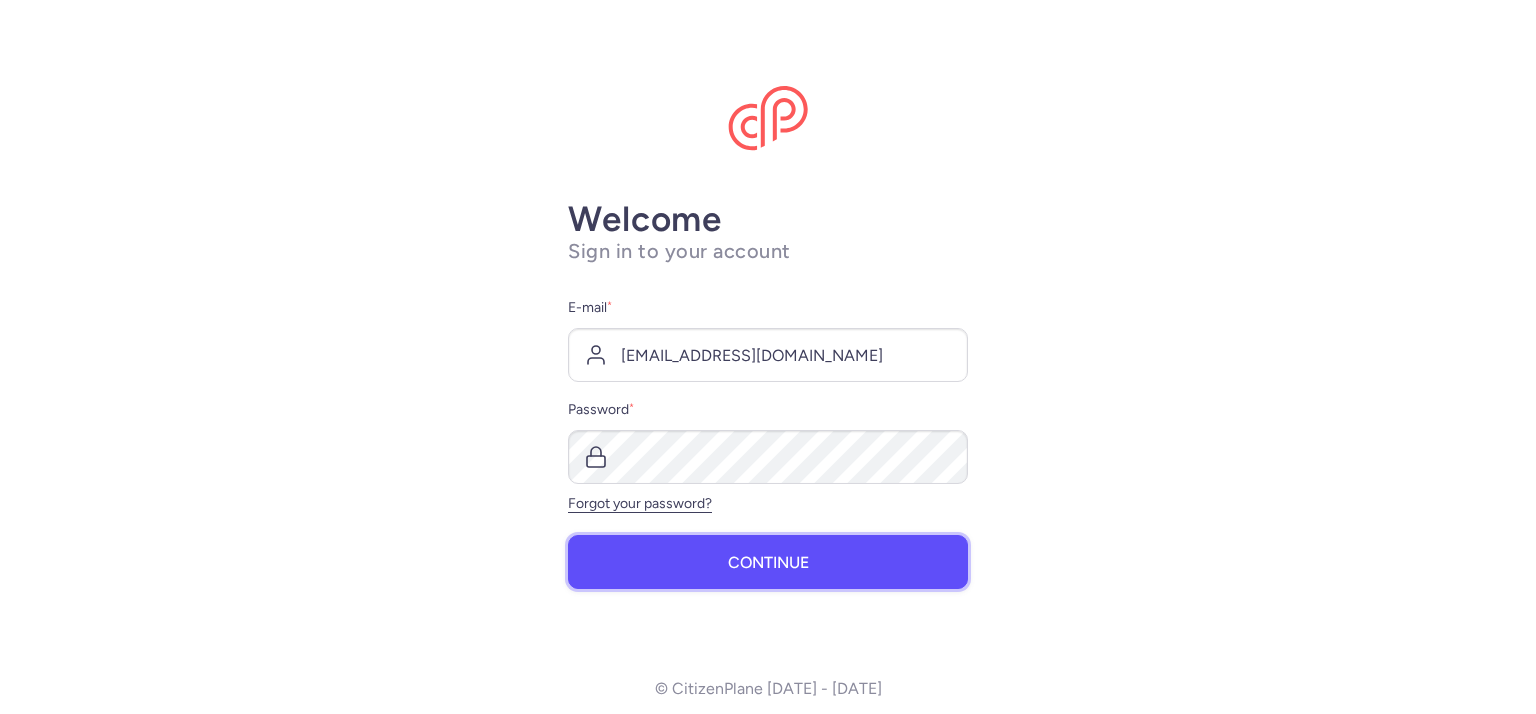 scroll, scrollTop: 0, scrollLeft: 0, axis: both 